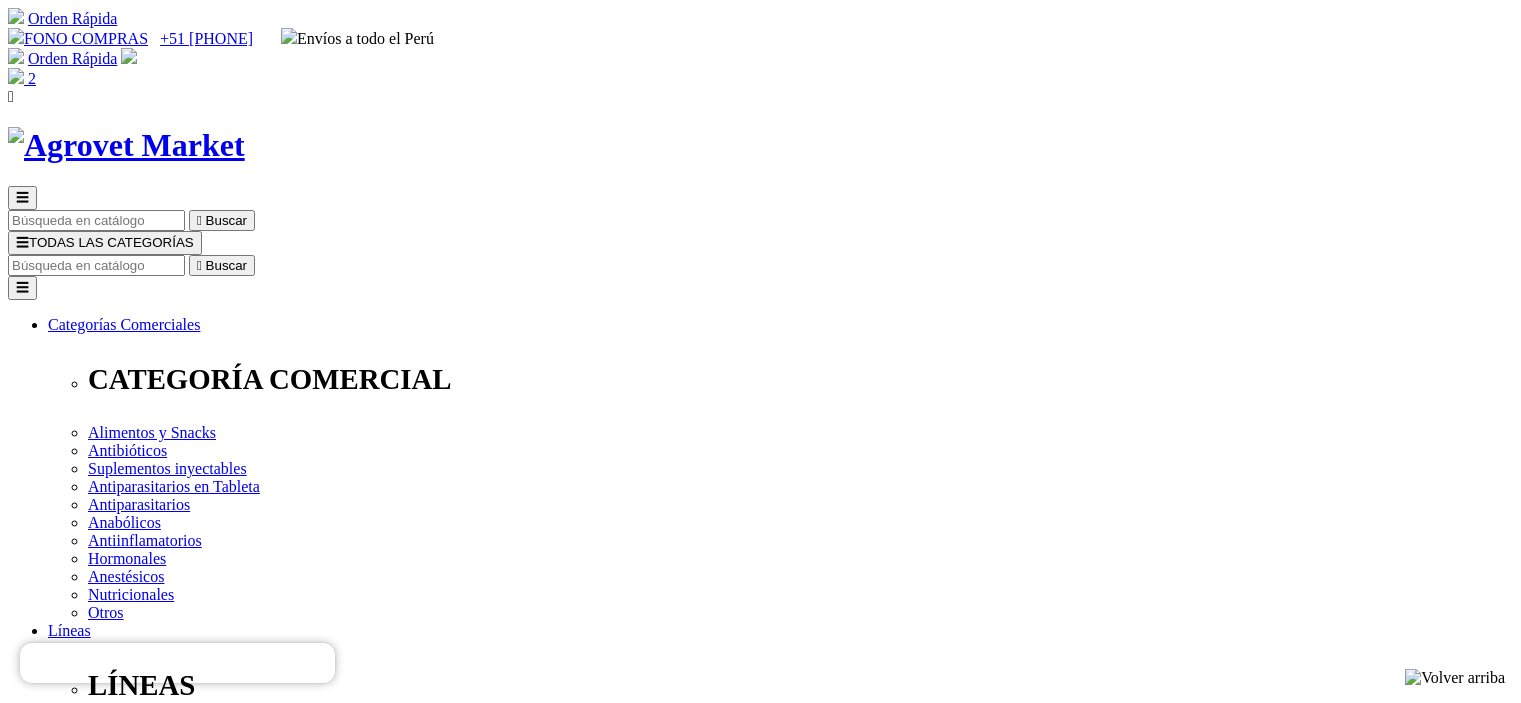 scroll, scrollTop: 0, scrollLeft: 0, axis: both 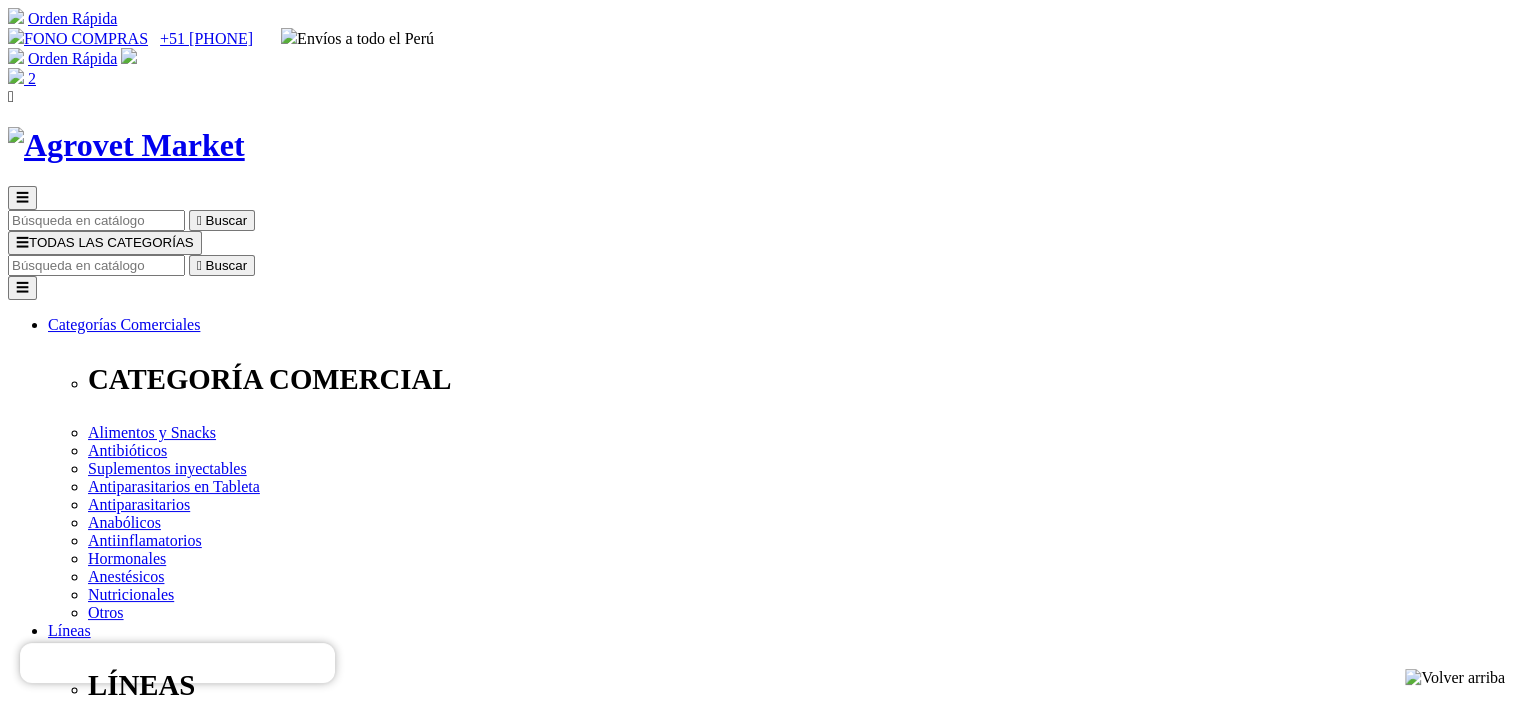 click at bounding box center [16, 76] 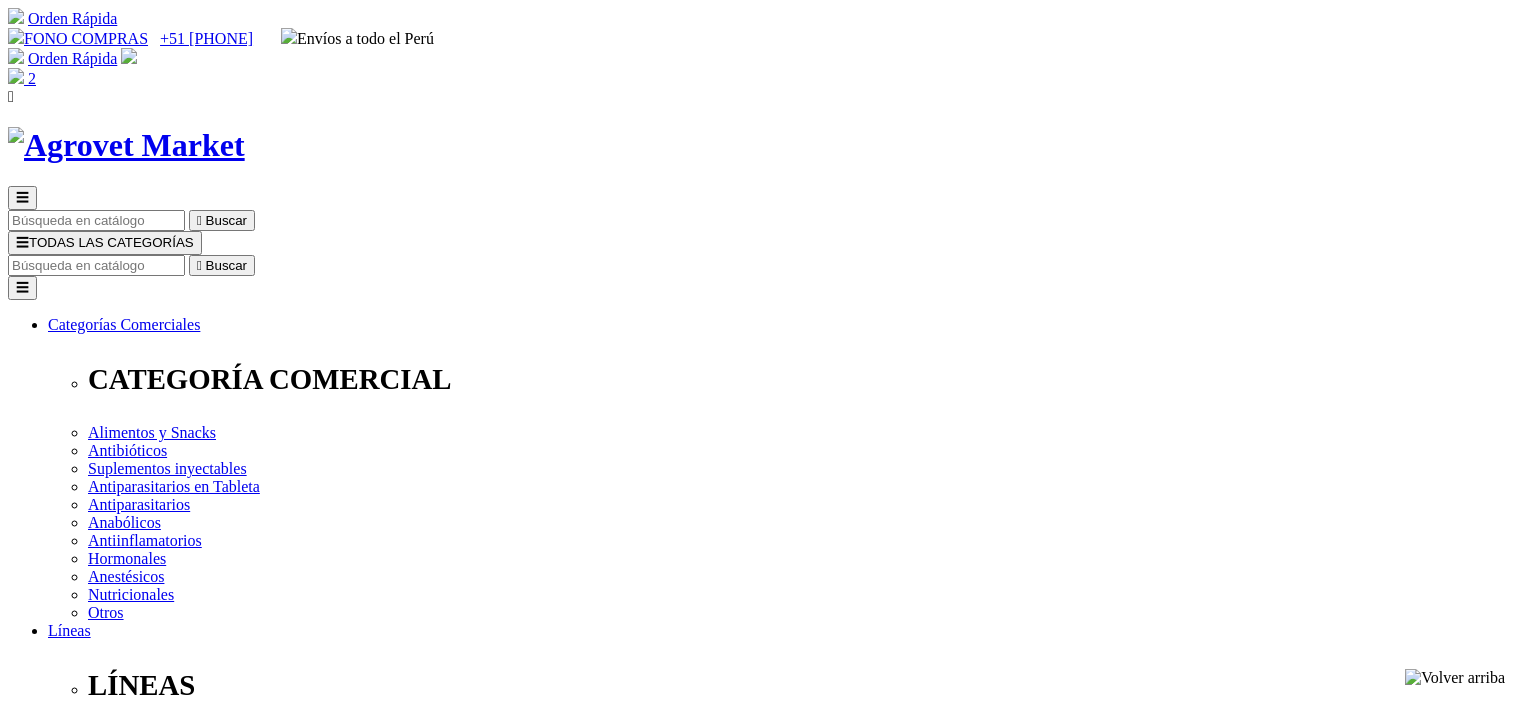 scroll, scrollTop: 0, scrollLeft: 0, axis: both 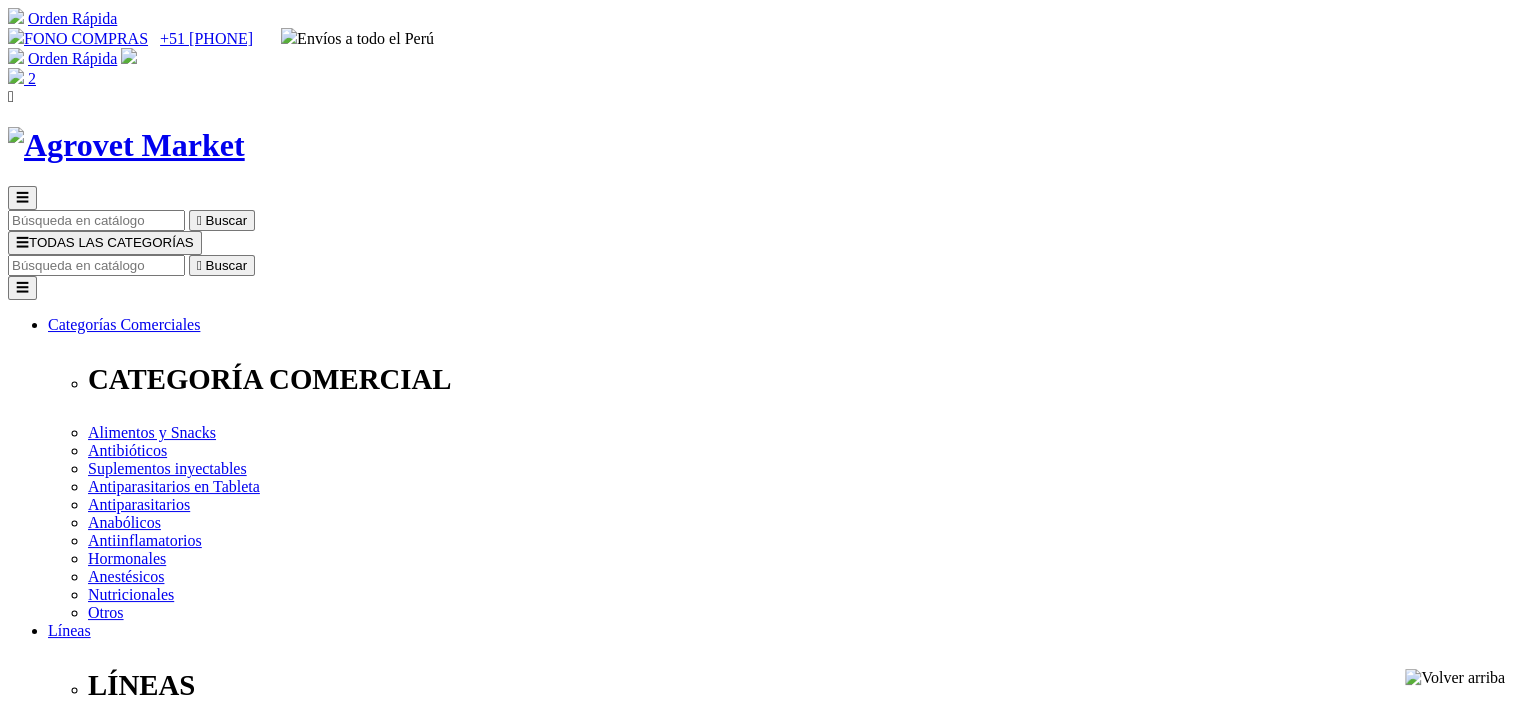 click on "Xelamec® Combi Spot On - 0.5ml - De 2.5kg a 5kg" at bounding box center [215, 2533] 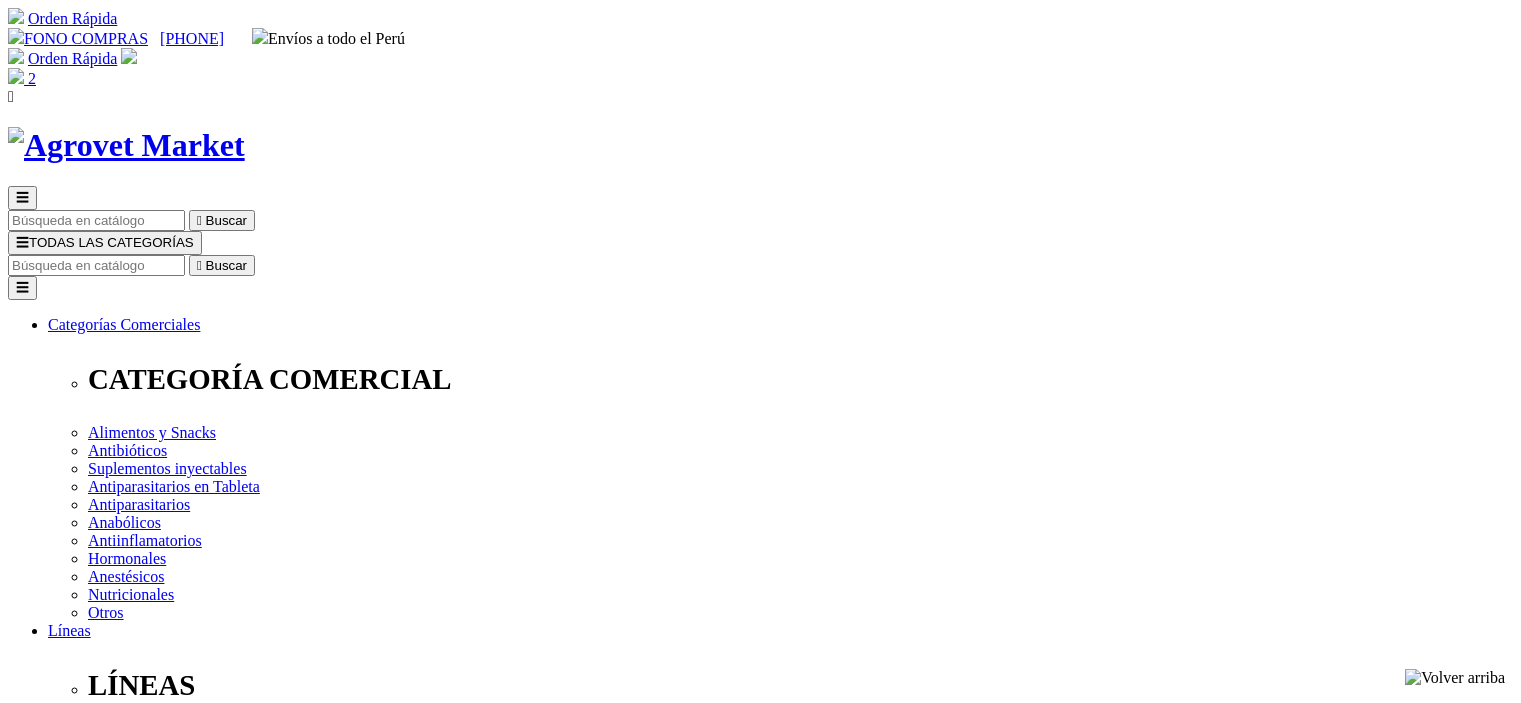 scroll, scrollTop: 0, scrollLeft: 0, axis: both 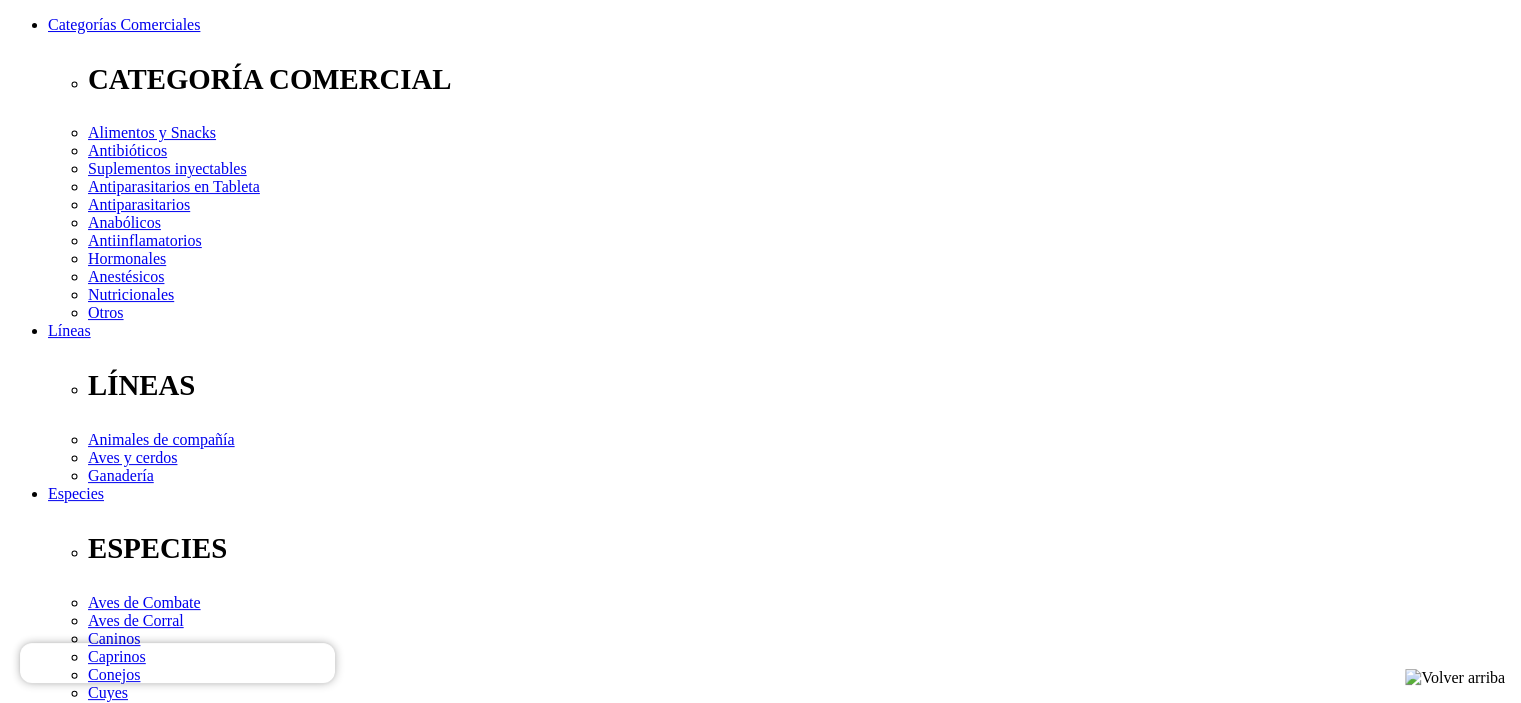 click at bounding box center (48, 2143) 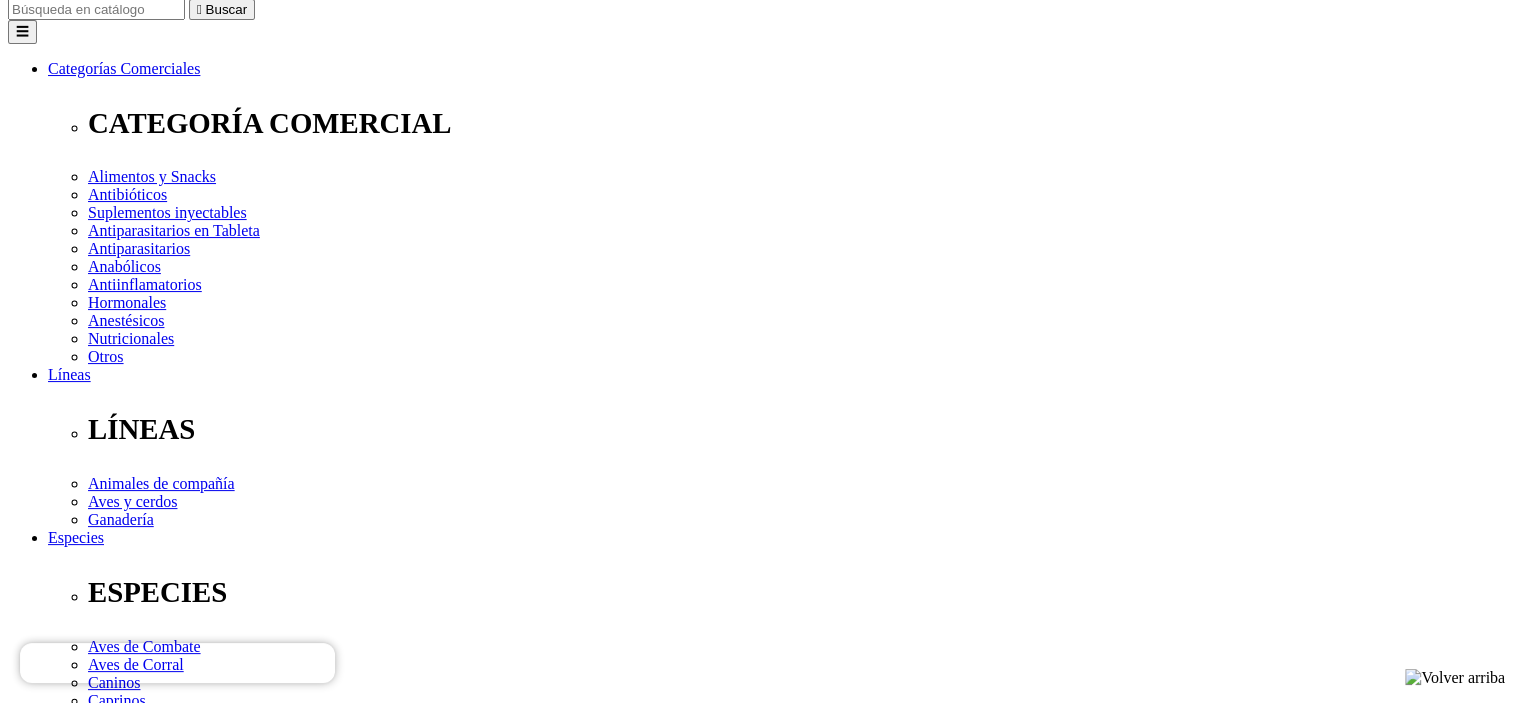 scroll, scrollTop: 400, scrollLeft: 0, axis: vertical 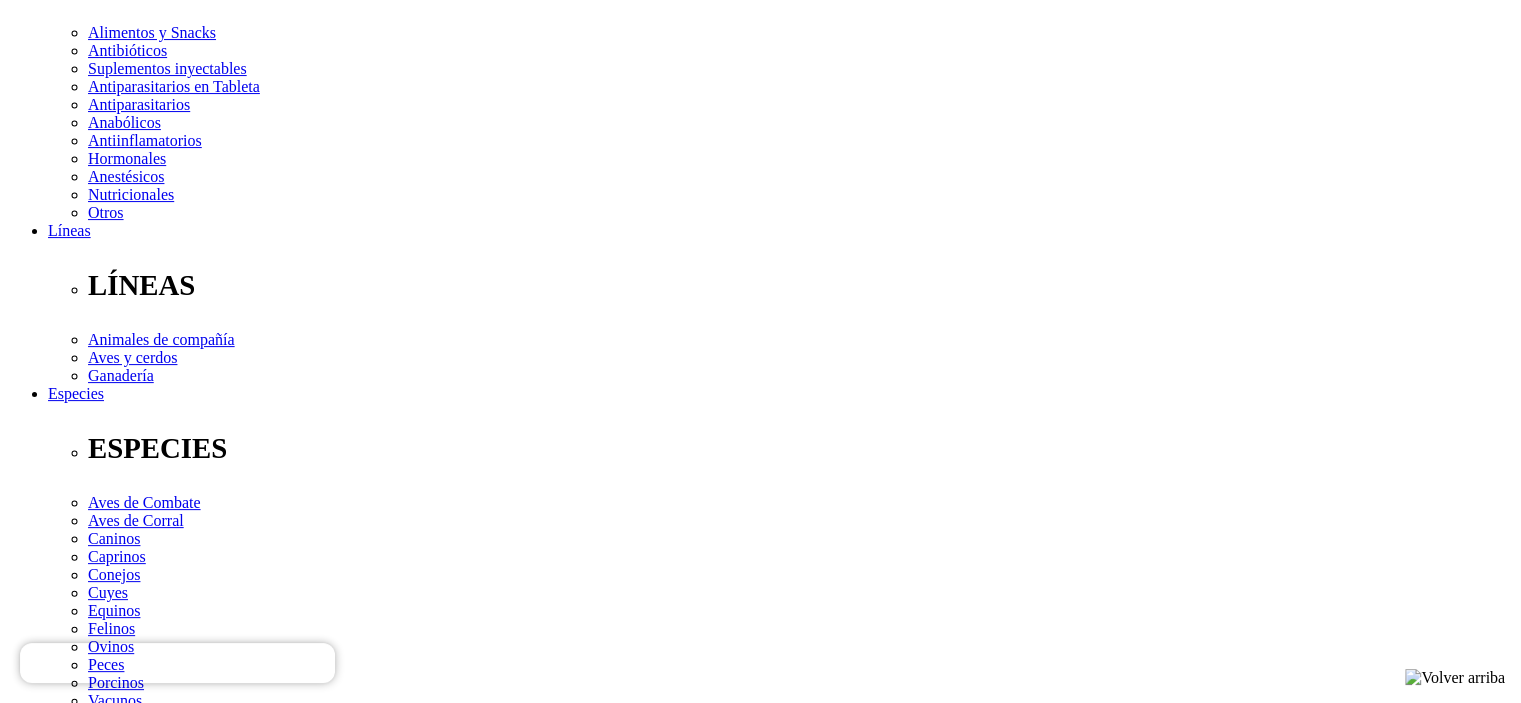 click at bounding box center (63, 1983) 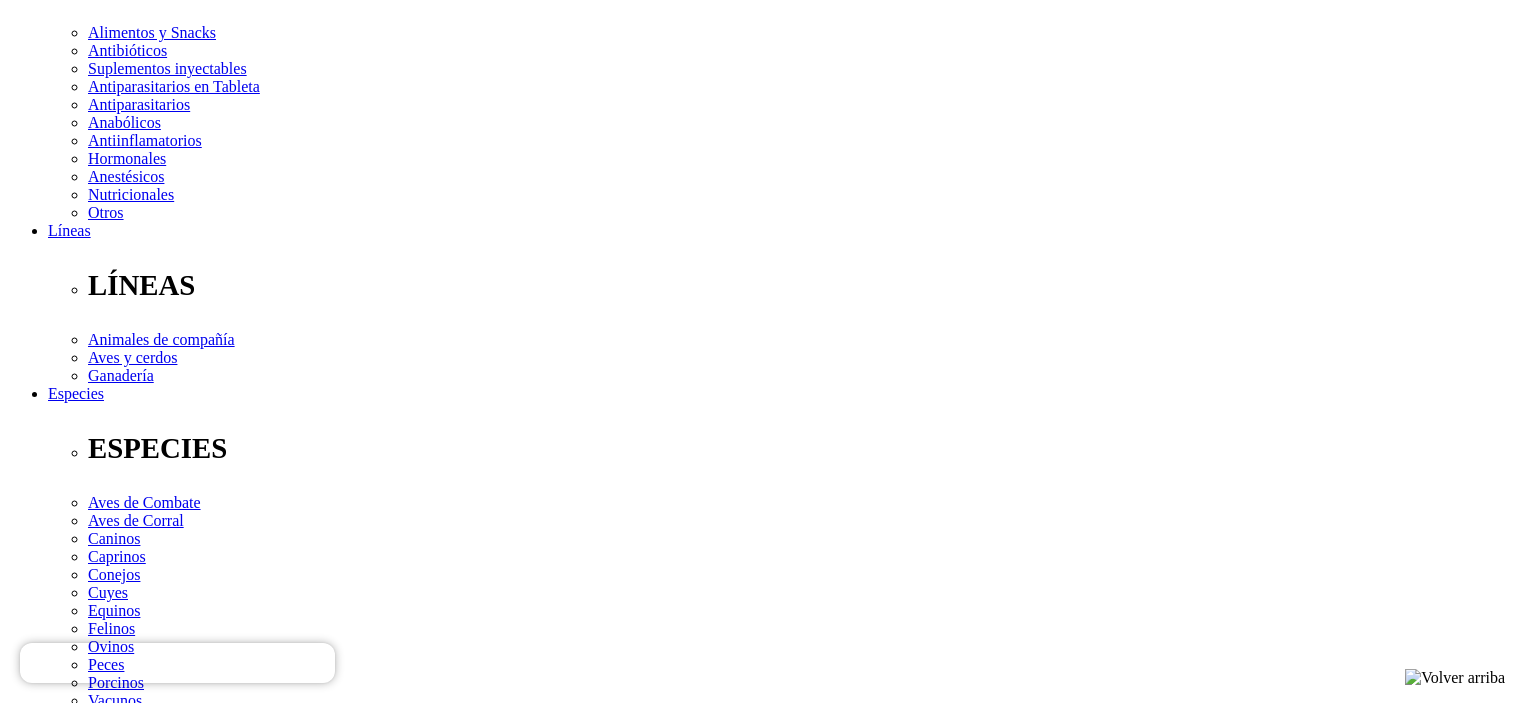 click at bounding box center (460, 251) 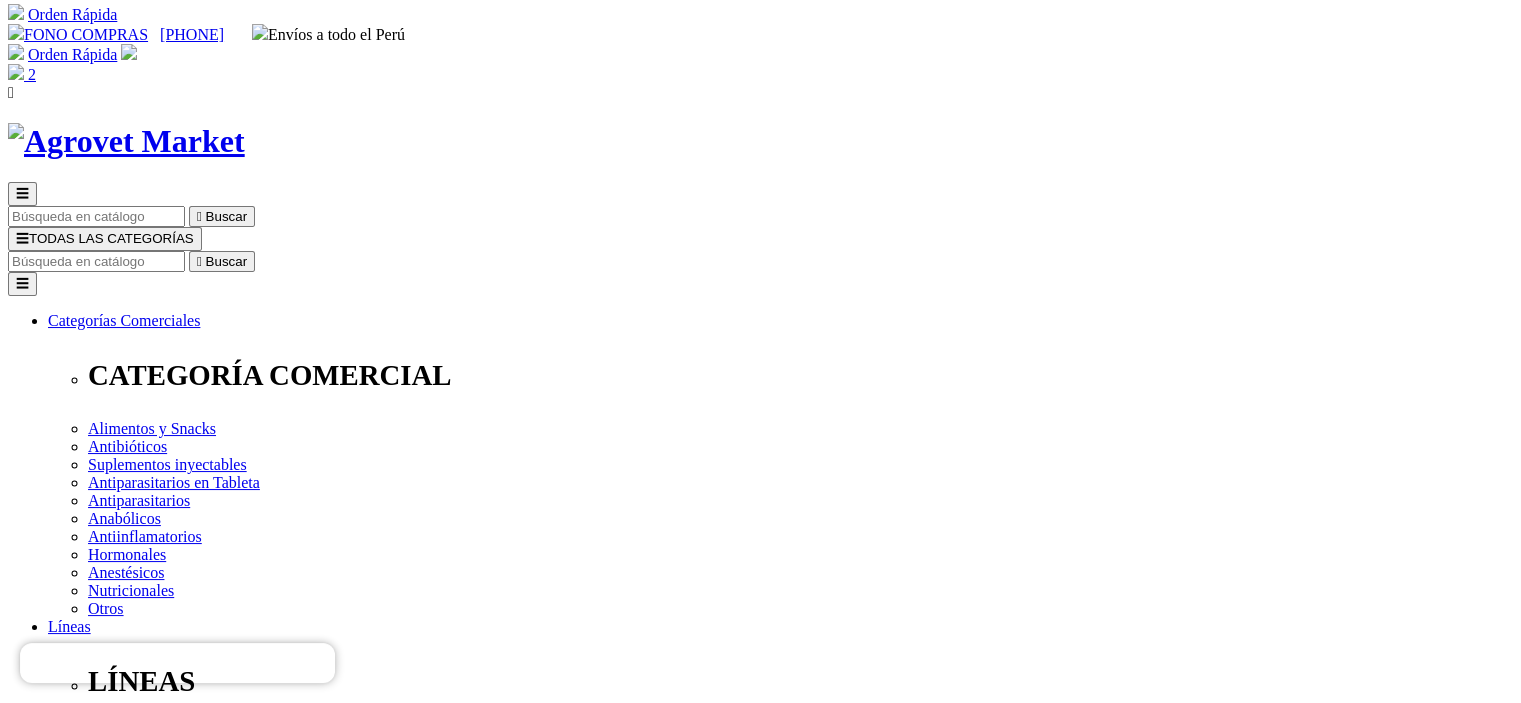 scroll, scrollTop: 0, scrollLeft: 0, axis: both 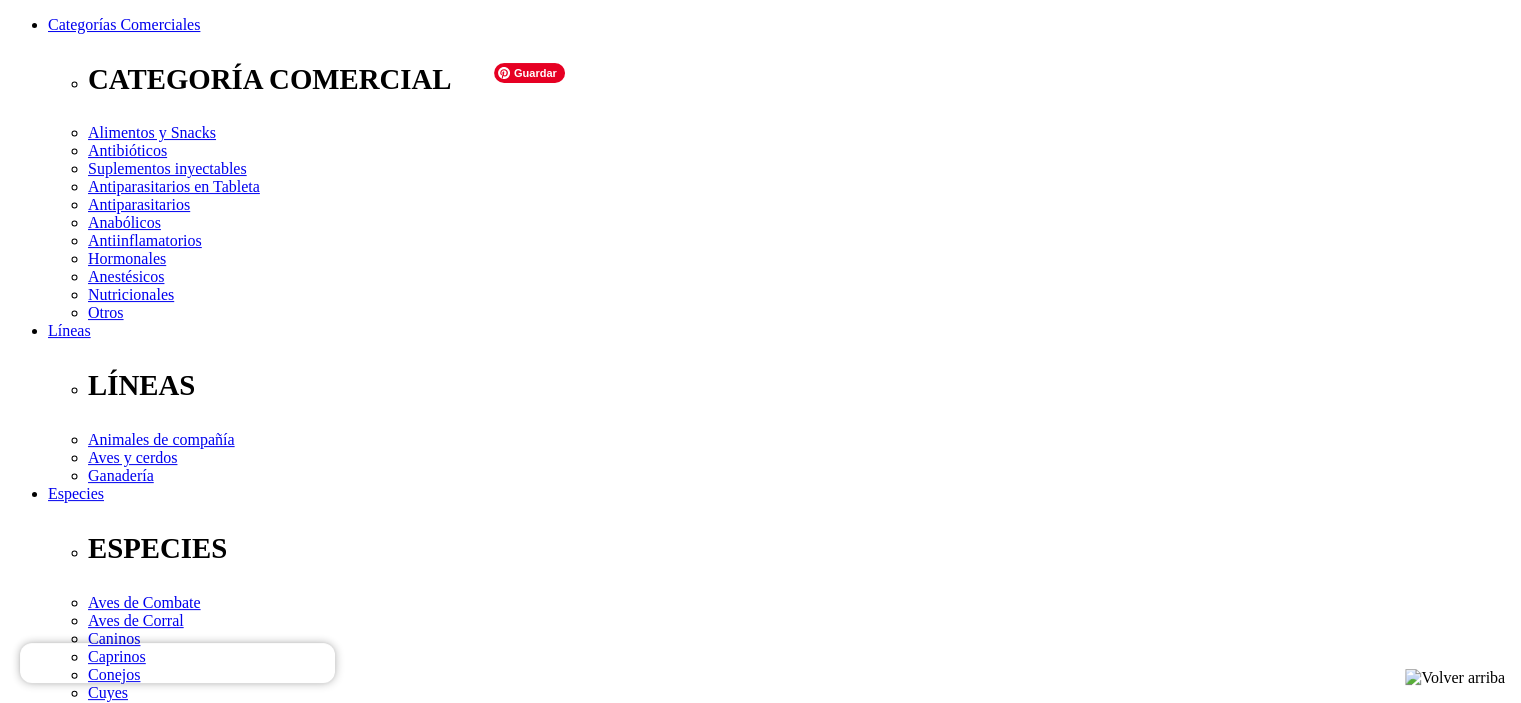 click at bounding box center [59, 3366] 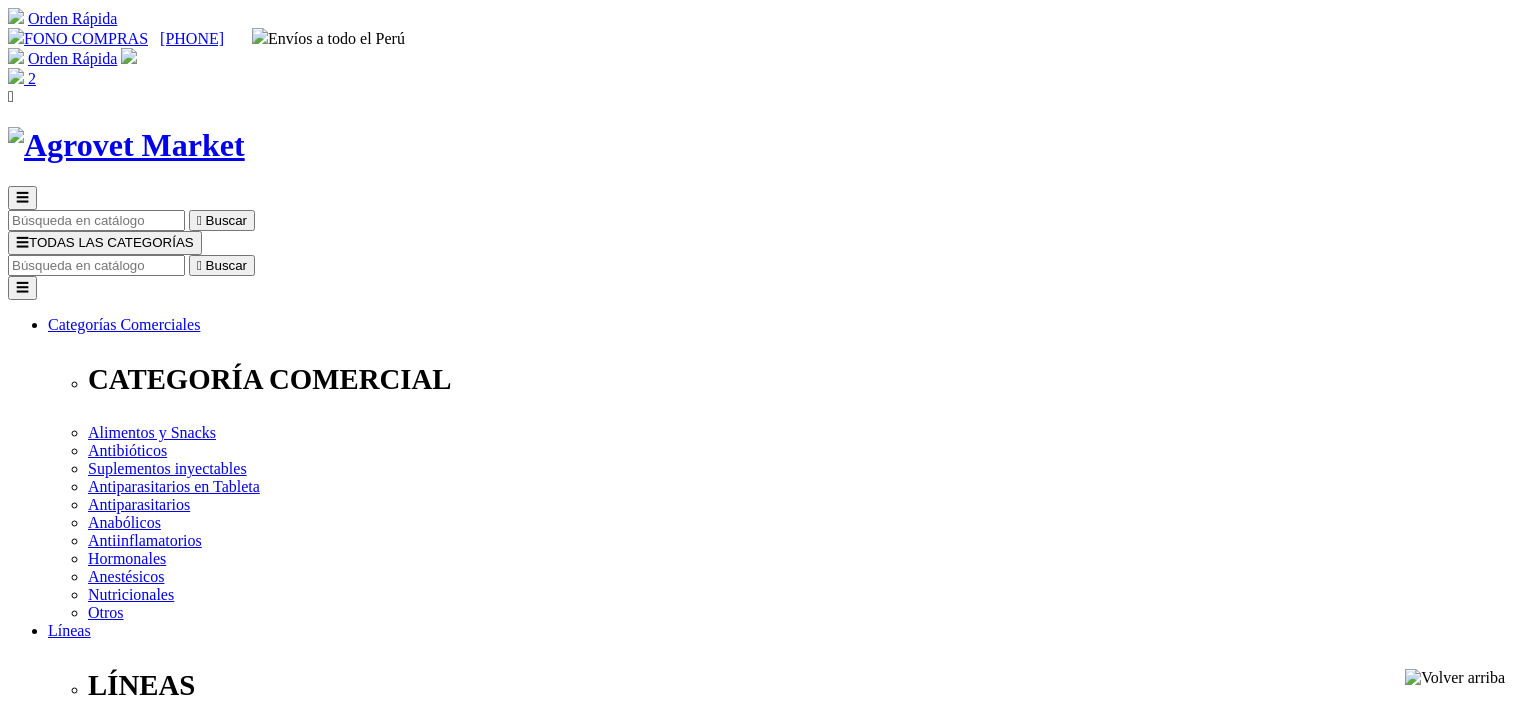 scroll, scrollTop: 0, scrollLeft: 0, axis: both 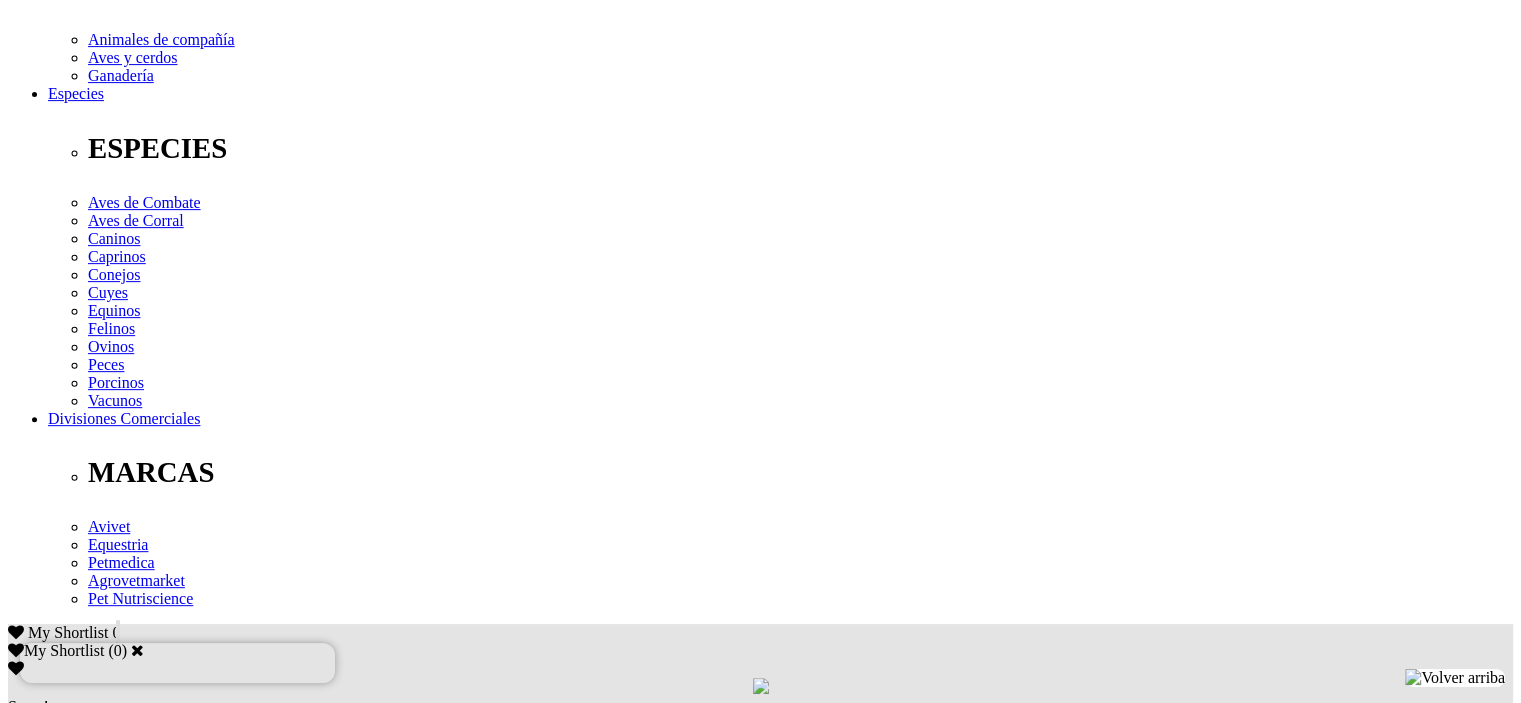 click on "Indicaciones" at bounding box center (88, 2455) 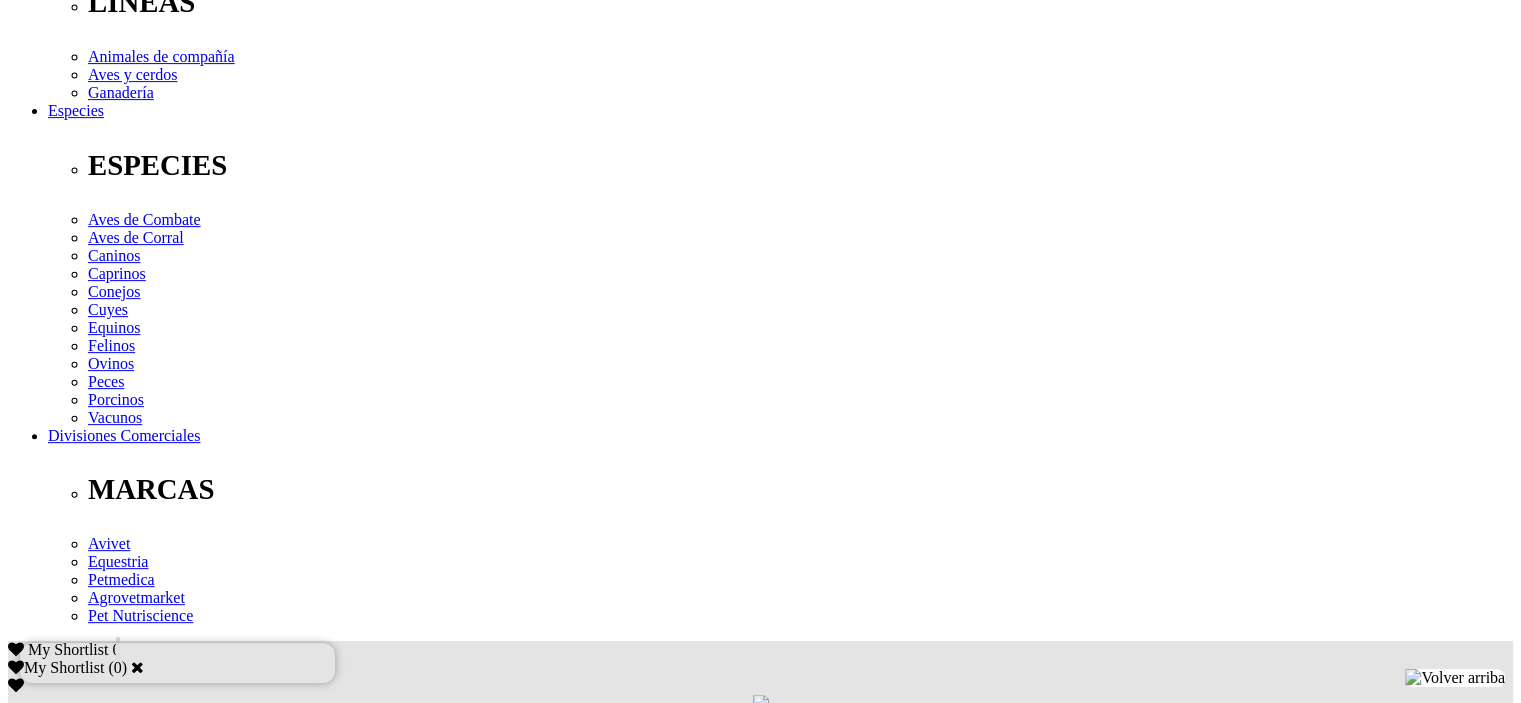 scroll, scrollTop: 700, scrollLeft: 0, axis: vertical 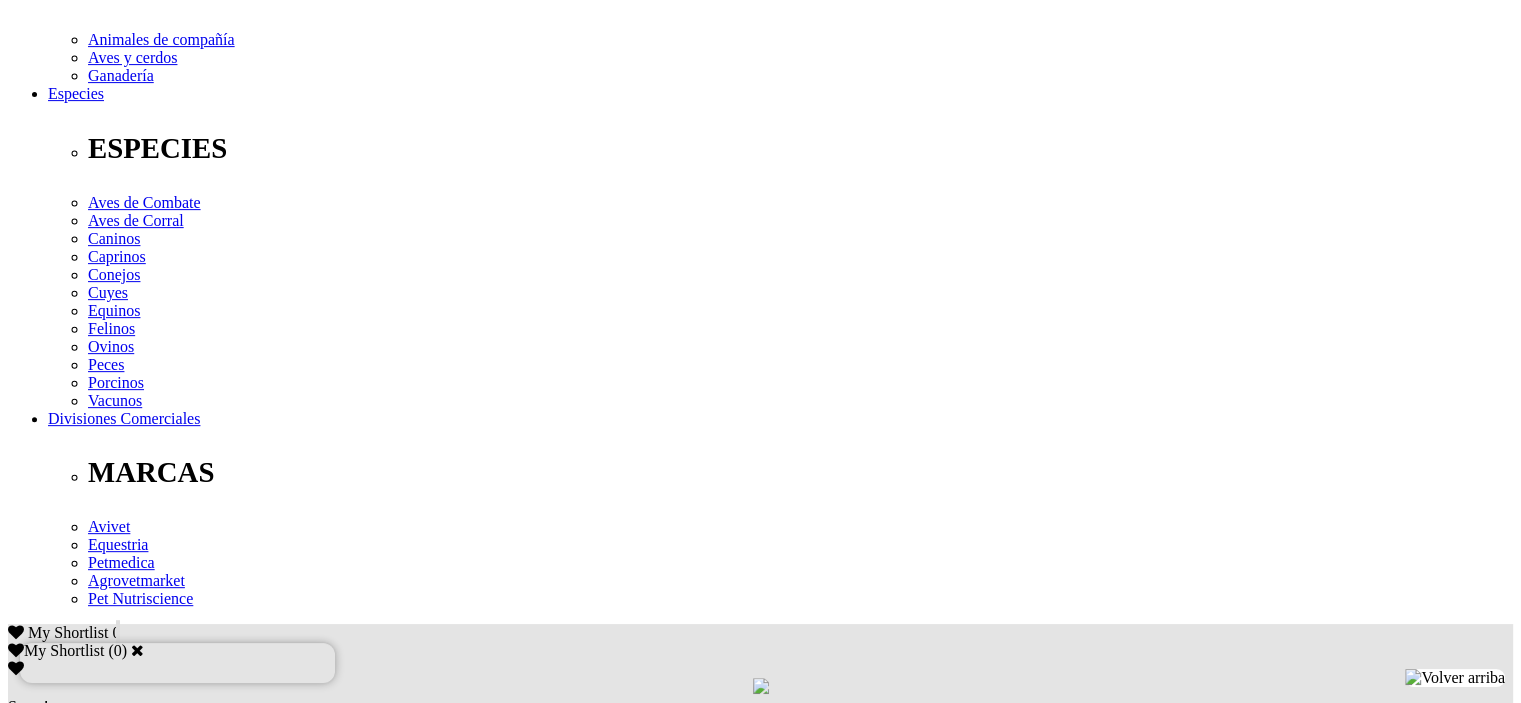 click on "Dosis y Administración" at bounding box center (123, 2455) 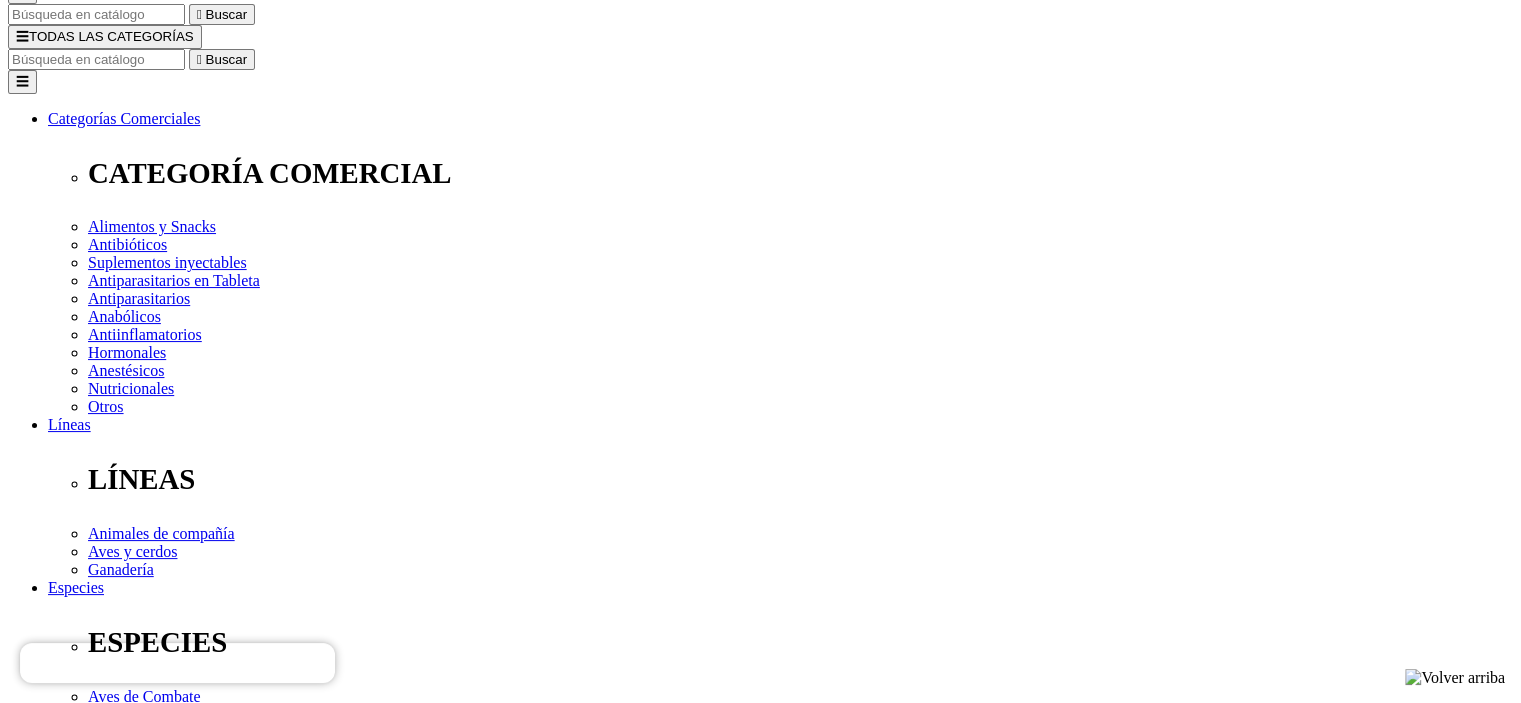 scroll, scrollTop: 200, scrollLeft: 0, axis: vertical 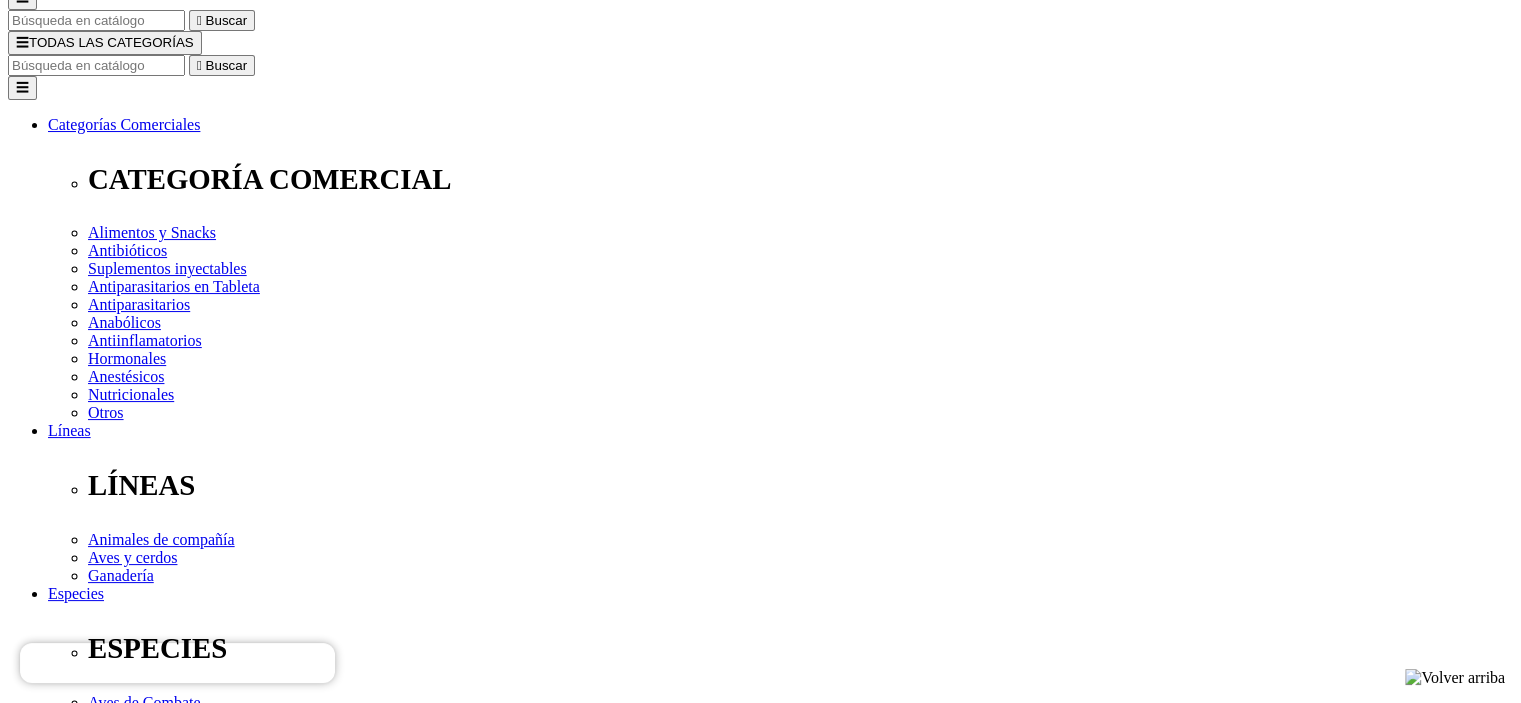 click on "Elige la presentación comercial que deseas
Jeringa dosificadora x 50 mL
Jeringa dosificadora x 5 mL
Jeringa dosificadora x 2 mL
Jeringa dosificadora x 10 mL" at bounding box center (148, 2754) 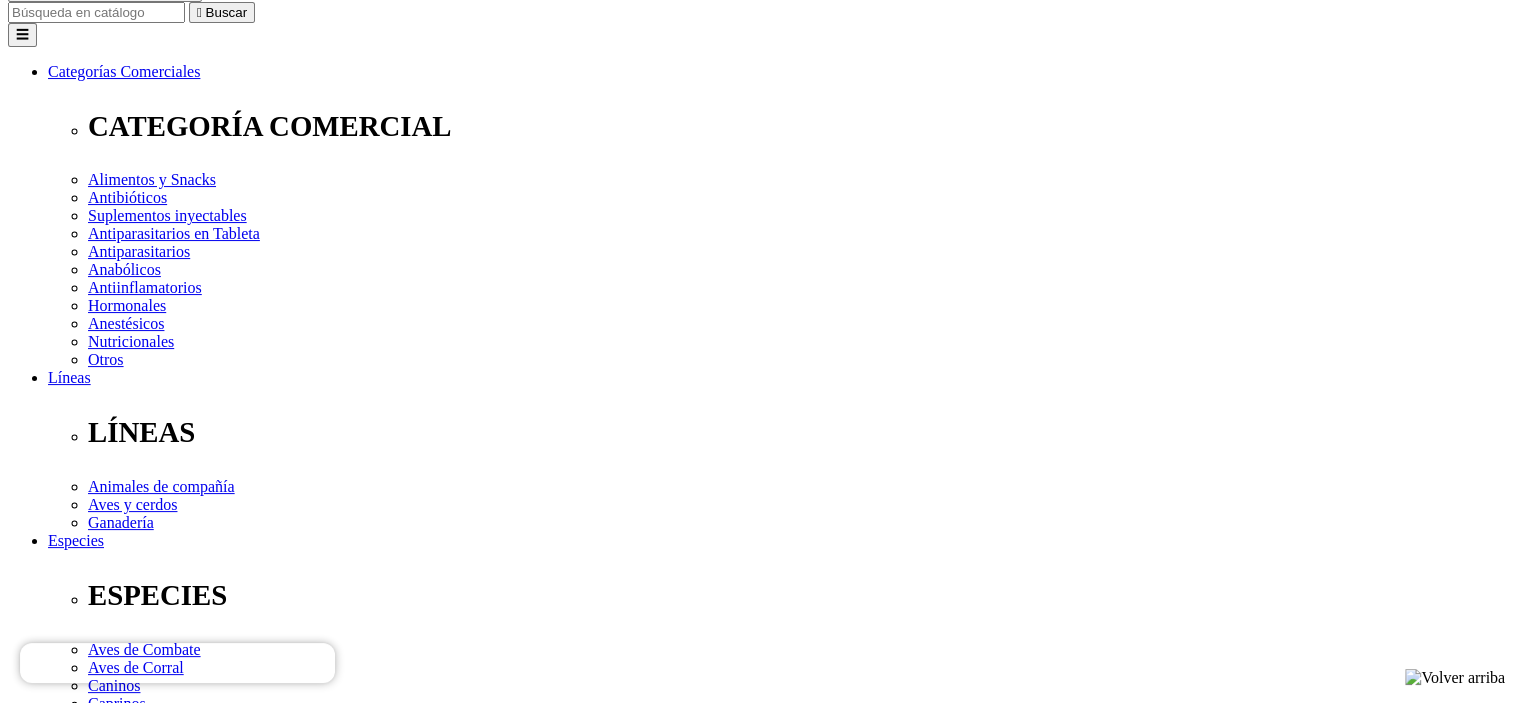 scroll, scrollTop: 400, scrollLeft: 0, axis: vertical 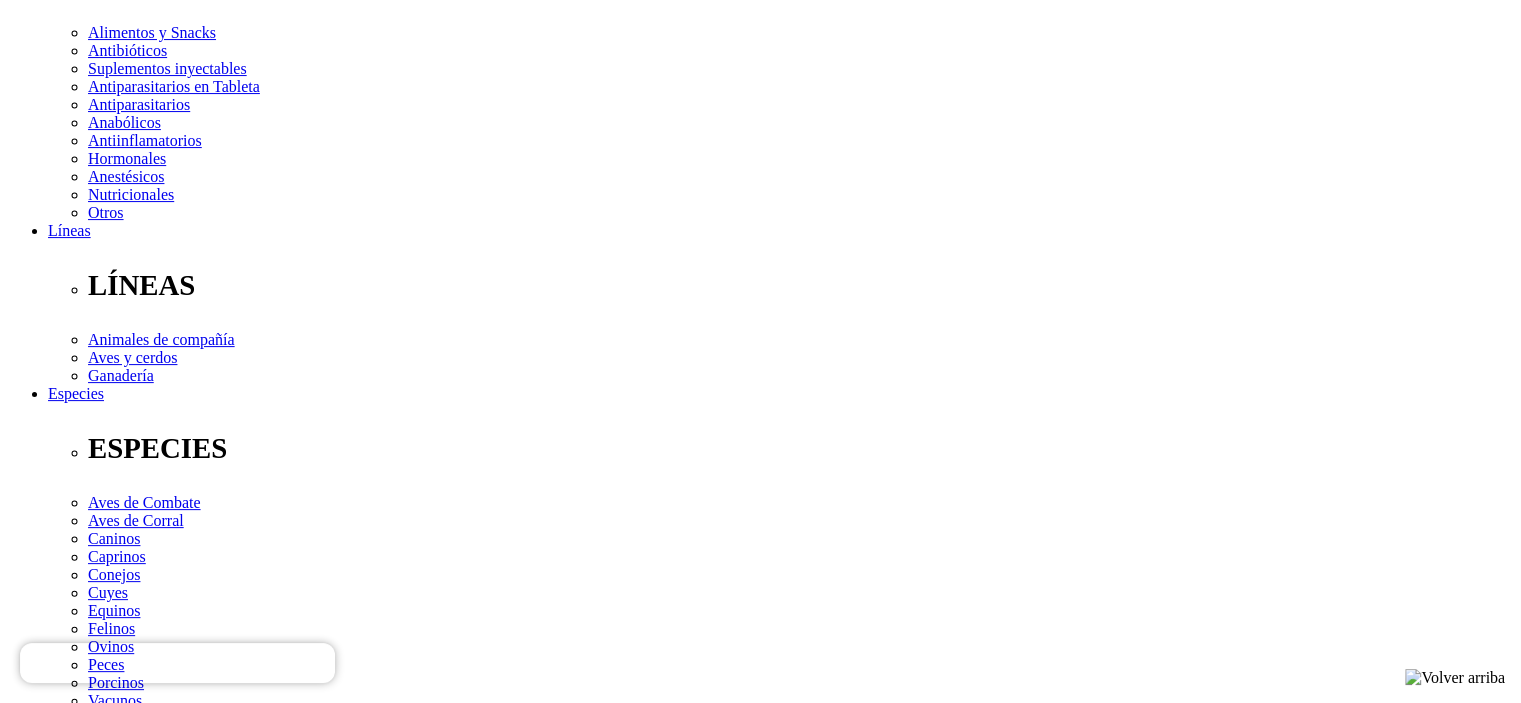 click on "Elige la presentación comercial que deseas
Jeringa dosificadora x 50 mL
Jeringa dosificadora x 5 mL
Jeringa dosificadora x 2 mL
Jeringa dosificadora x 10 mL" at bounding box center [148, 2554] 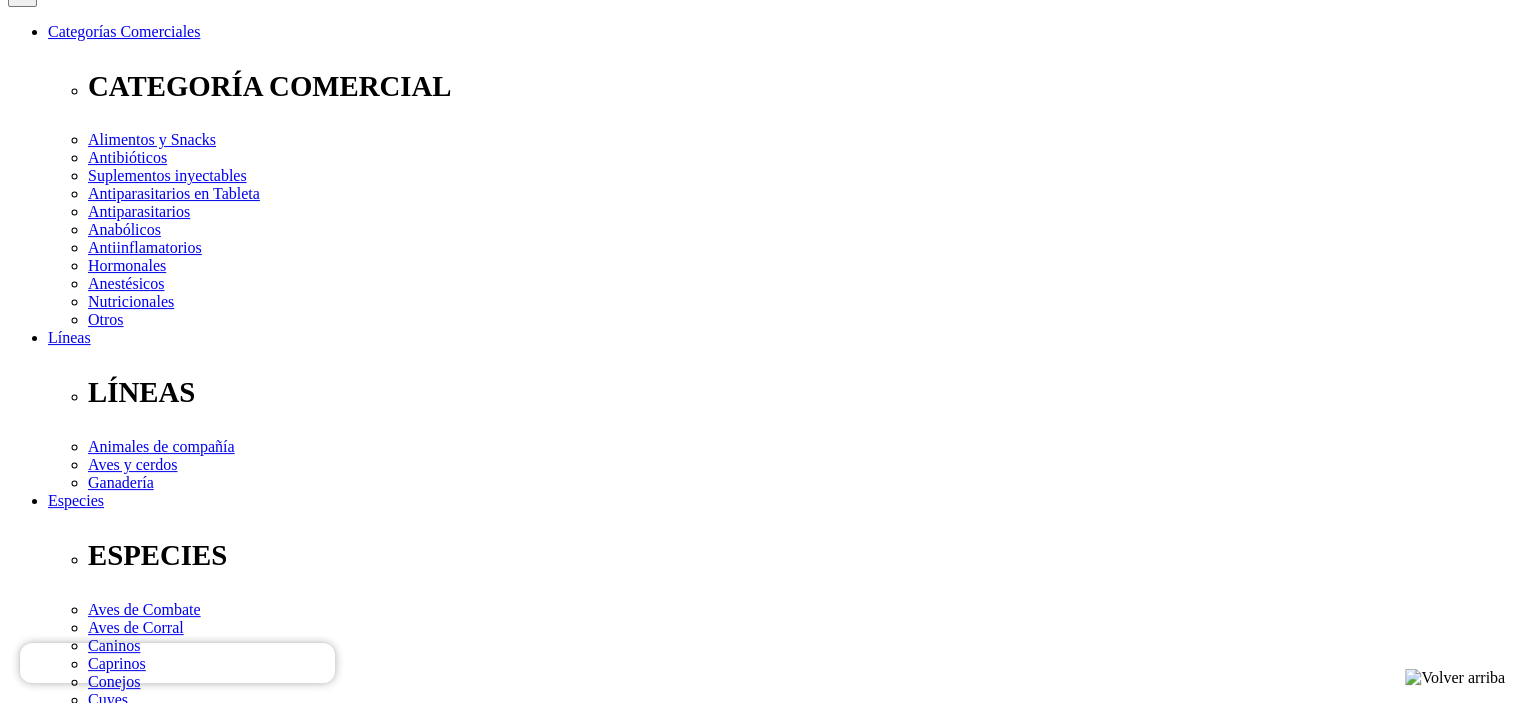 scroll, scrollTop: 300, scrollLeft: 0, axis: vertical 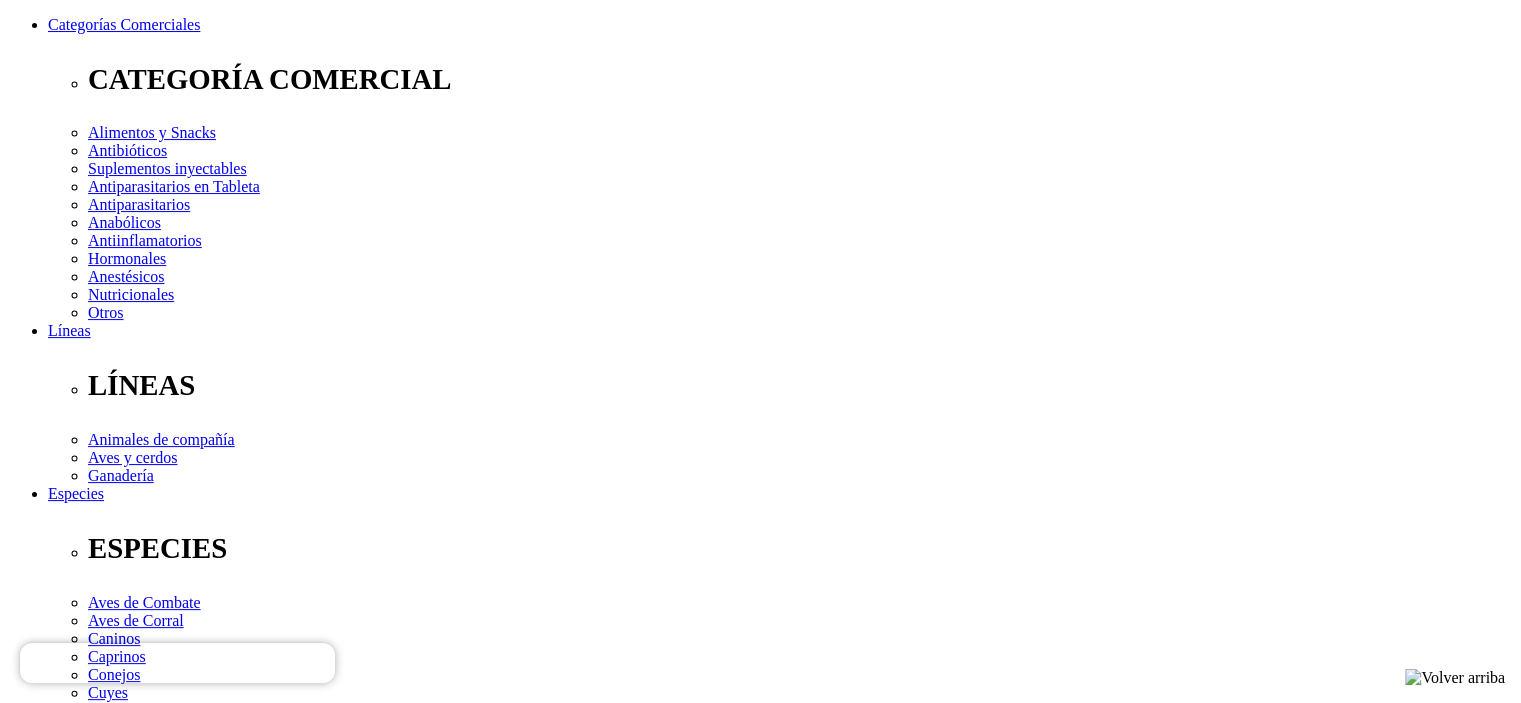click on "Elige la presentación comercial que deseas
Jeringa dosificadora x 50 mL
Jeringa dosificadora x 5 mL
Jeringa dosificadora x 2 mL
Jeringa dosificadora x 10 mL" at bounding box center (148, 2653) 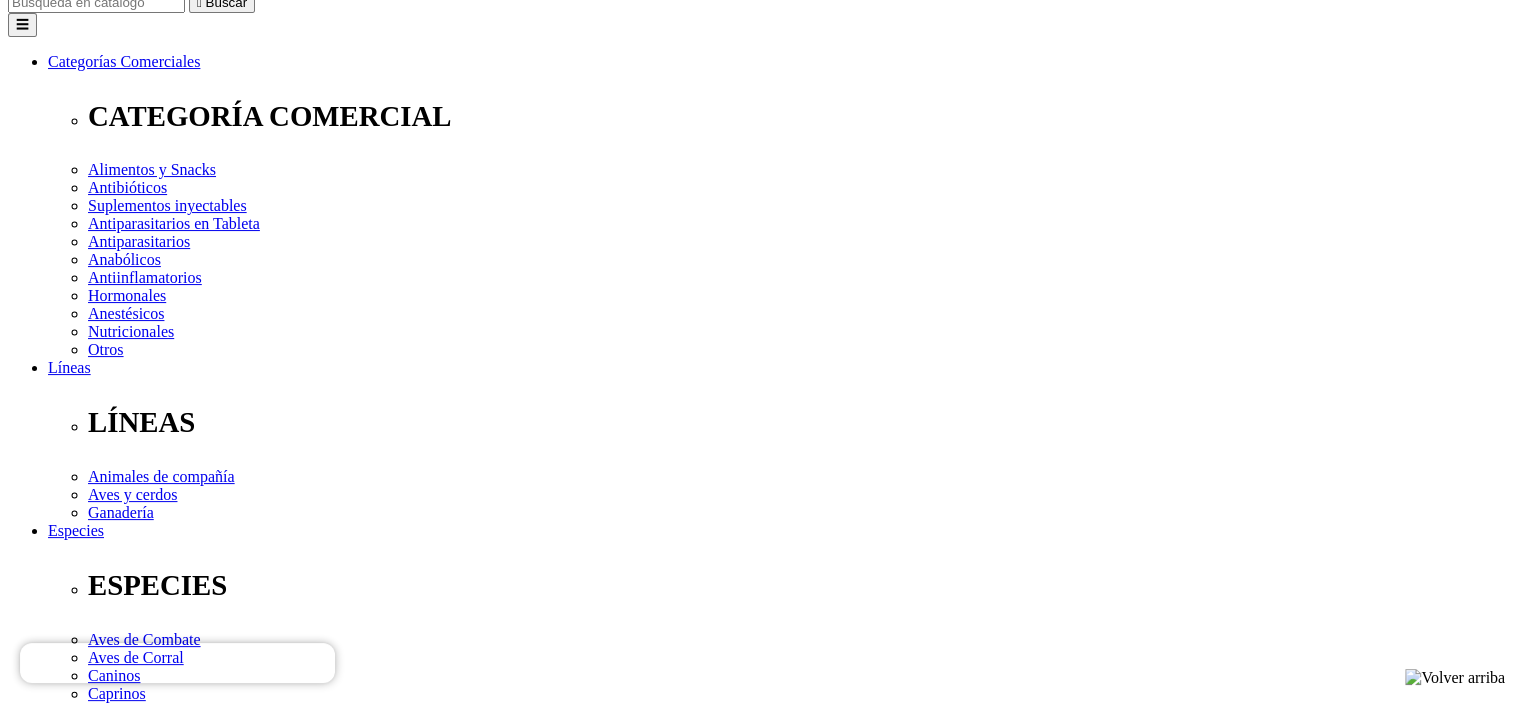 scroll, scrollTop: 200, scrollLeft: 0, axis: vertical 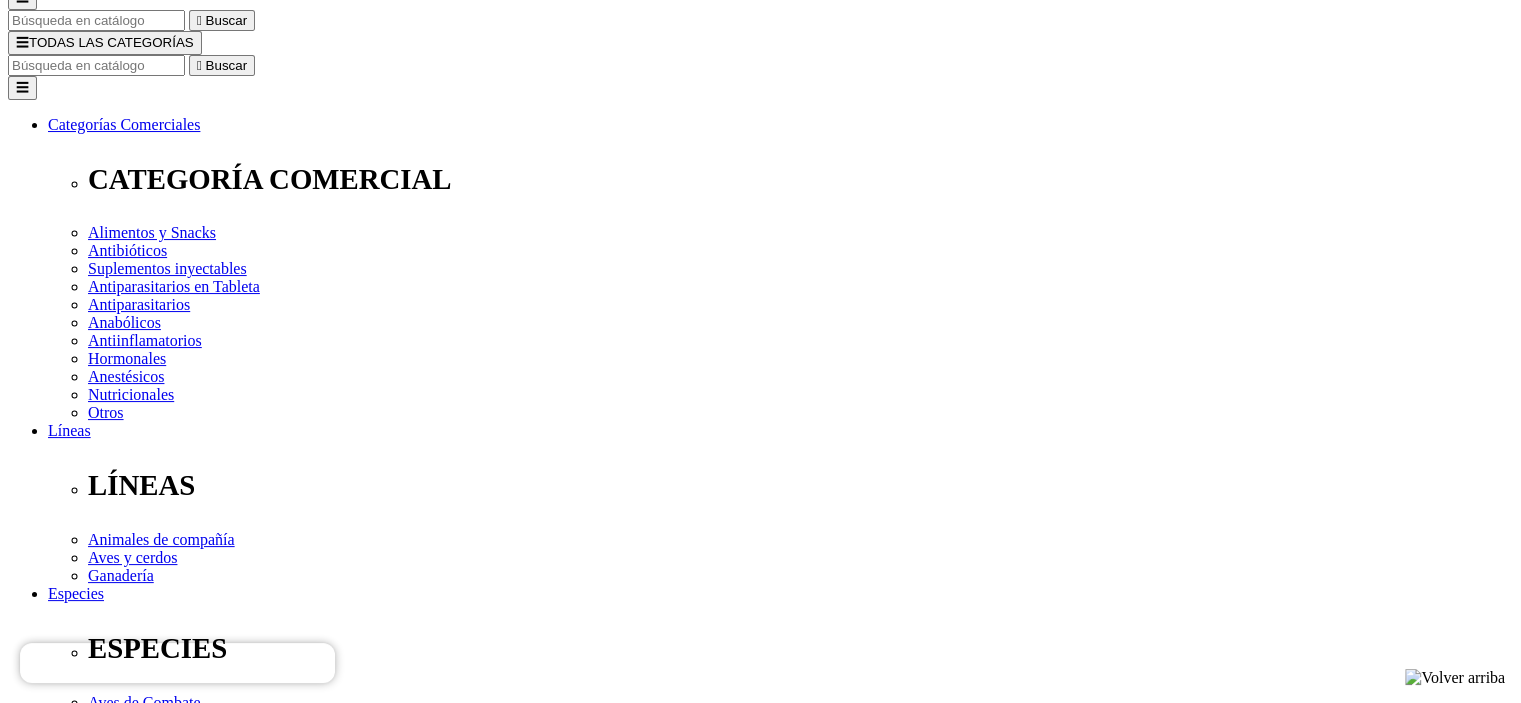 type on "2" 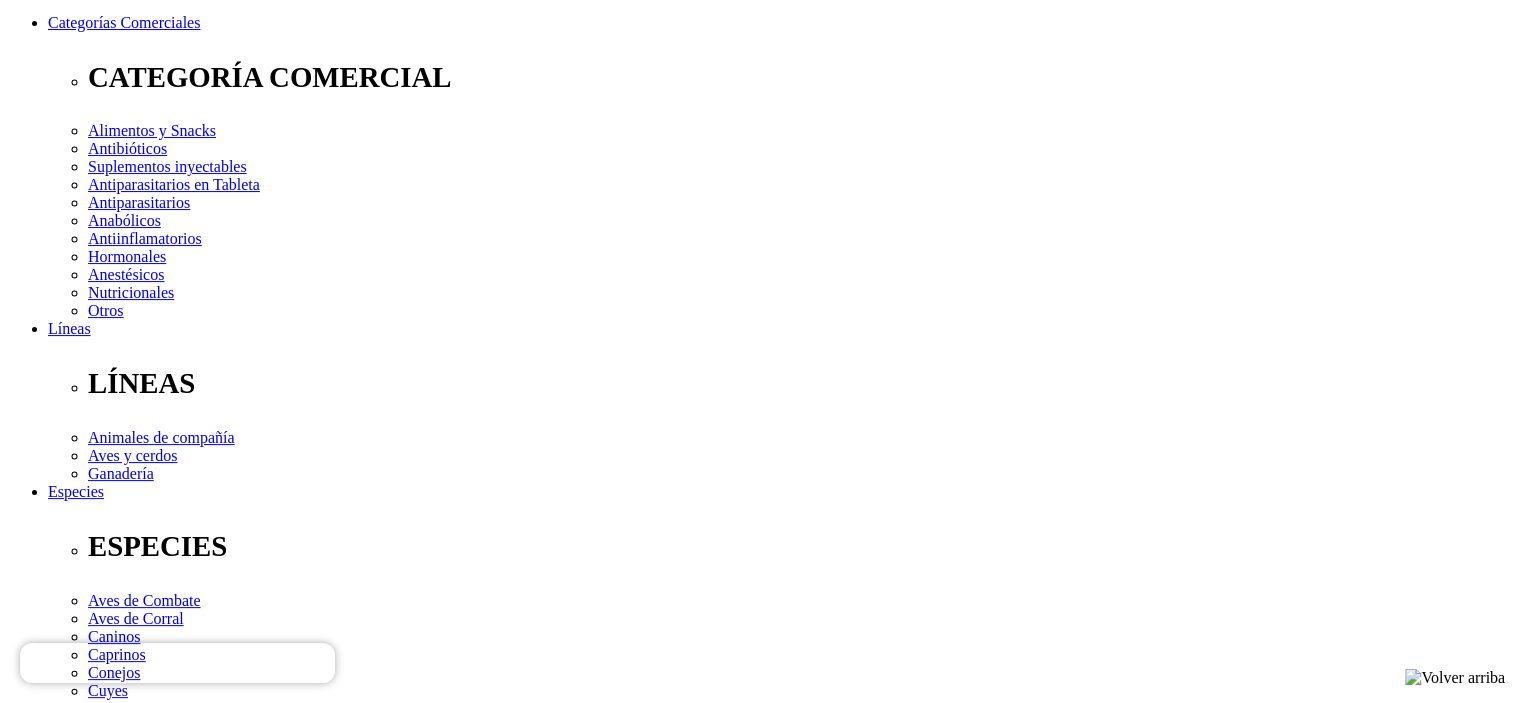 scroll, scrollTop: 300, scrollLeft: 0, axis: vertical 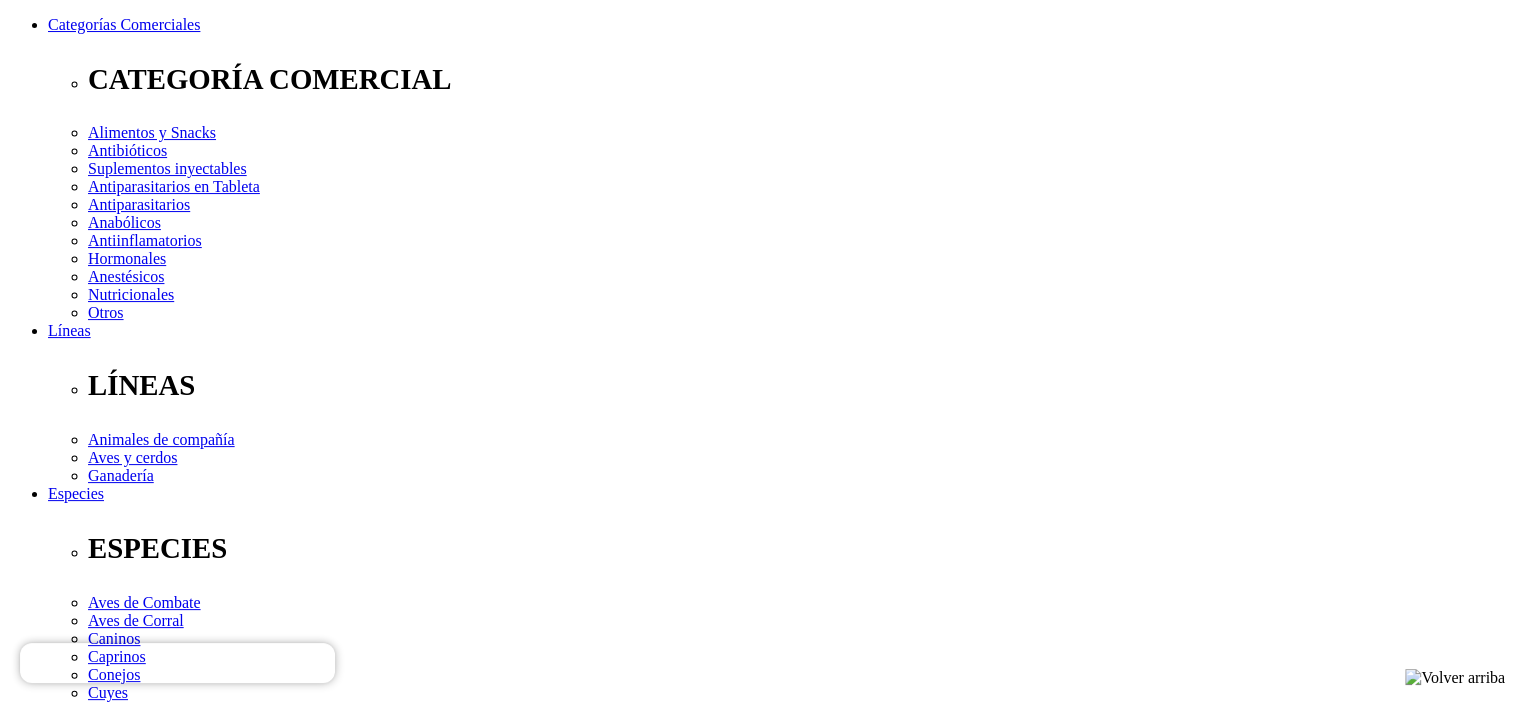 click on "Elige la presentación comercial que deseas
Jeringa dosificadora x 50 mL
Jeringa dosificadora x 5 mL
Jeringa dosificadora x 2 mL
Jeringa dosificadora x 10 mL" at bounding box center [148, 2653] 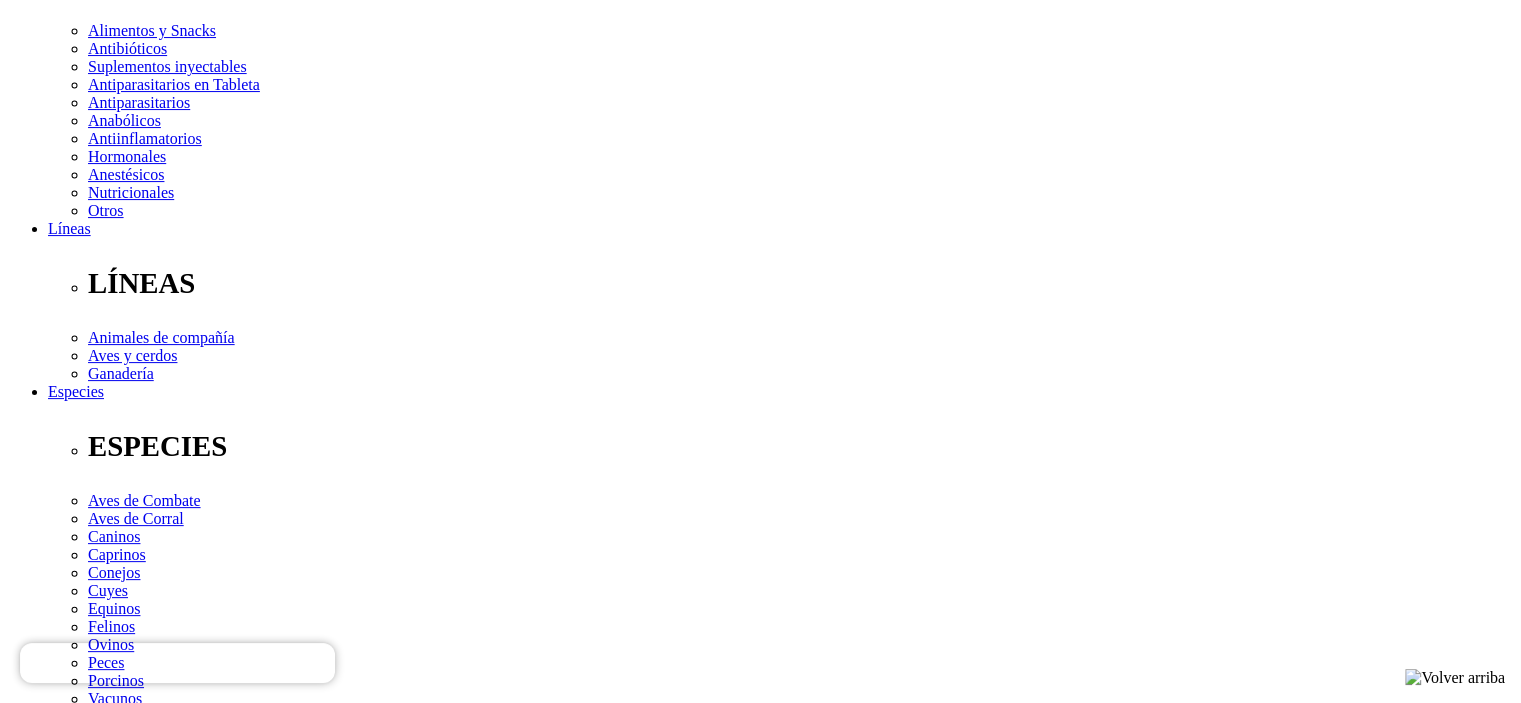 scroll, scrollTop: 340, scrollLeft: 0, axis: vertical 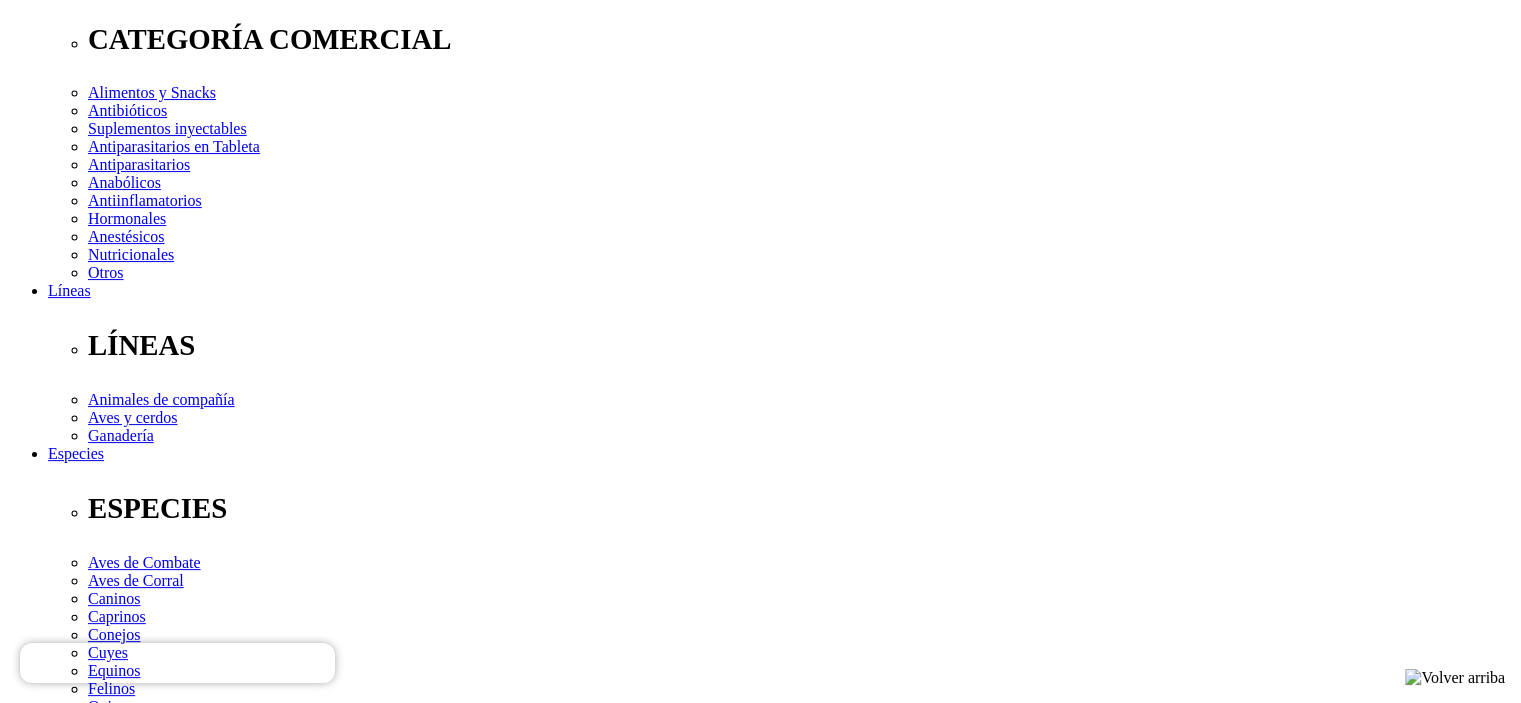 click on "Elige la presentación comercial que deseas
Jeringa dosificadora x 50 mL
Jeringa dosificadora x 5 mL
Jeringa dosificadora x 2 mL
Jeringa dosificadora x 10 mL" at bounding box center [148, 2613] 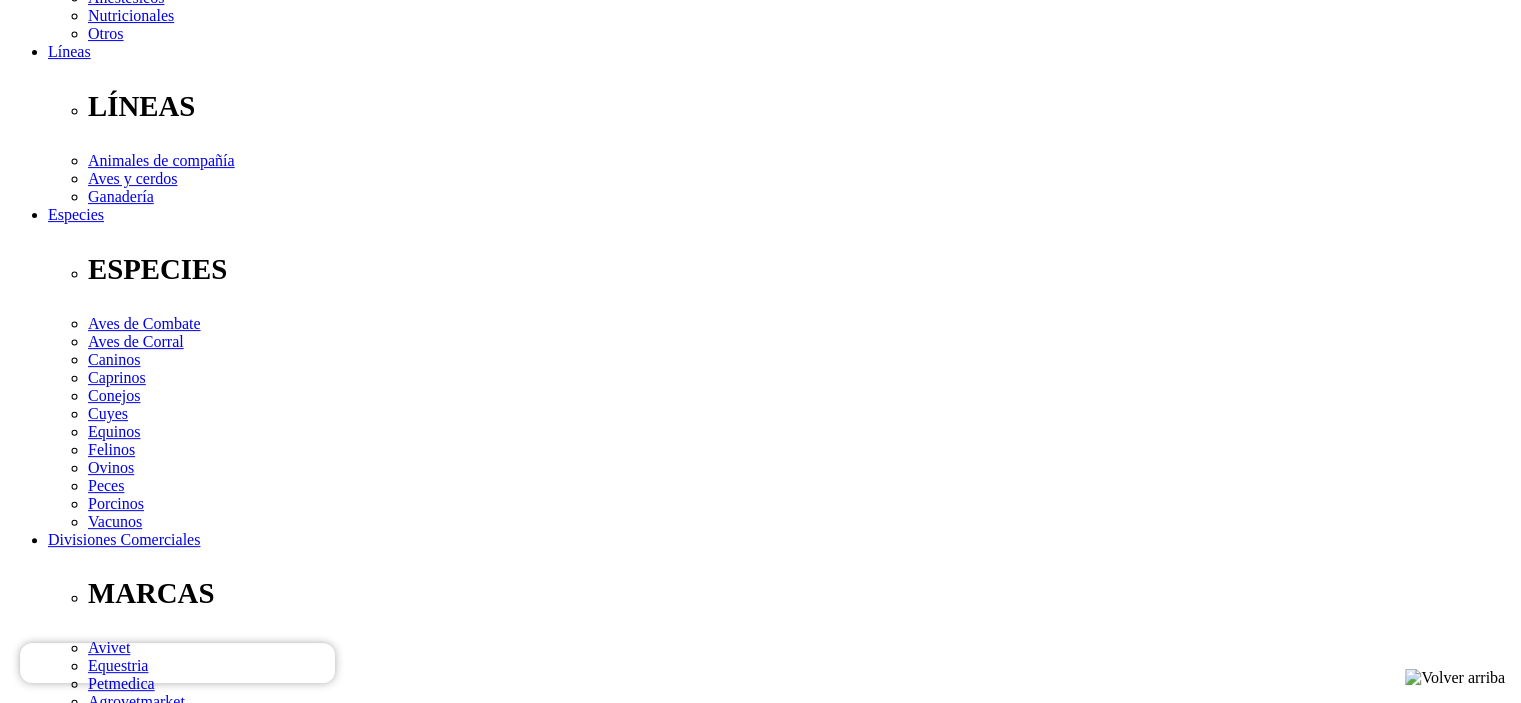 scroll, scrollTop: 640, scrollLeft: 0, axis: vertical 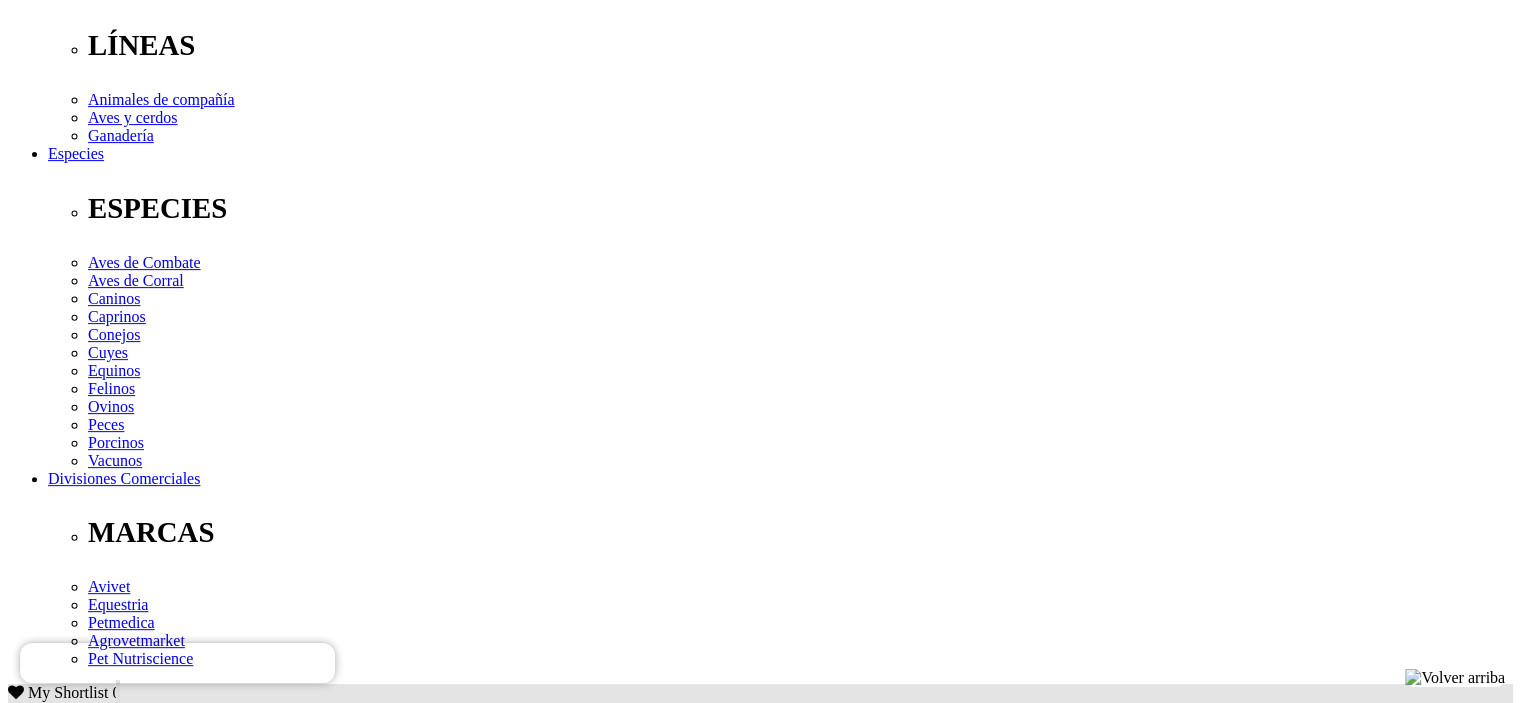 click on "Comentarios" at bounding box center [89, 2567] 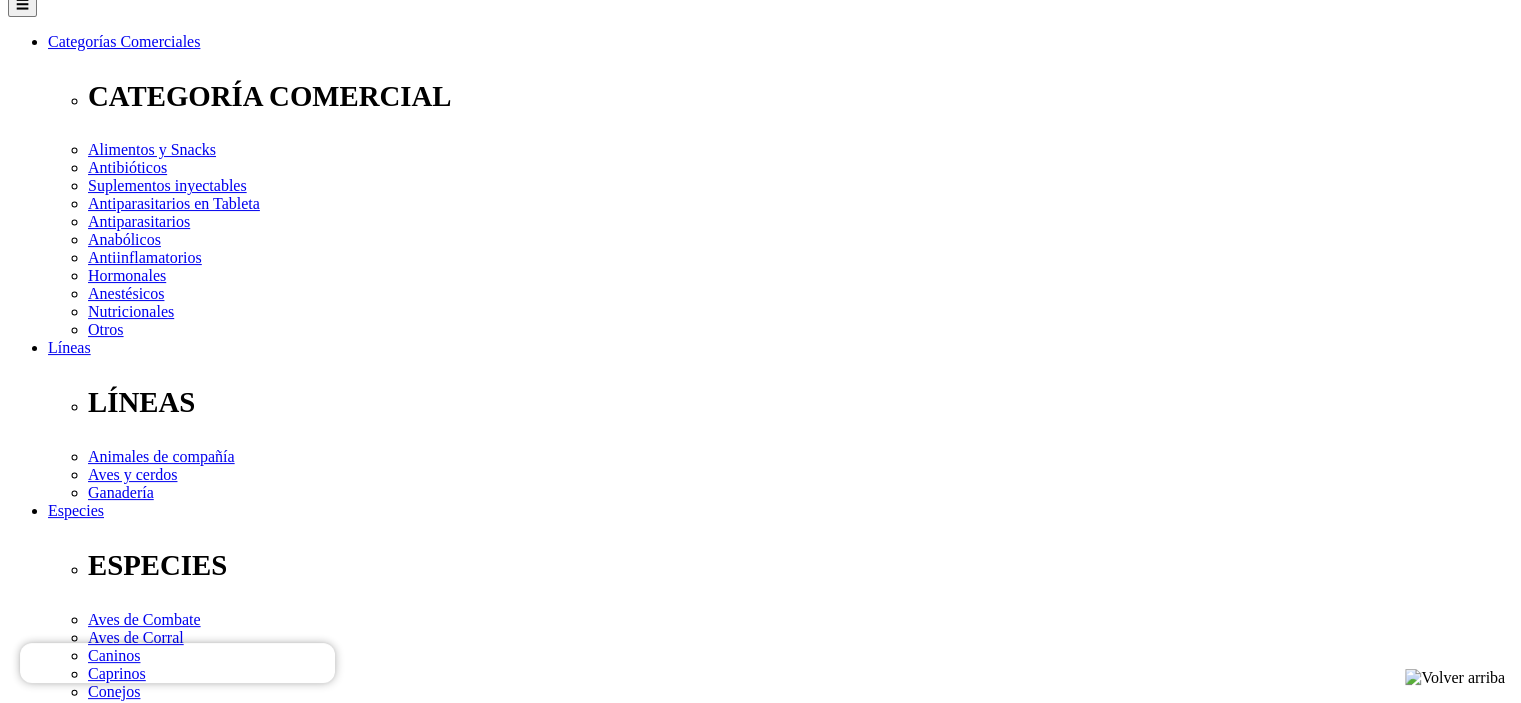 scroll, scrollTop: 340, scrollLeft: 0, axis: vertical 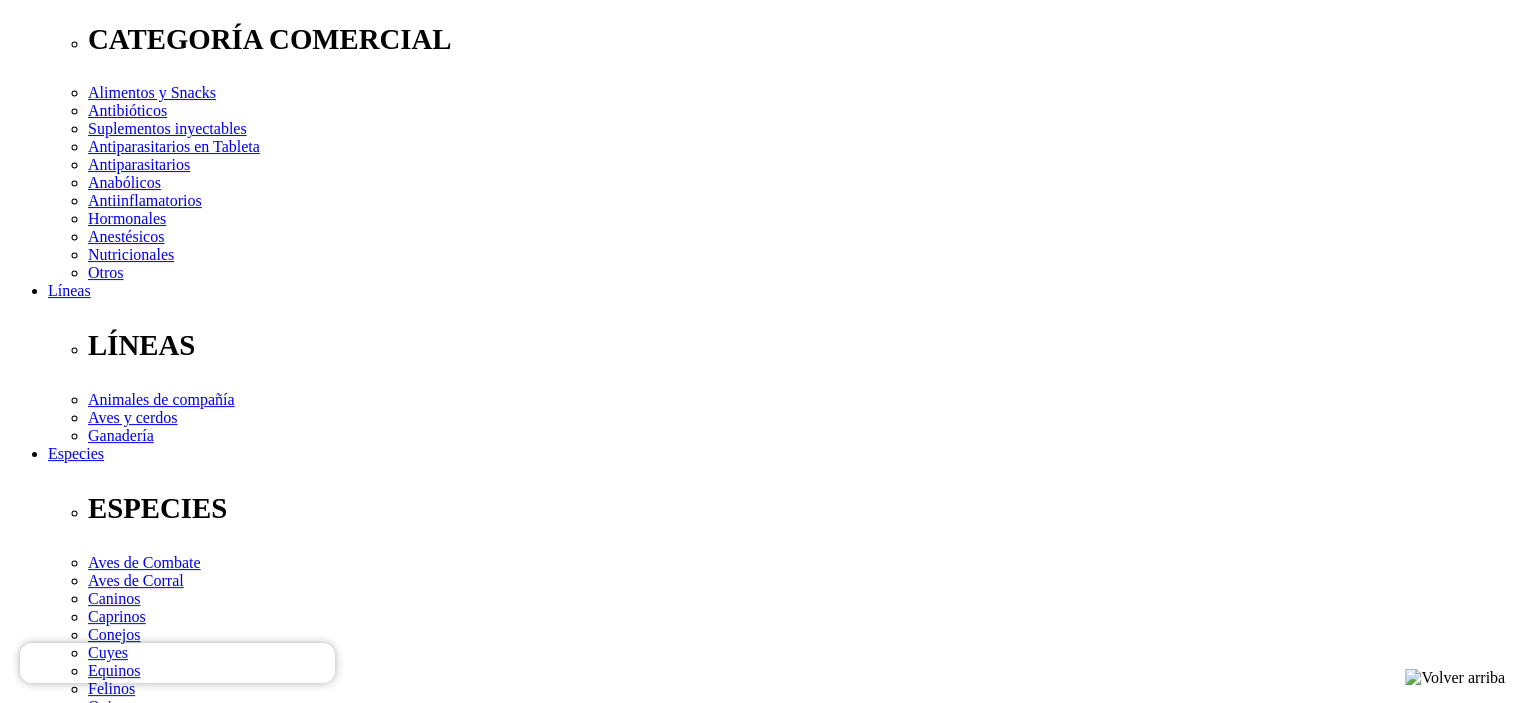 click on "Elige la presentación comercial que deseas
Jeringa dosificadora x 50 mL
Jeringa dosificadora x 5 mL
Jeringa dosificadora x 2 mL
Jeringa dosificadora x 10 mL" at bounding box center (148, 2613) 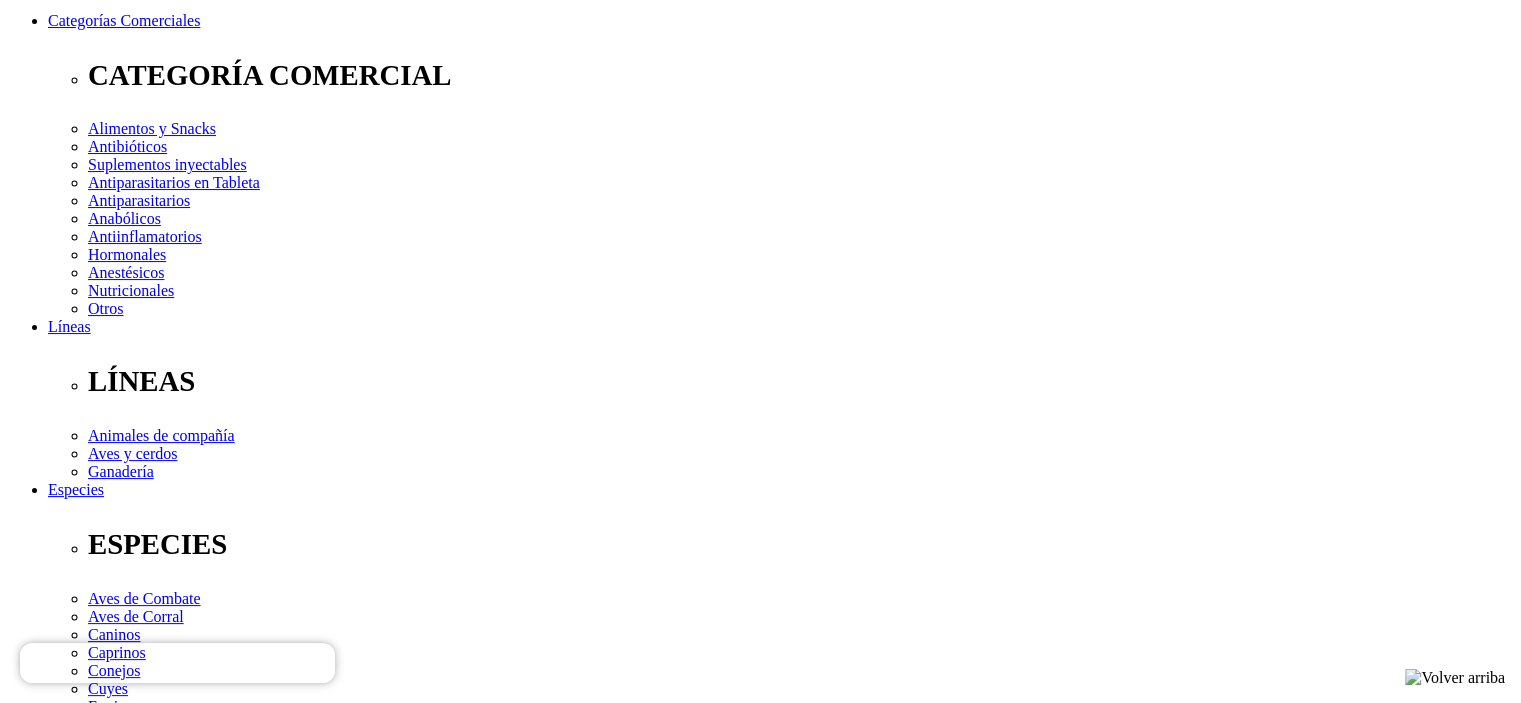 scroll, scrollTop: 440, scrollLeft: 0, axis: vertical 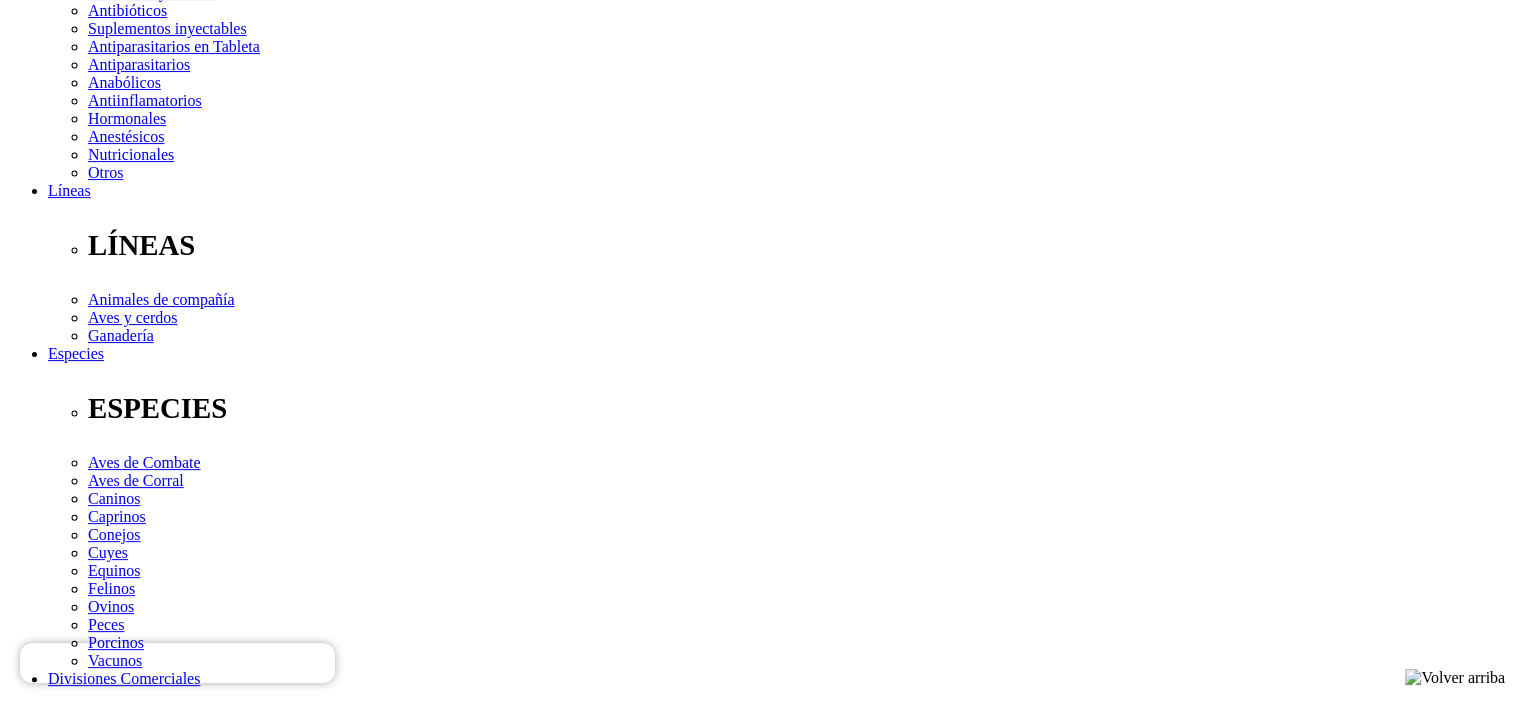 click on "
Añadir al carrito" at bounding box center (65, 2603) 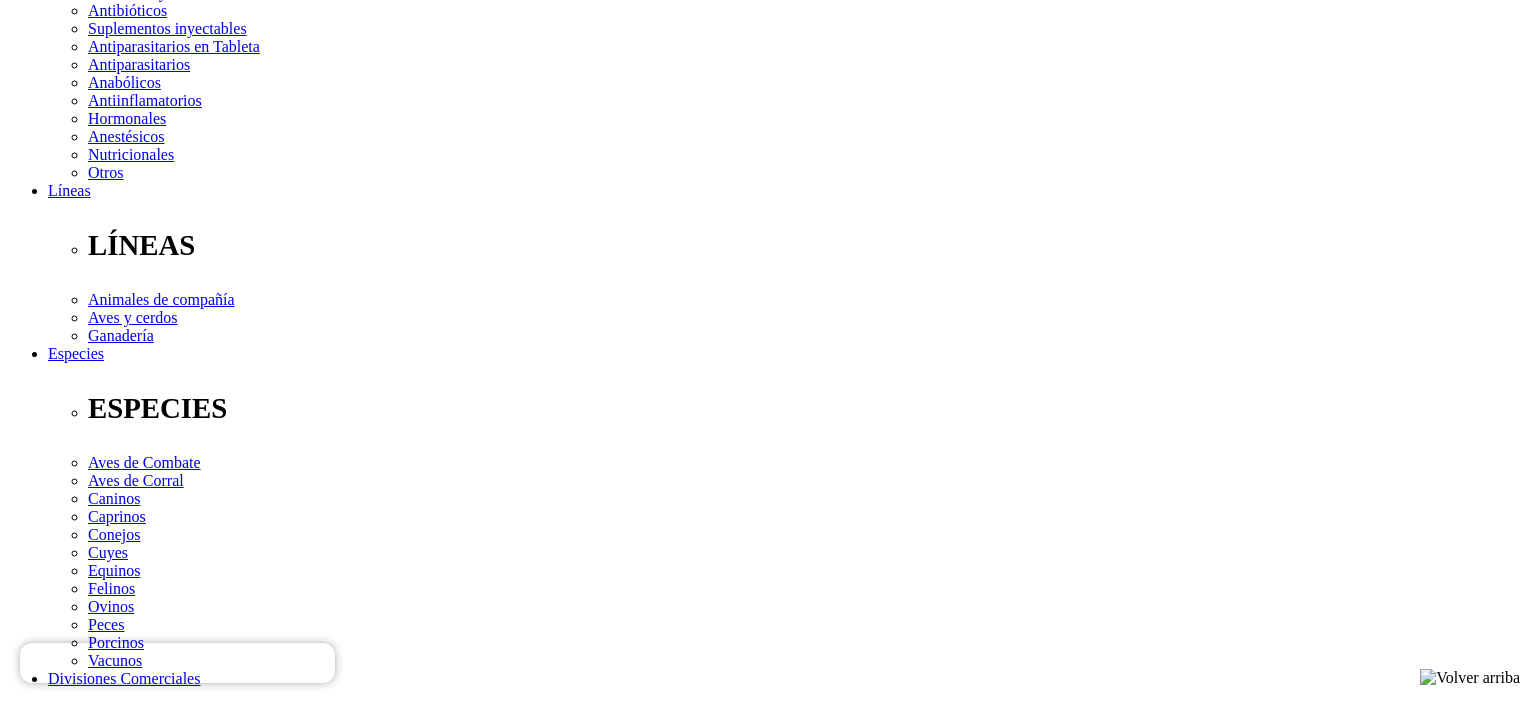 drag, startPoint x: 1313, startPoint y: 48, endPoint x: 1268, endPoint y: 71, distance: 50.537113 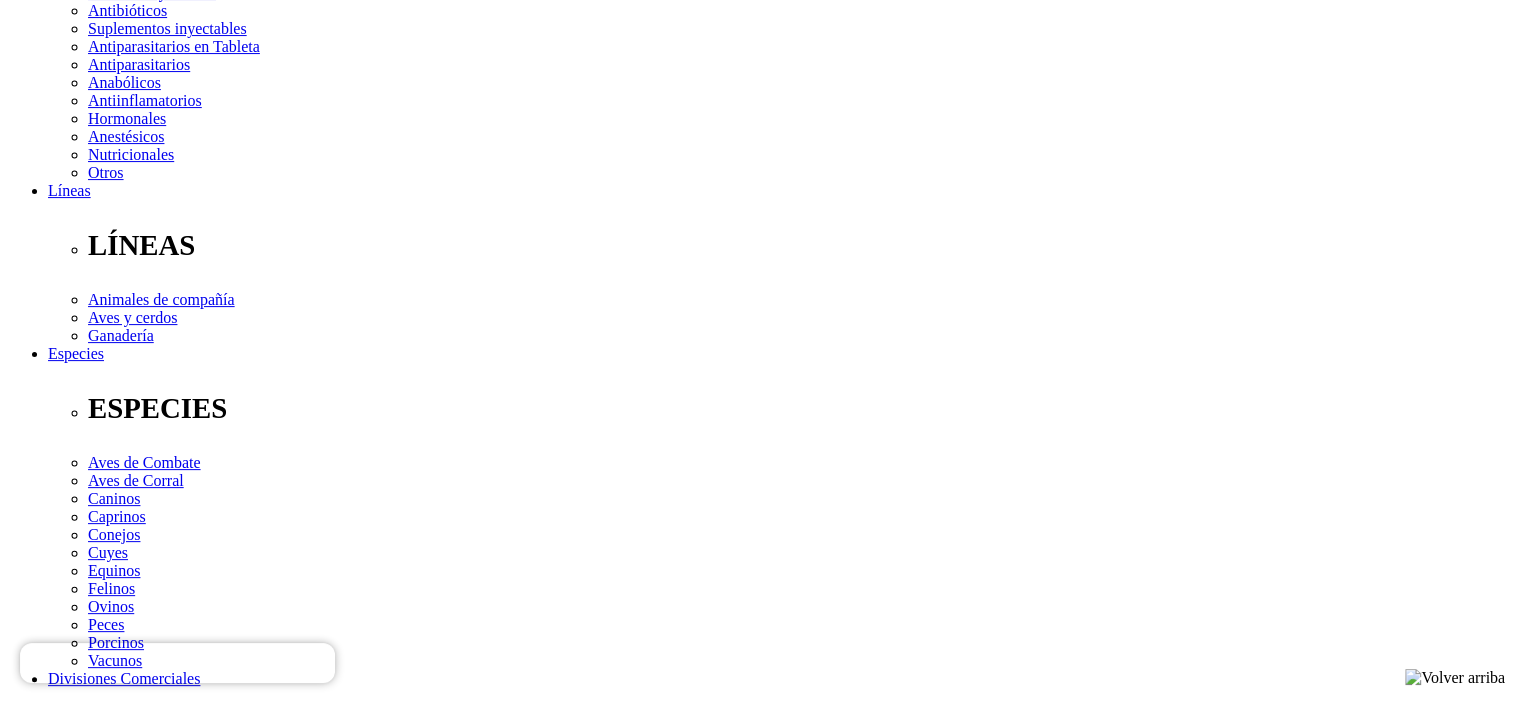 select on "202" 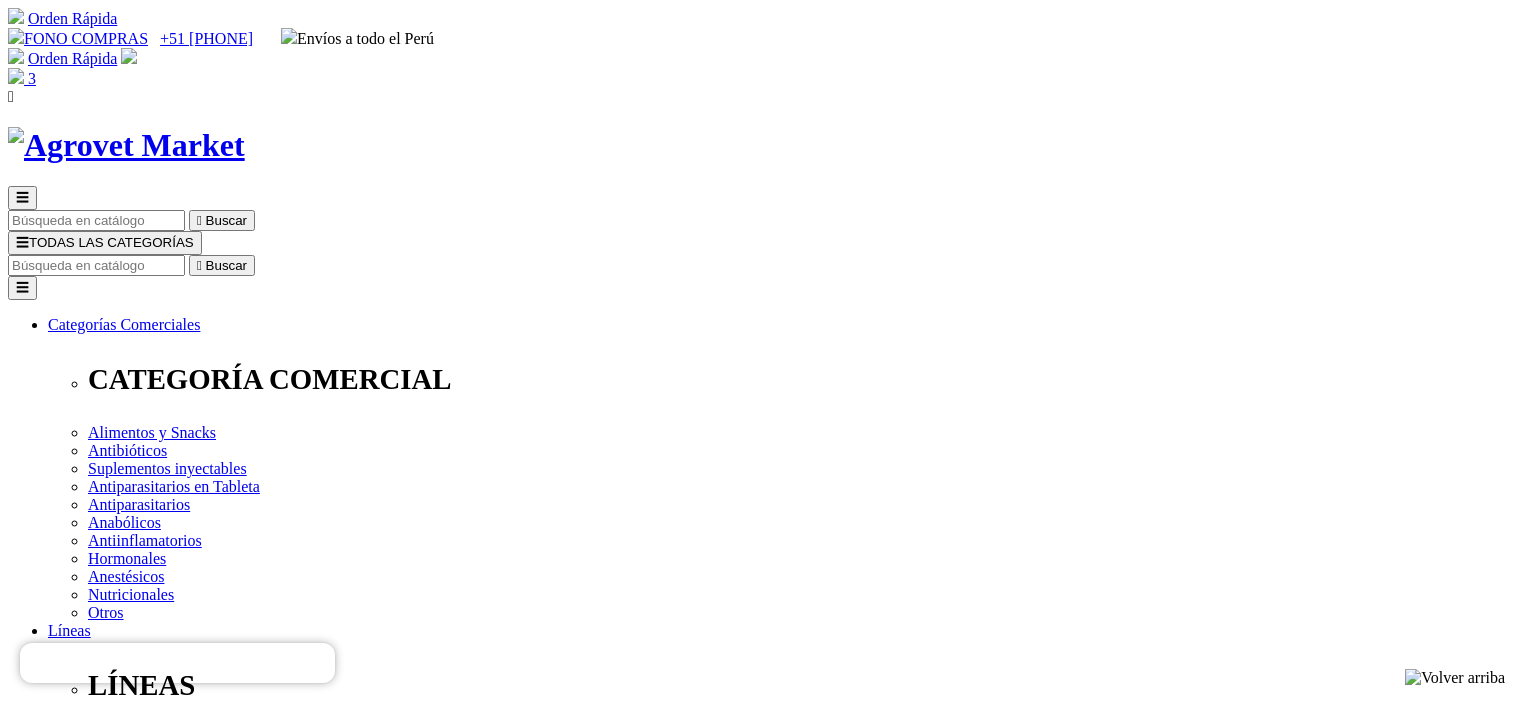 scroll, scrollTop: 300, scrollLeft: 0, axis: vertical 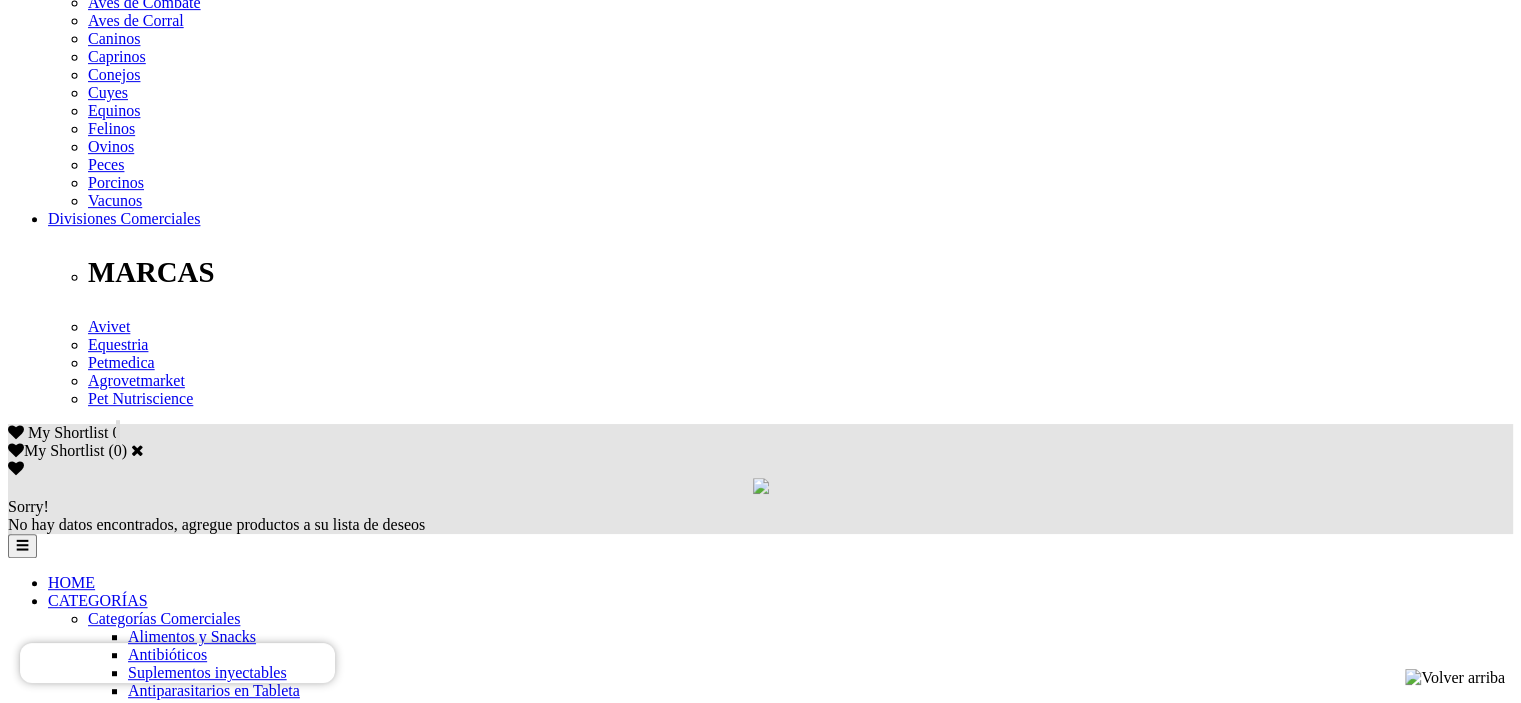 click on "4" at bounding box center (52, 5714) 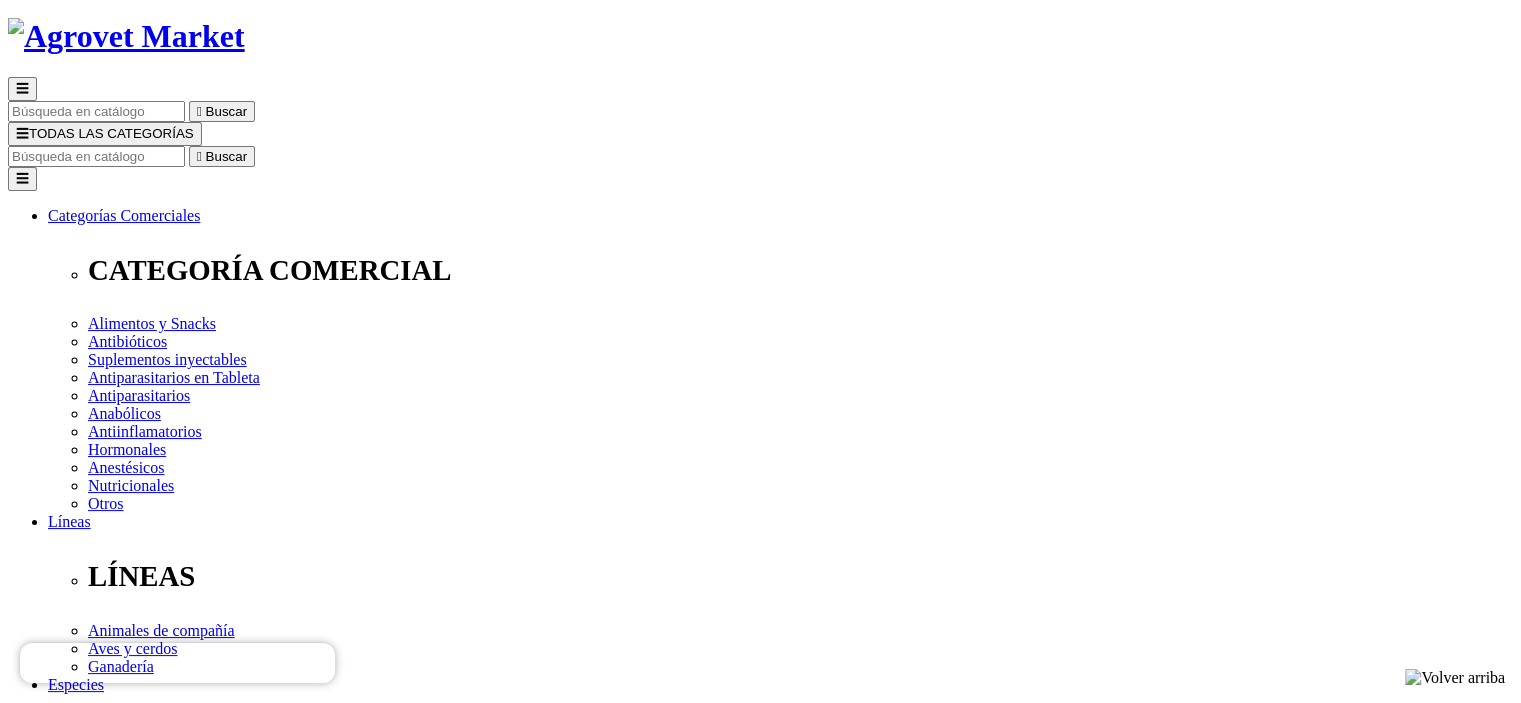 scroll, scrollTop: 200, scrollLeft: 0, axis: vertical 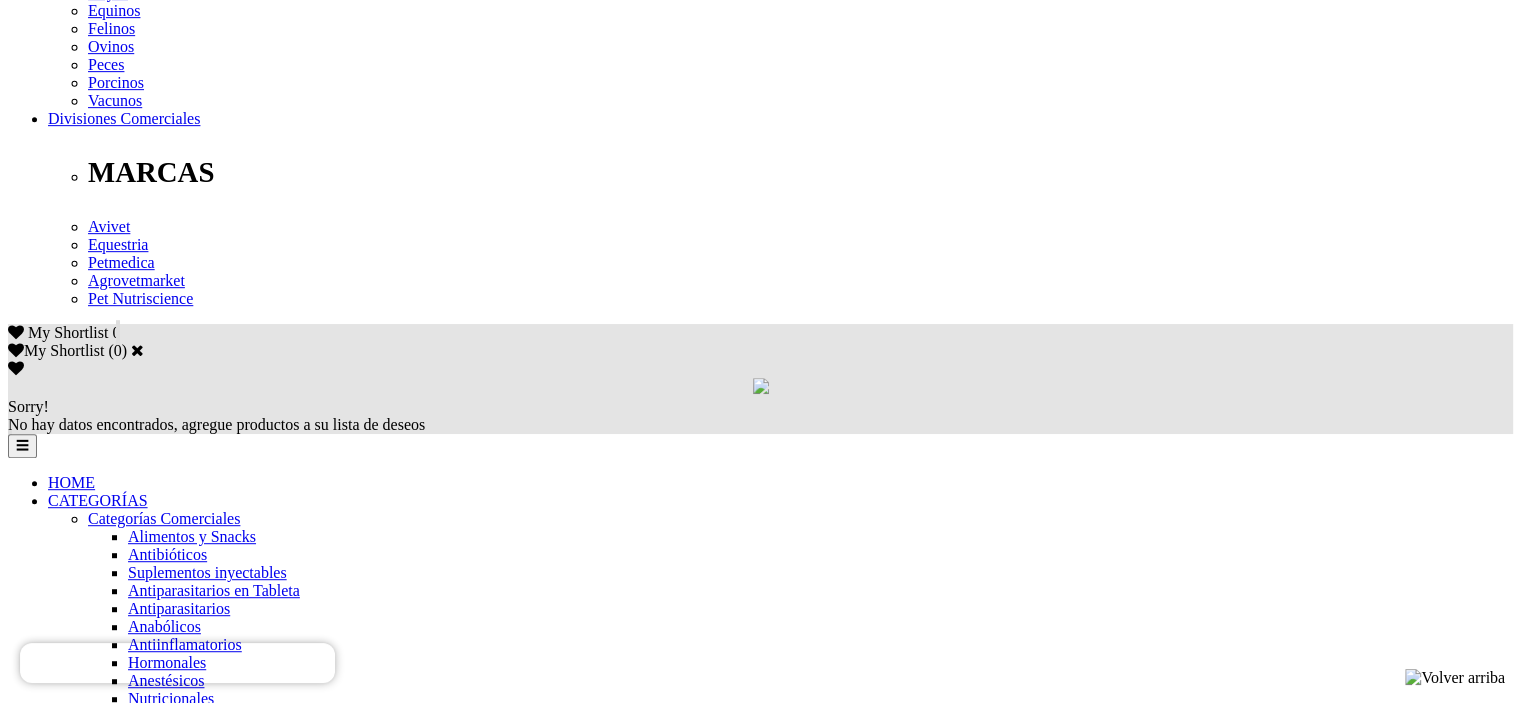 click on "5" at bounding box center (52, 5596) 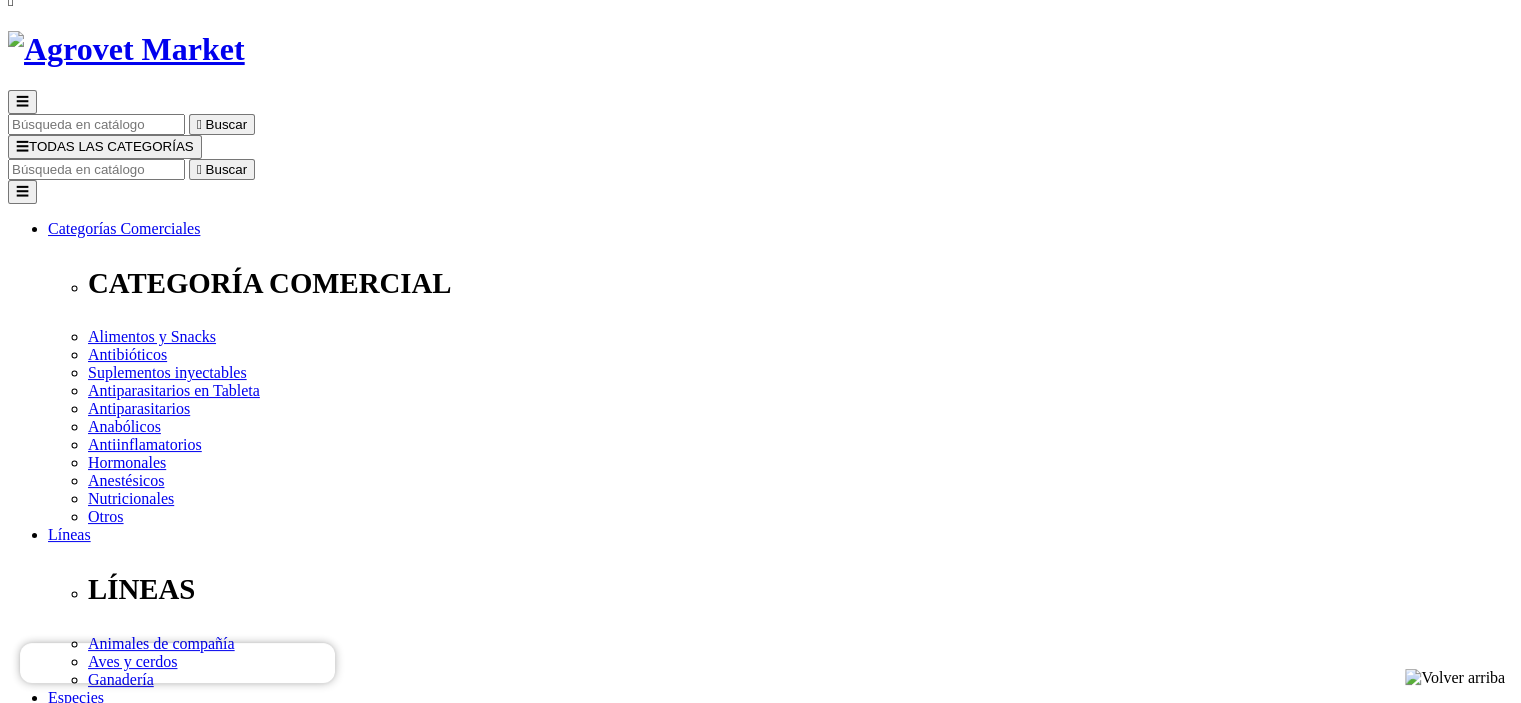 scroll, scrollTop: 100, scrollLeft: 0, axis: vertical 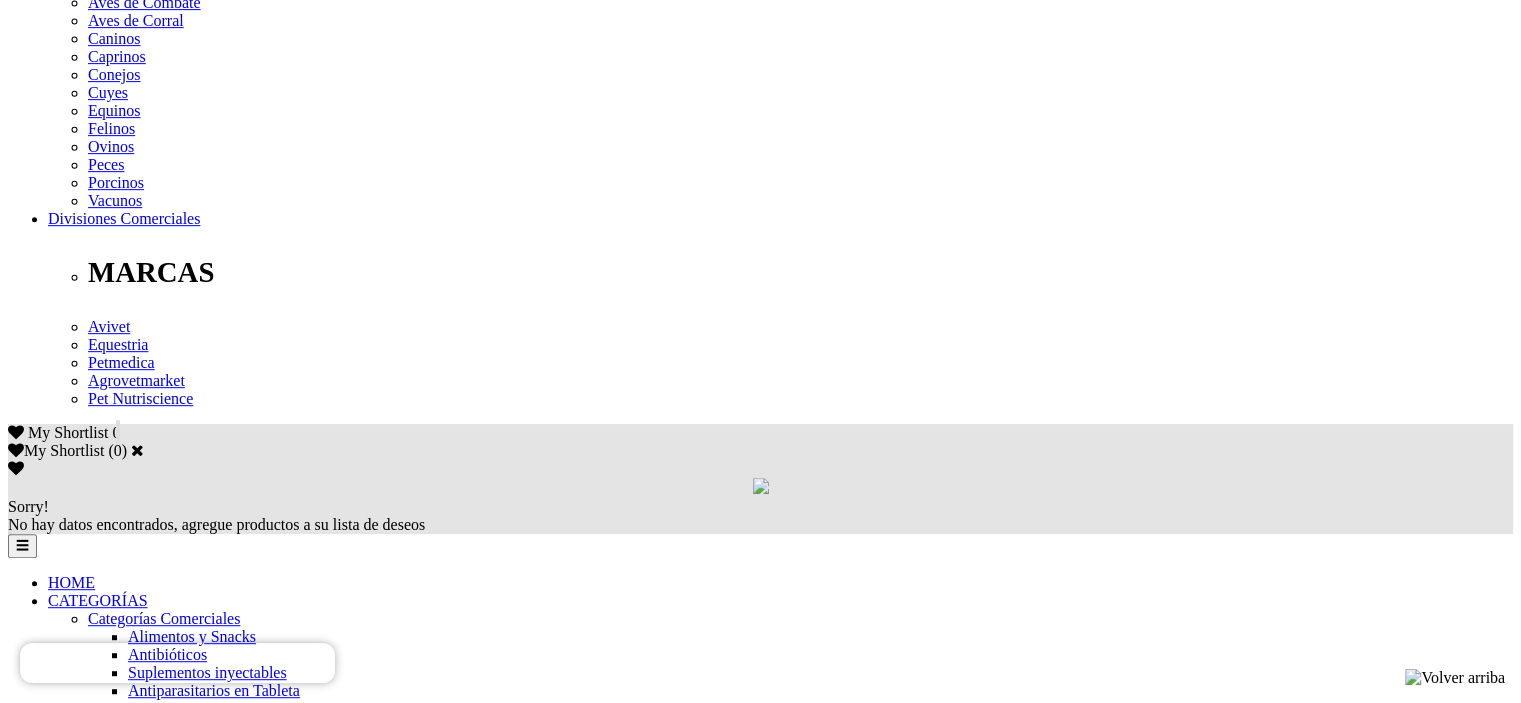 click on "6" at bounding box center [52, 5768] 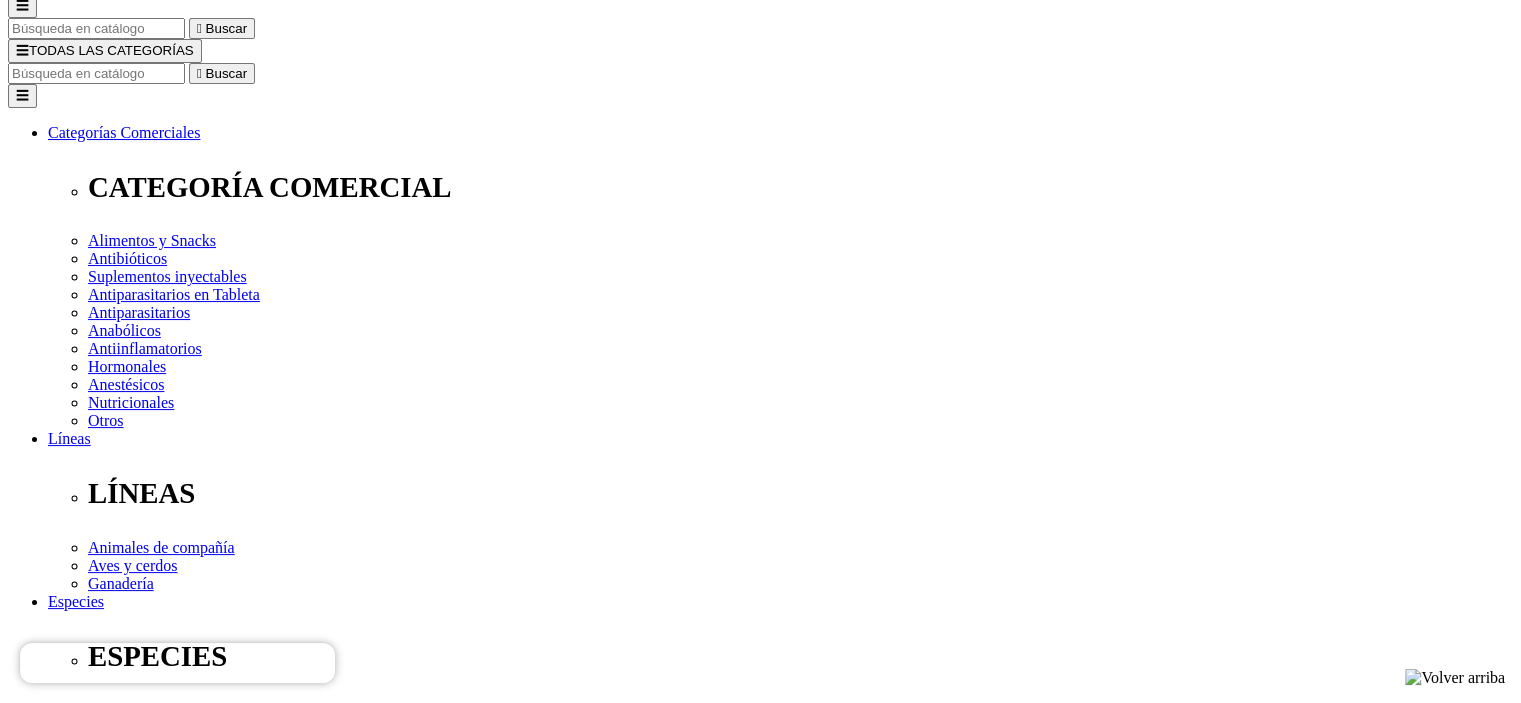 scroll, scrollTop: 200, scrollLeft: 0, axis: vertical 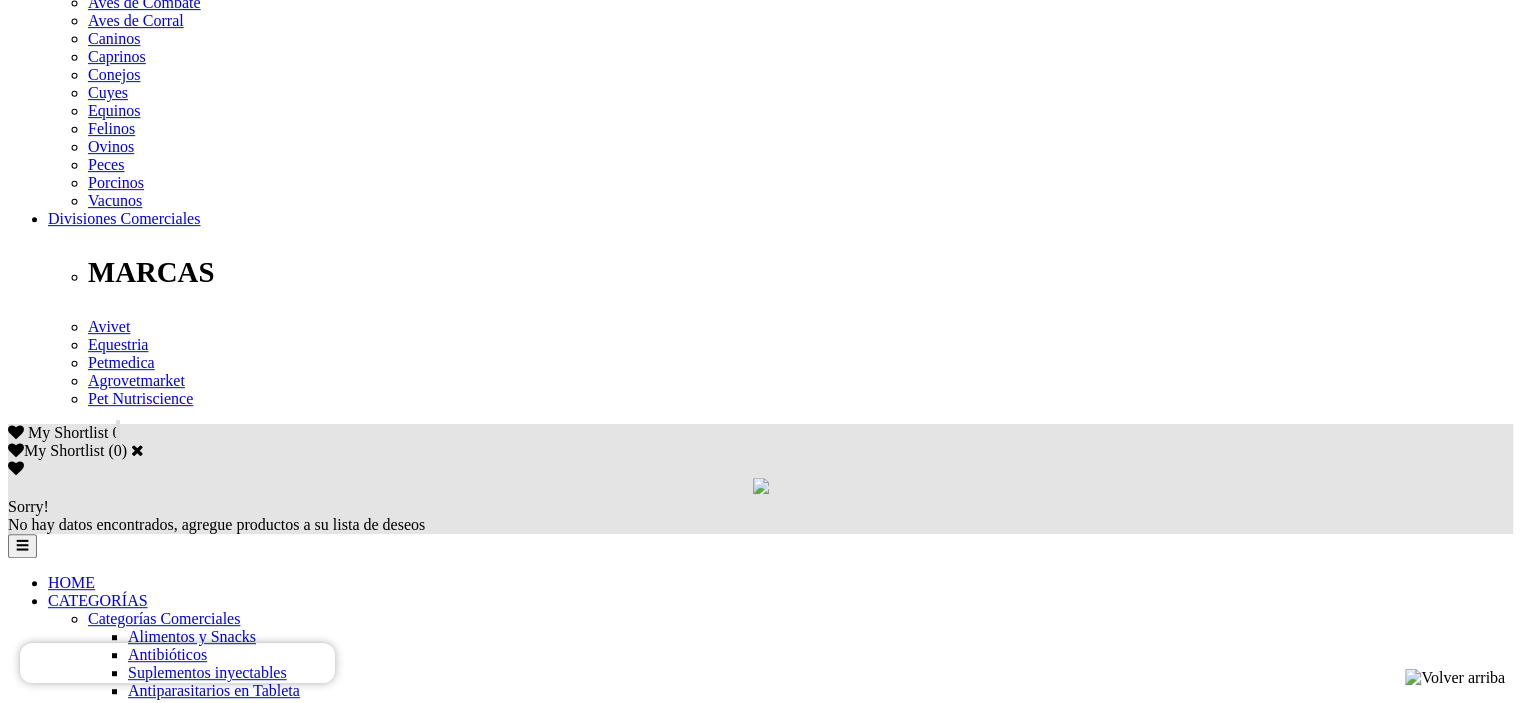 click on "7" at bounding box center (52, 5624) 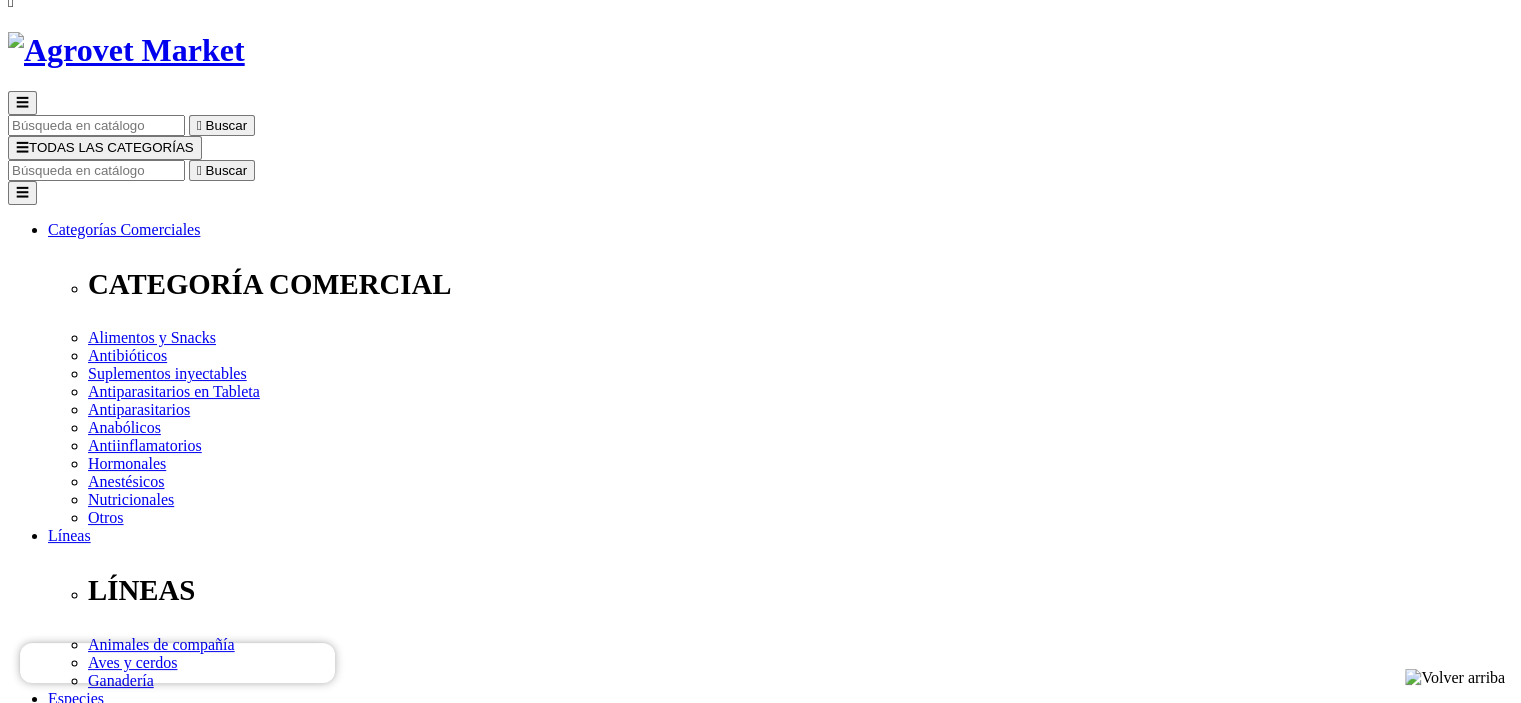 scroll, scrollTop: 100, scrollLeft: 0, axis: vertical 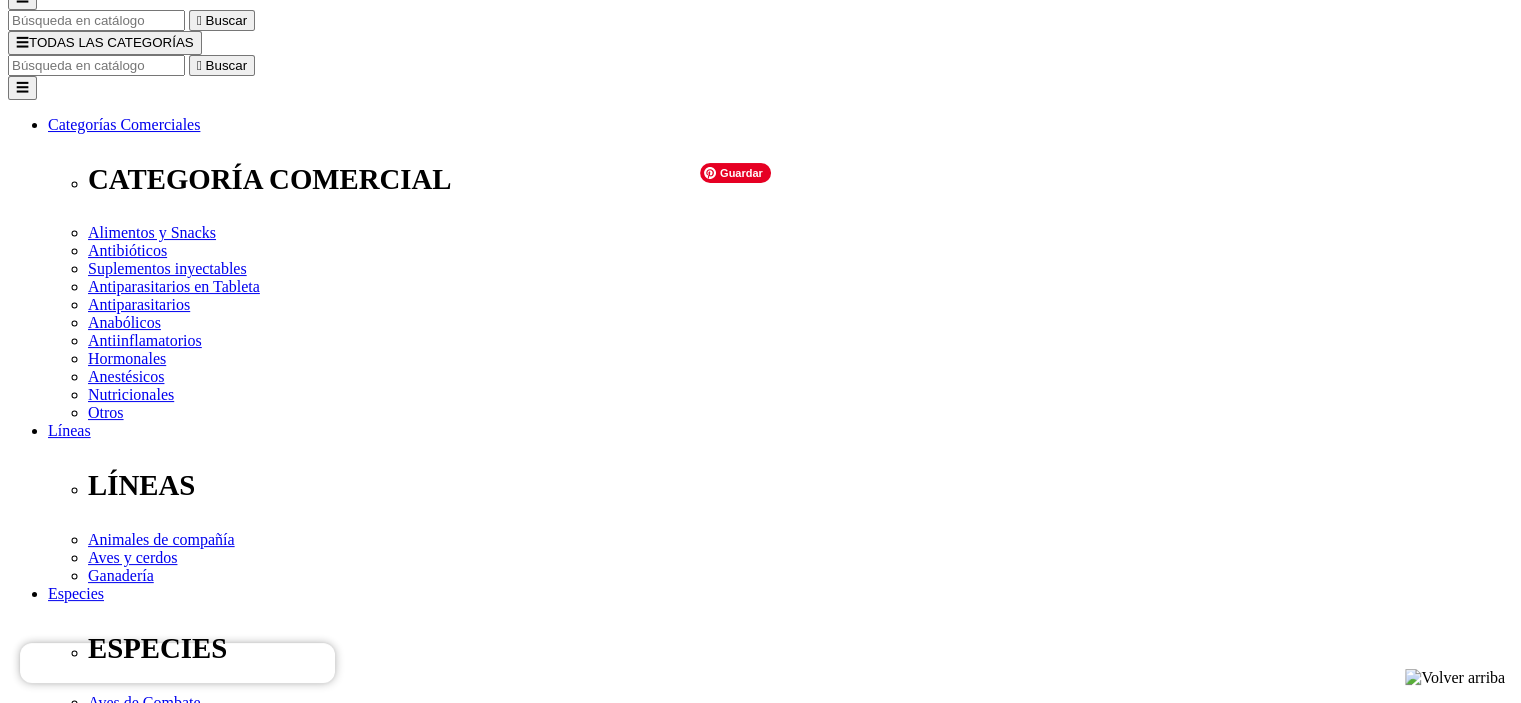 click at bounding box center [114, 3716] 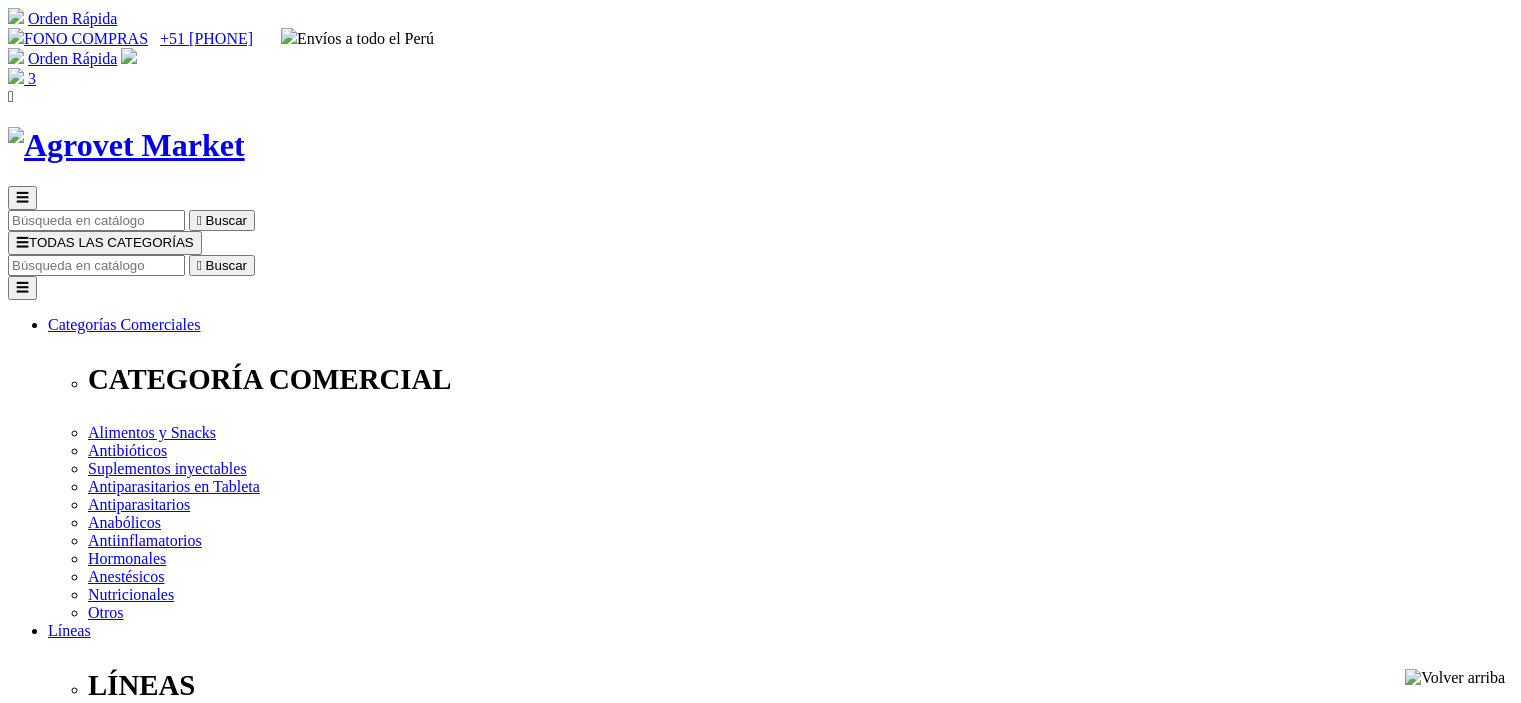 scroll, scrollTop: 0, scrollLeft: 0, axis: both 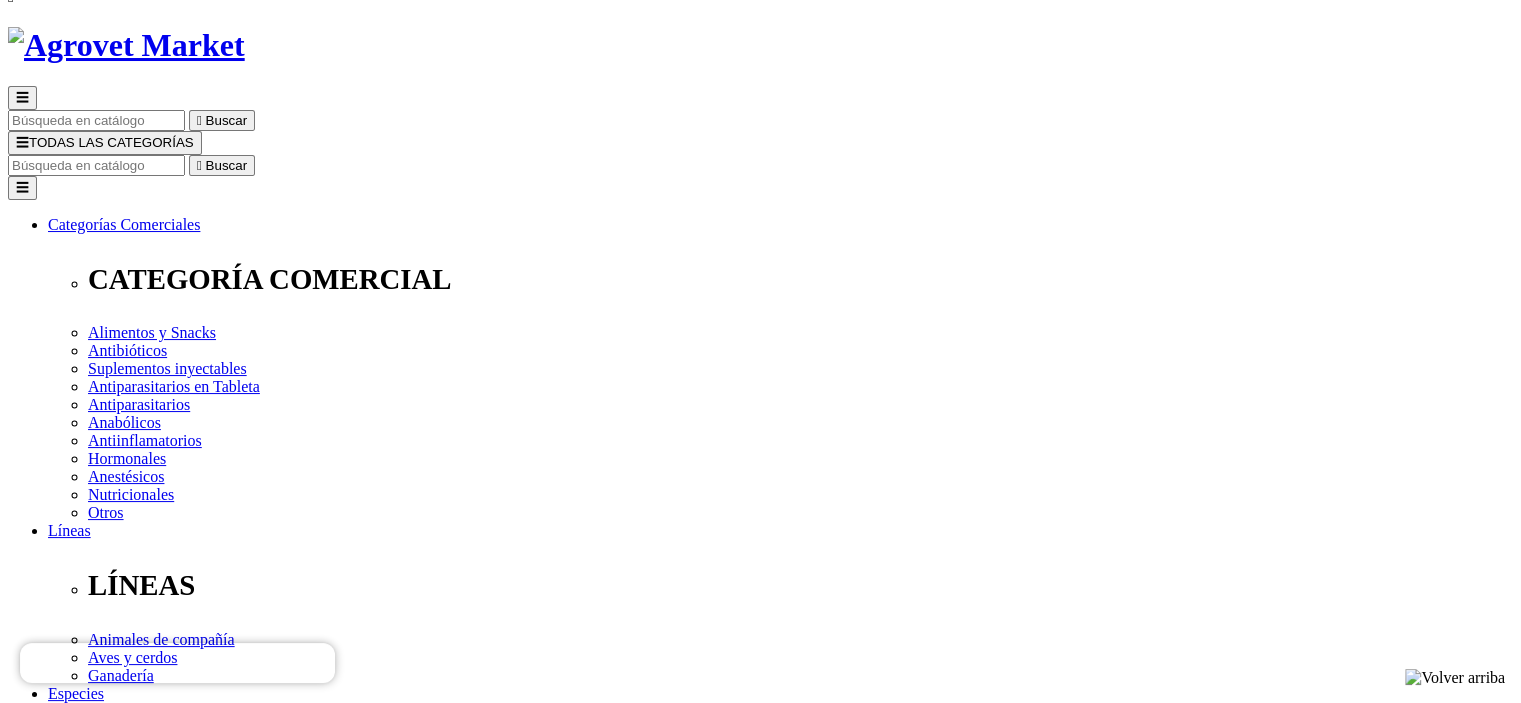 click on "Elige la presentación comercial que deseas
Caja 5 Unidades Pipeta x 0.5mL" at bounding box center (148, 2989) 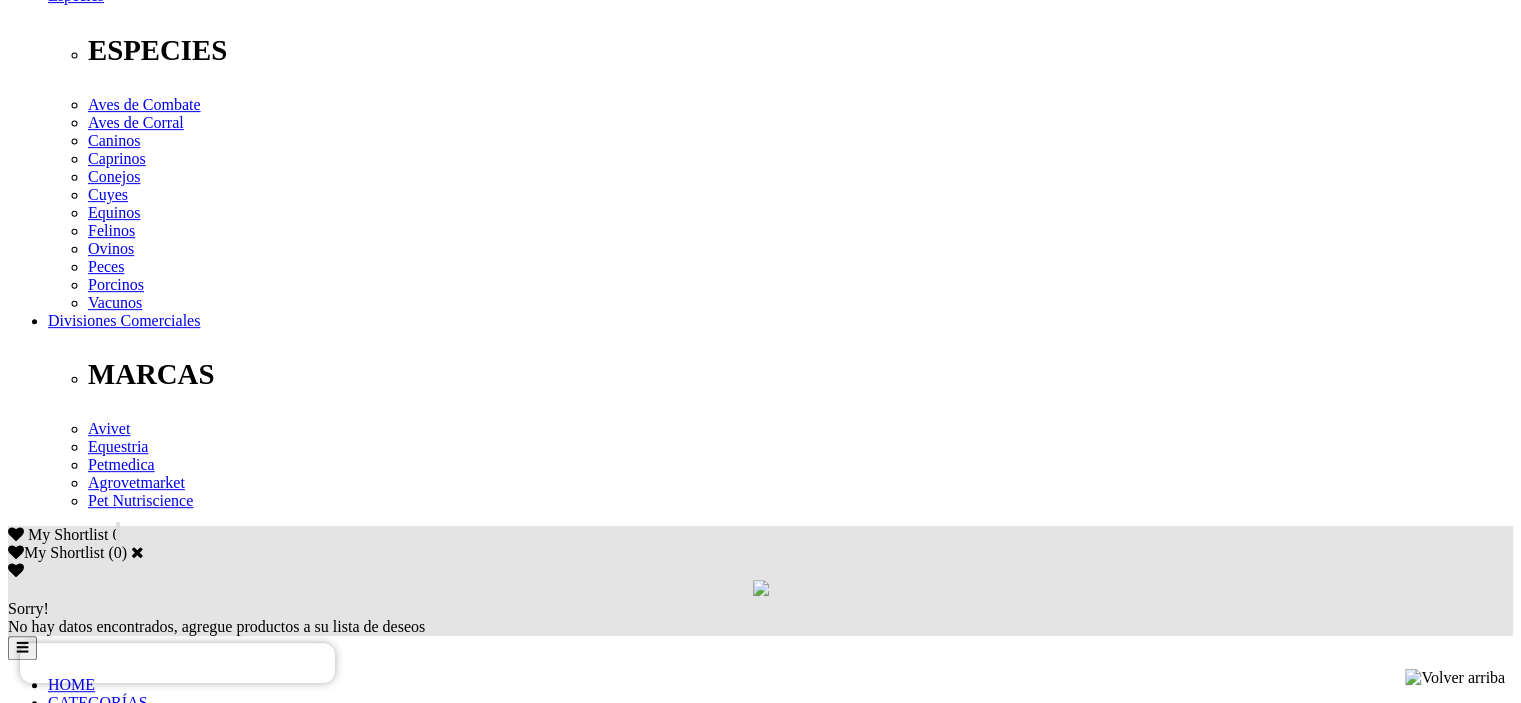 scroll, scrollTop: 800, scrollLeft: 0, axis: vertical 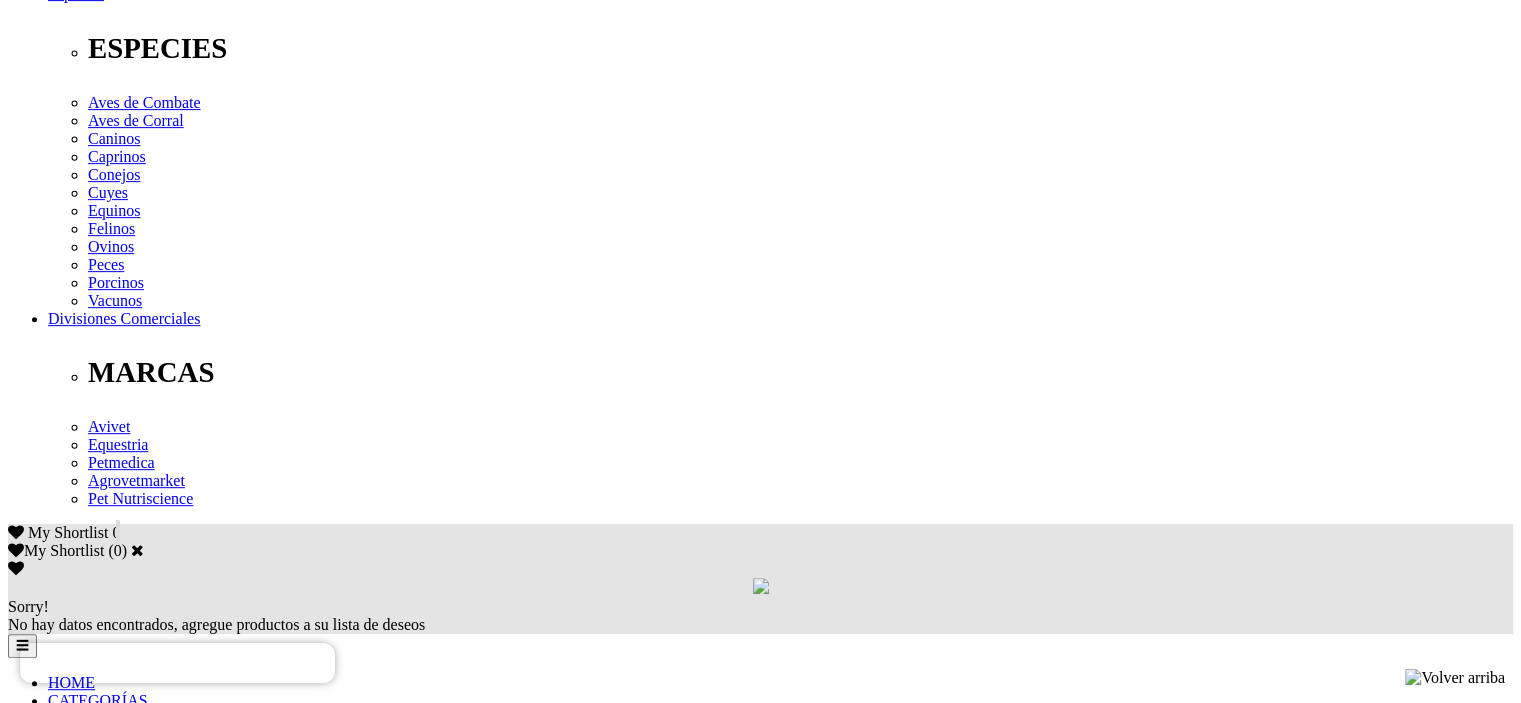 click on "Indicaciones" at bounding box center [88, 2506] 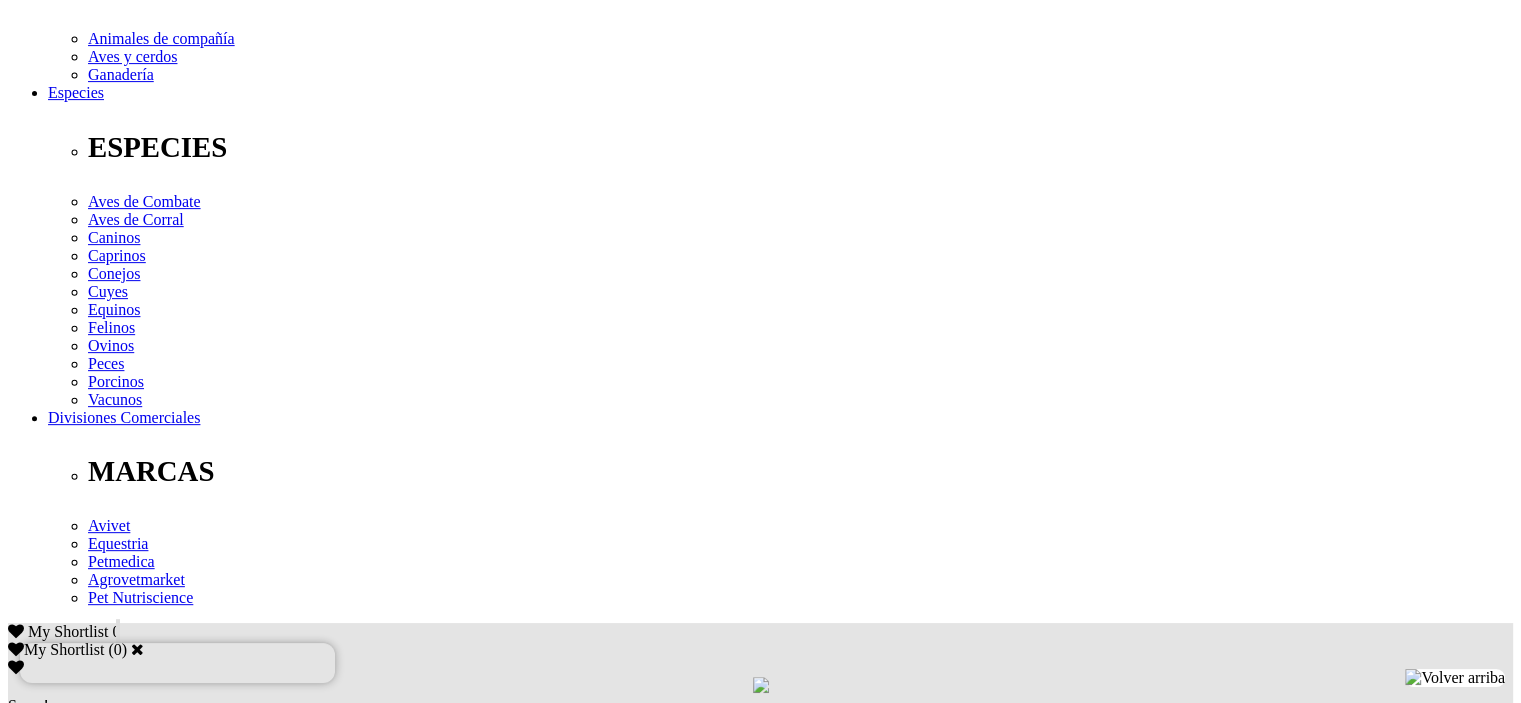 scroll, scrollTop: 700, scrollLeft: 0, axis: vertical 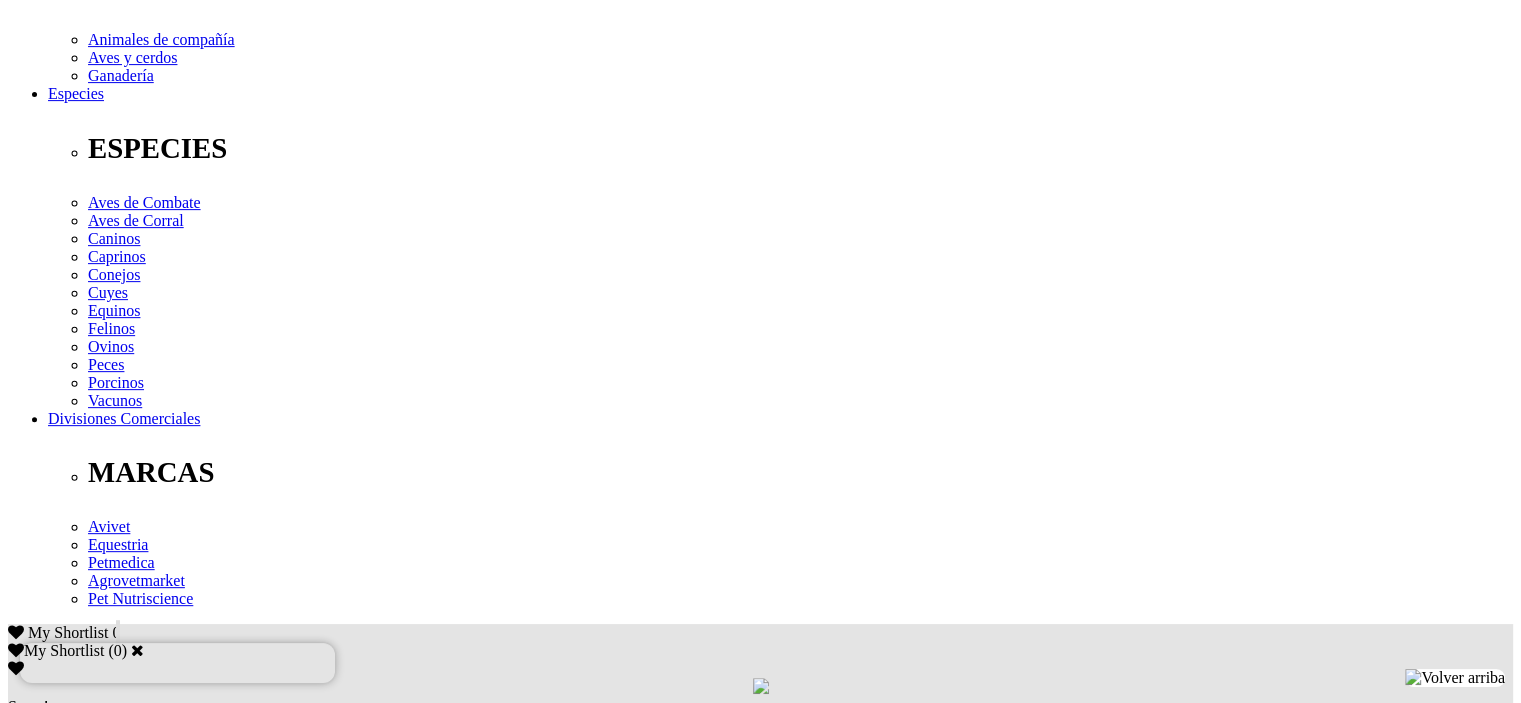 click on "Dosis y Administración" at bounding box center (123, 2624) 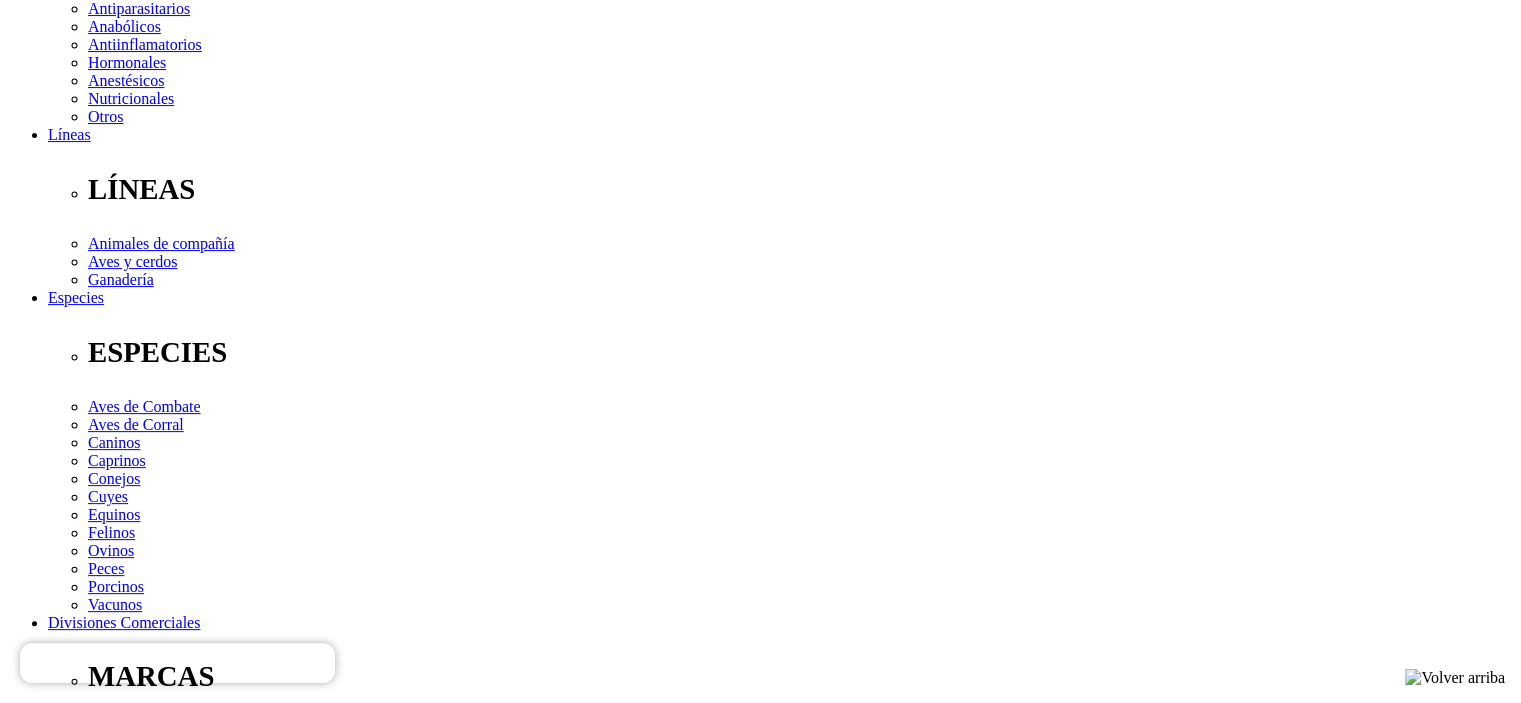 scroll, scrollTop: 600, scrollLeft: 0, axis: vertical 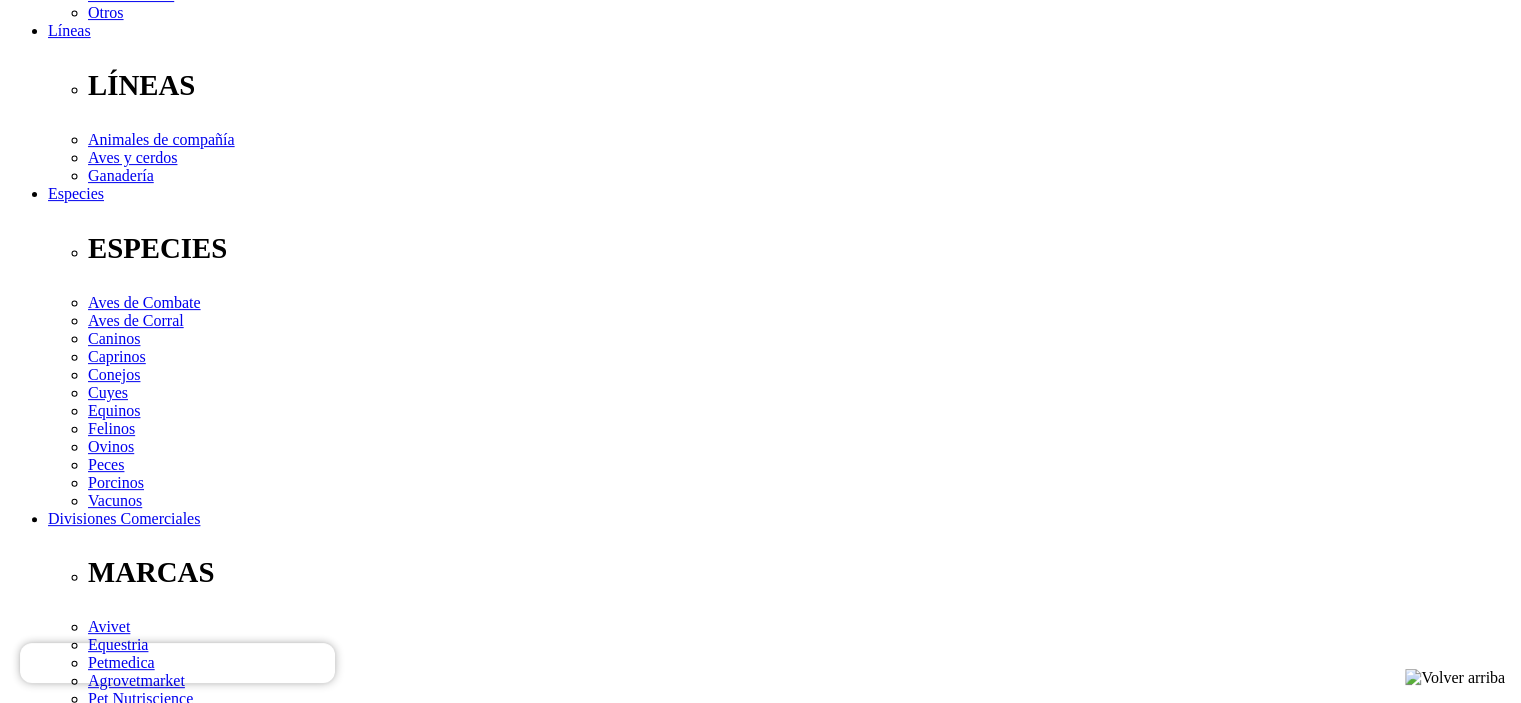 click on "Formulación" at bounding box center (89, 2688) 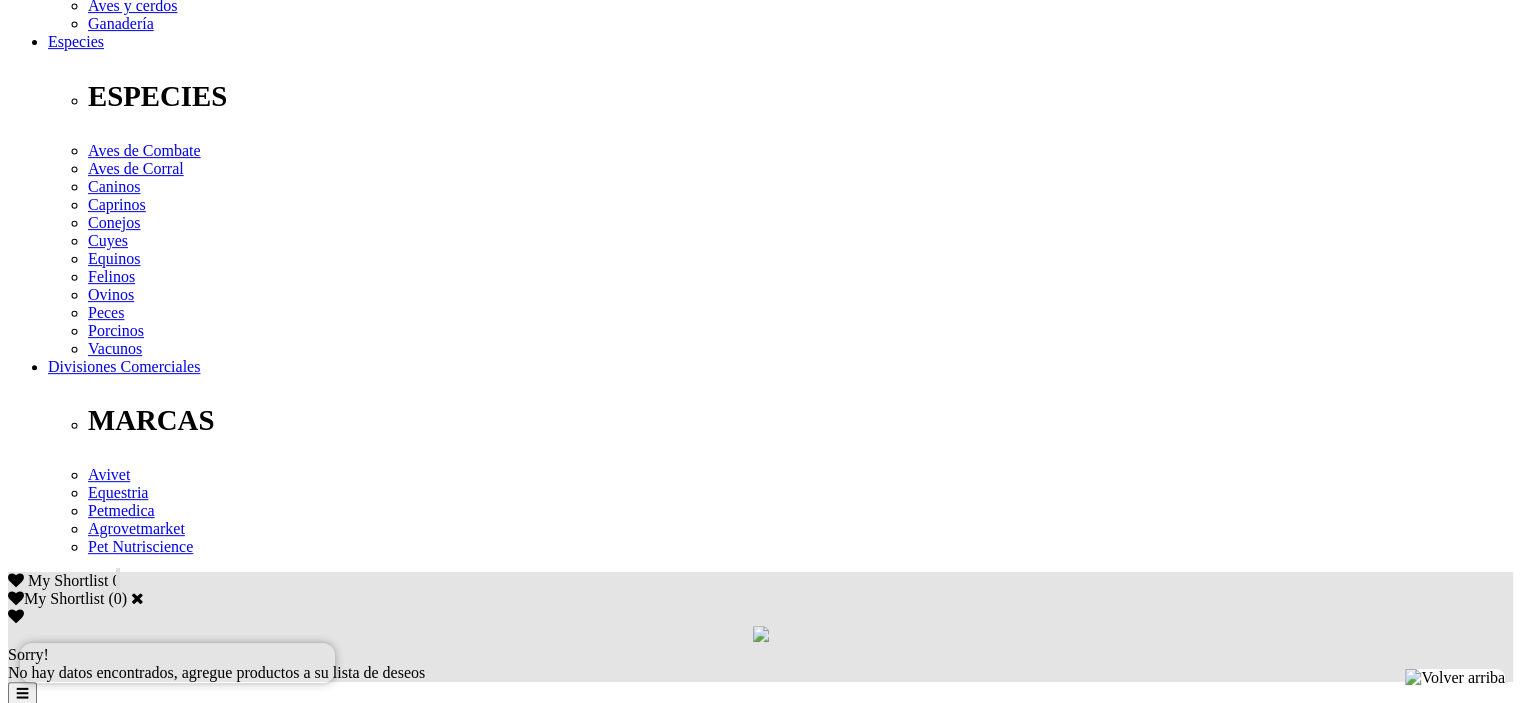 scroll, scrollTop: 800, scrollLeft: 0, axis: vertical 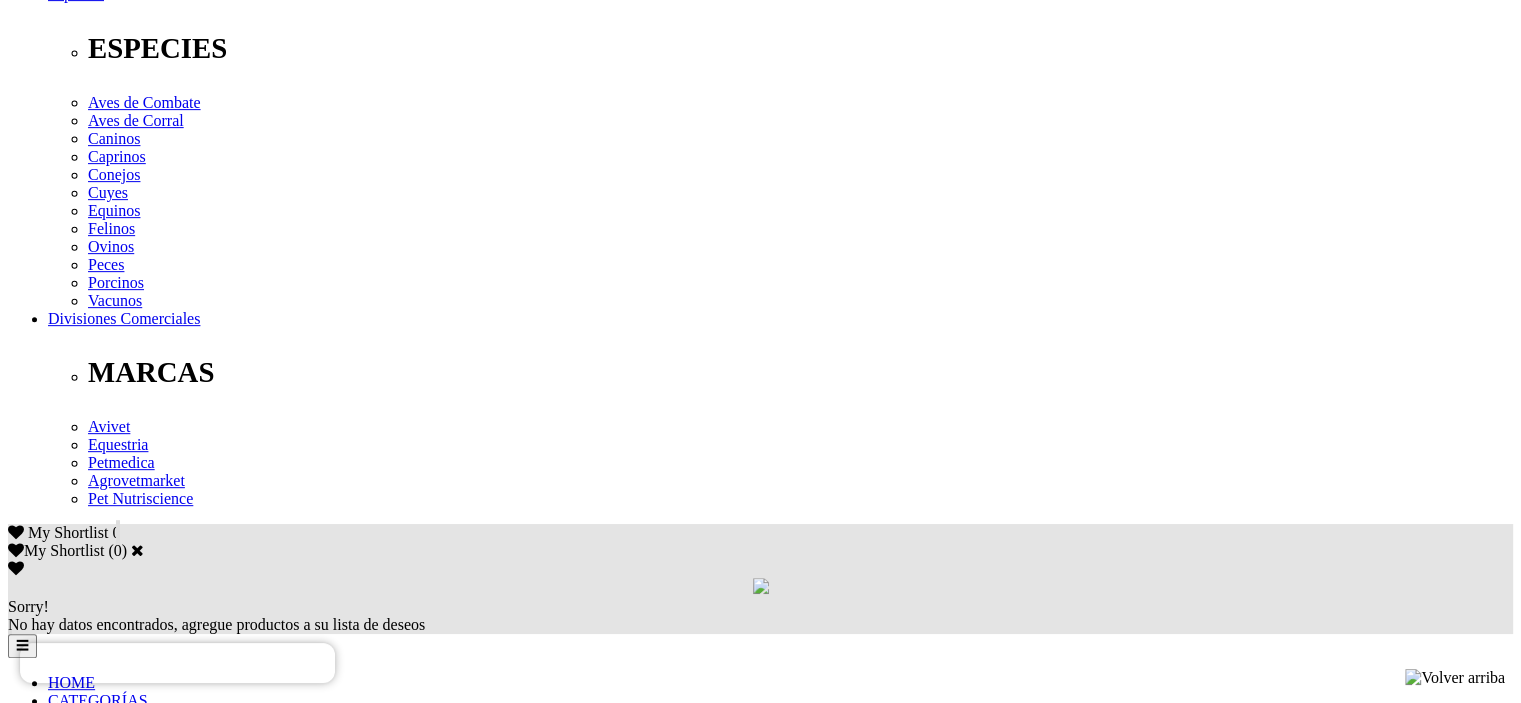 click on "Descripción" at bounding box center [86, 2470] 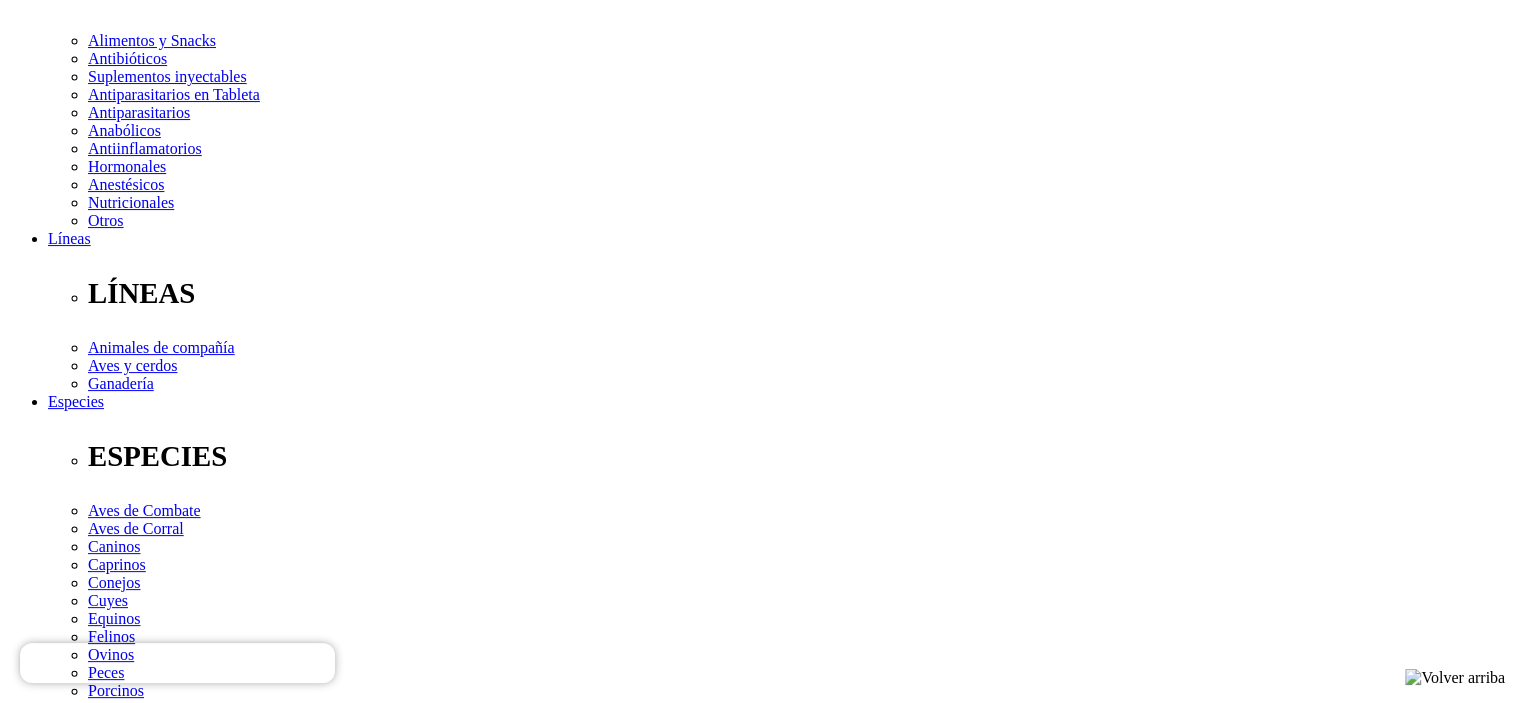 scroll, scrollTop: 400, scrollLeft: 0, axis: vertical 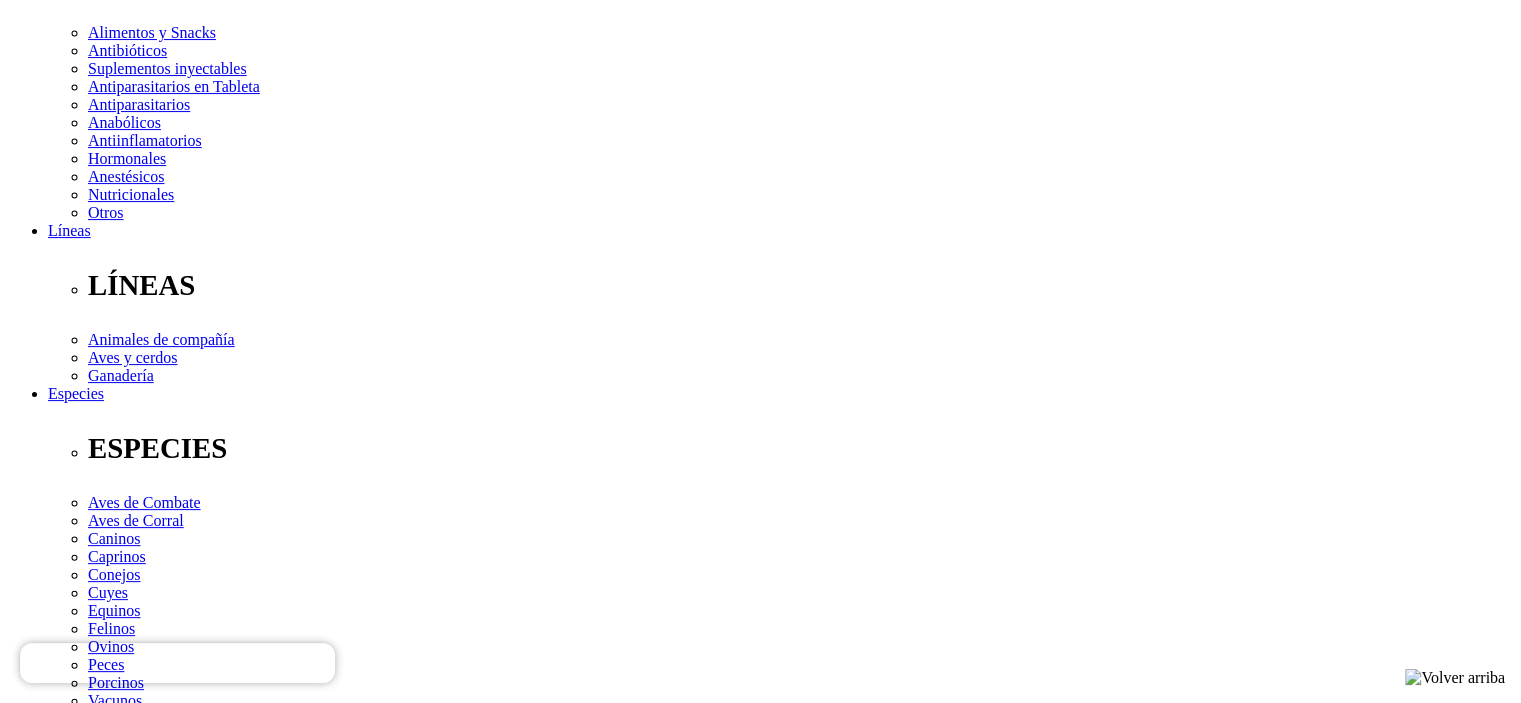 click on "
Añadir al carrito" at bounding box center (65, 2760) 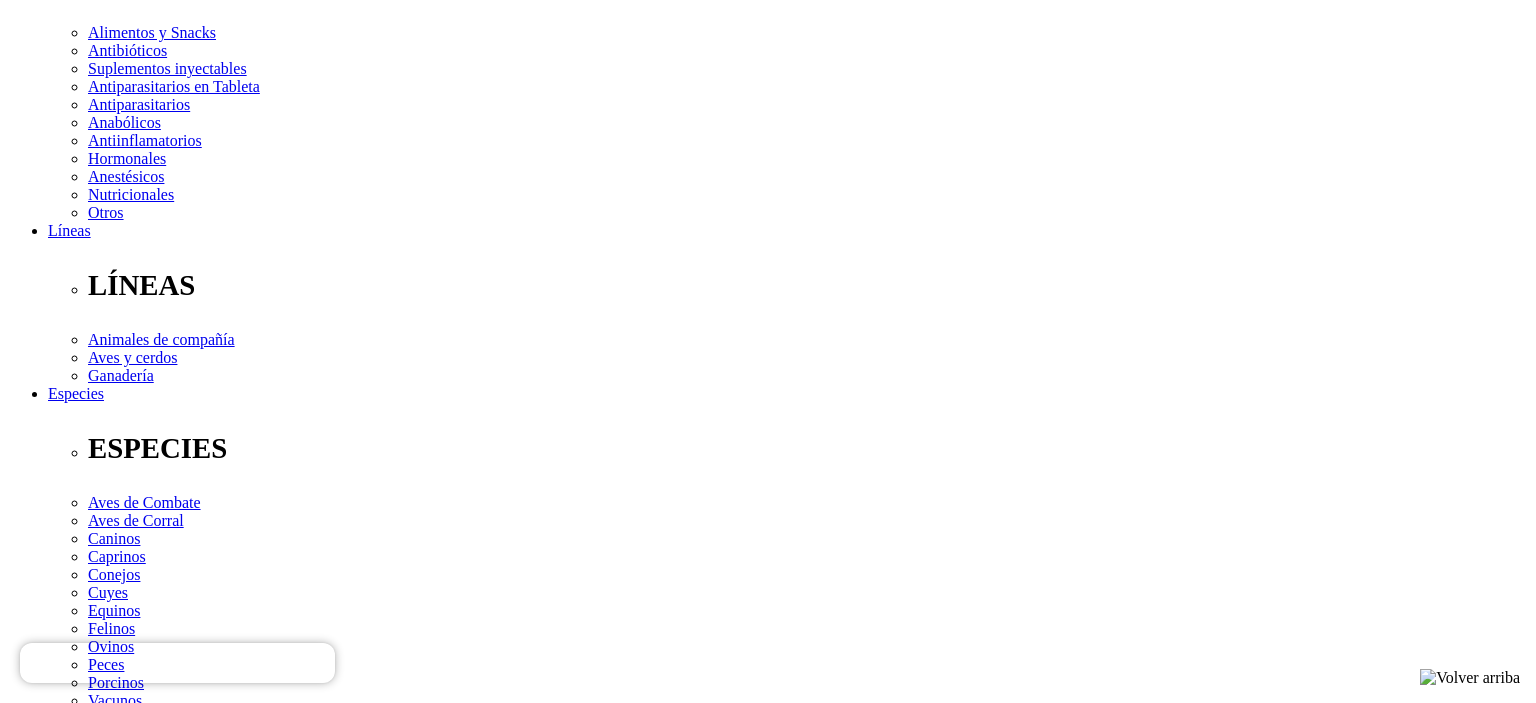click on "Continuar comprando" at bounding box center (80, 10575) 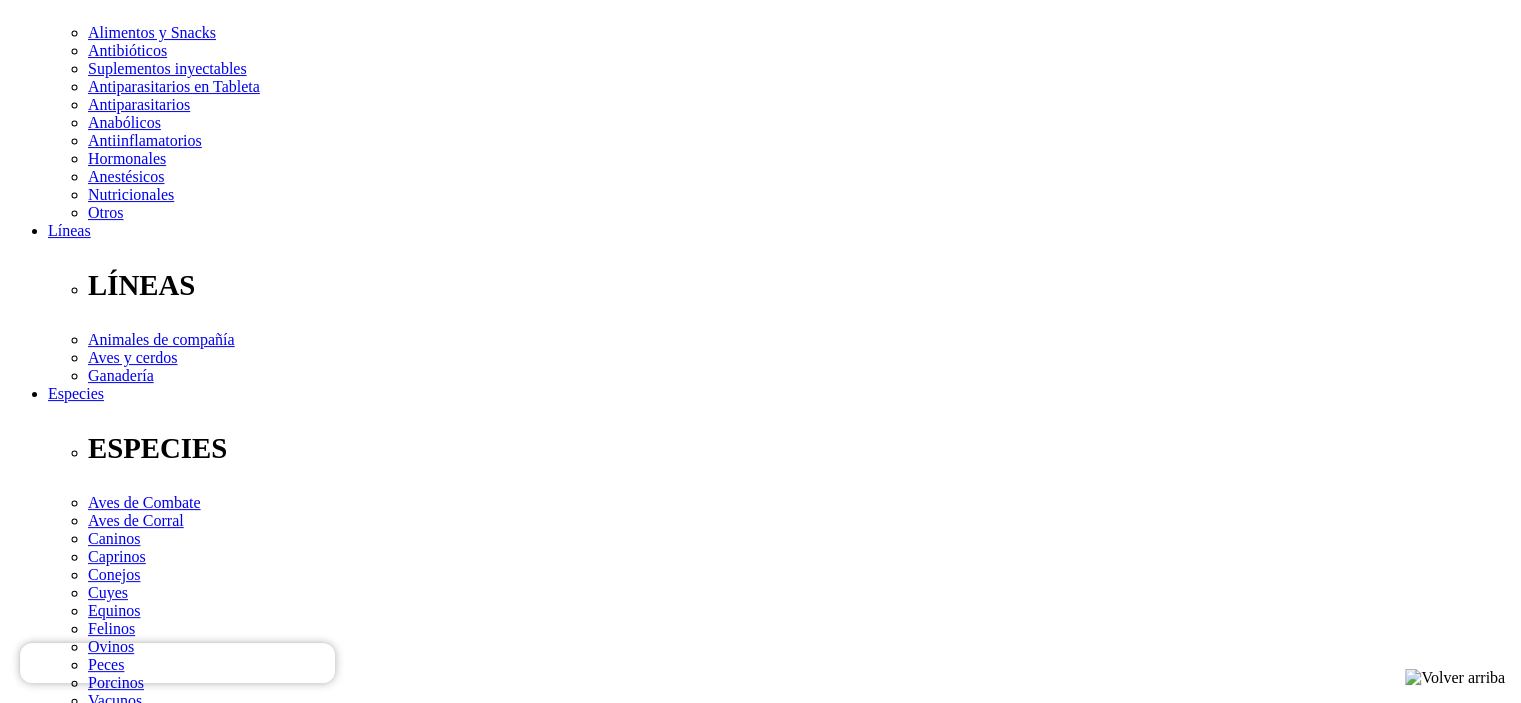 select on "182" 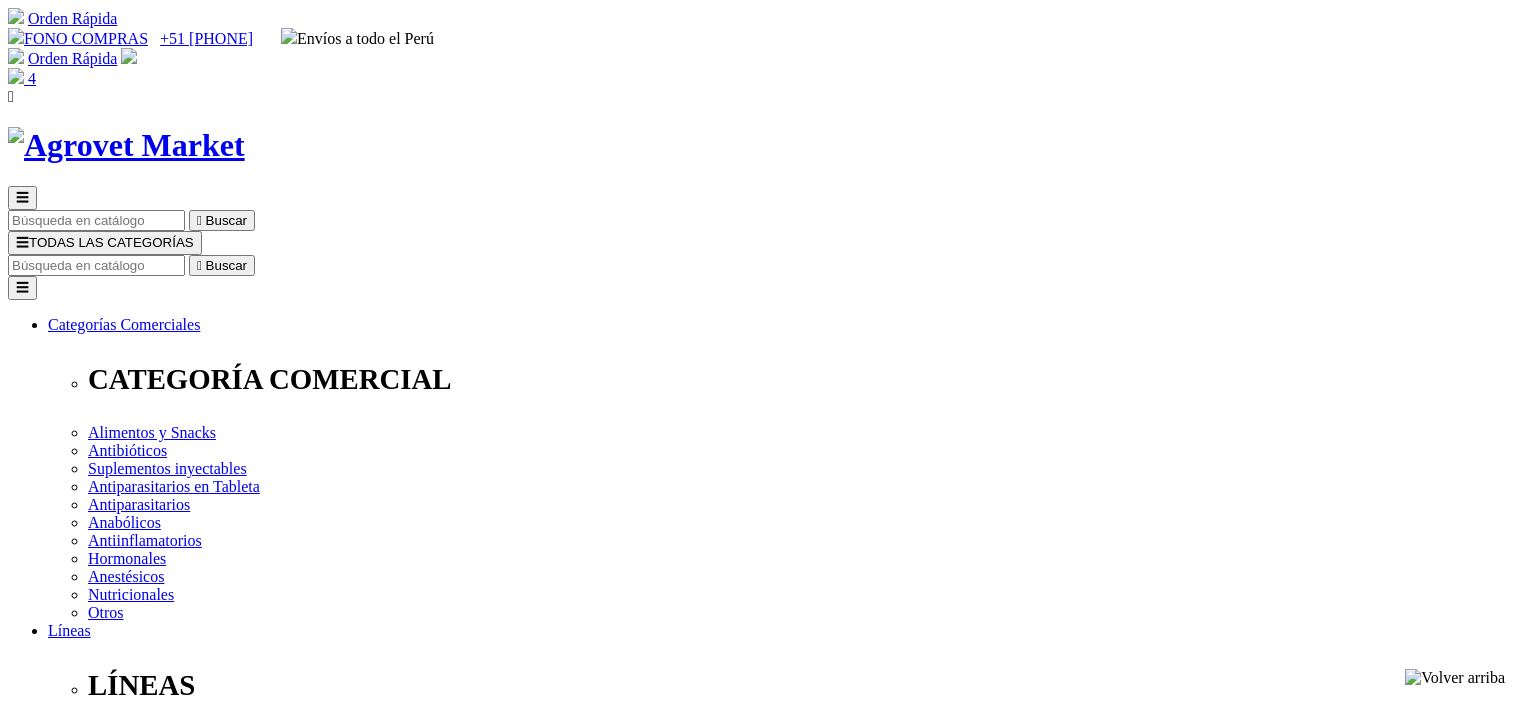 scroll, scrollTop: 200, scrollLeft: 0, axis: vertical 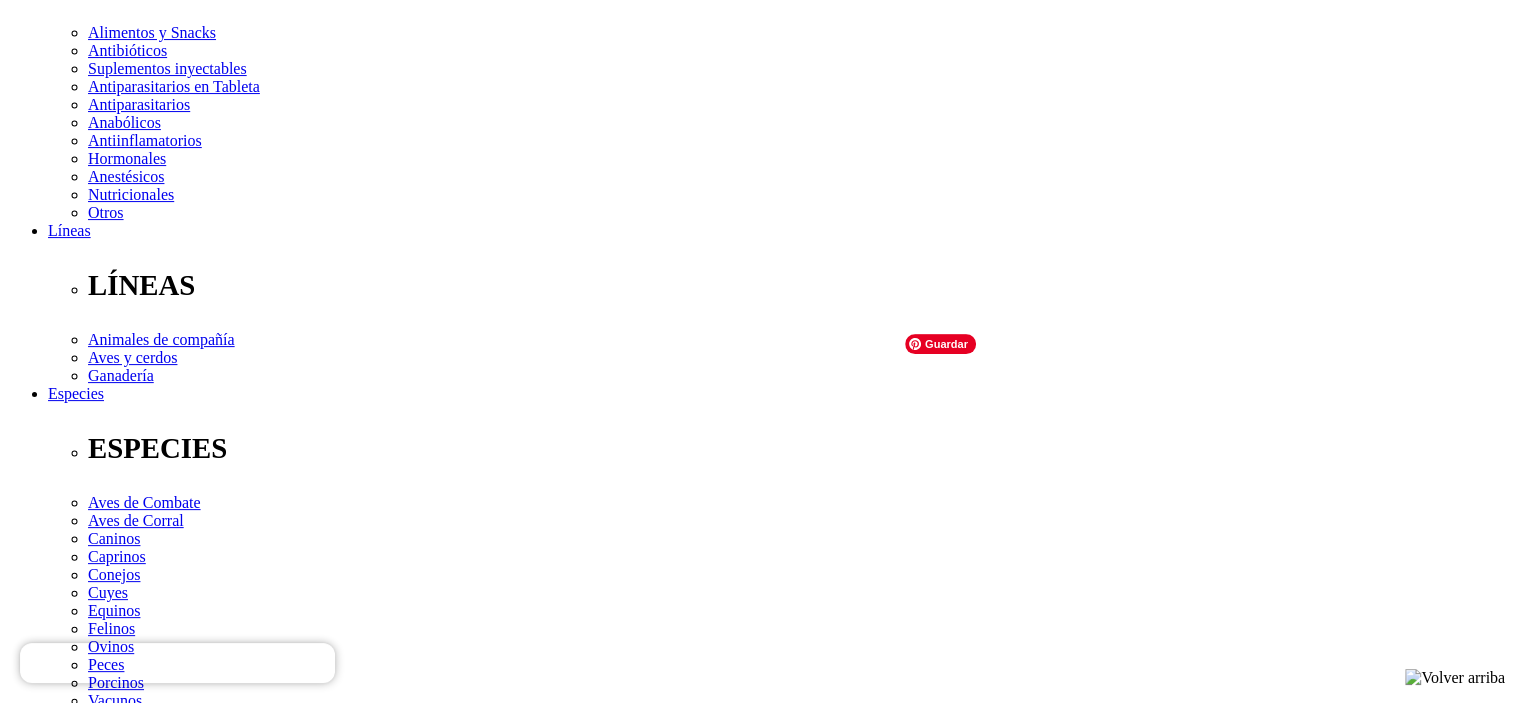 click at bounding box center [113, 4768] 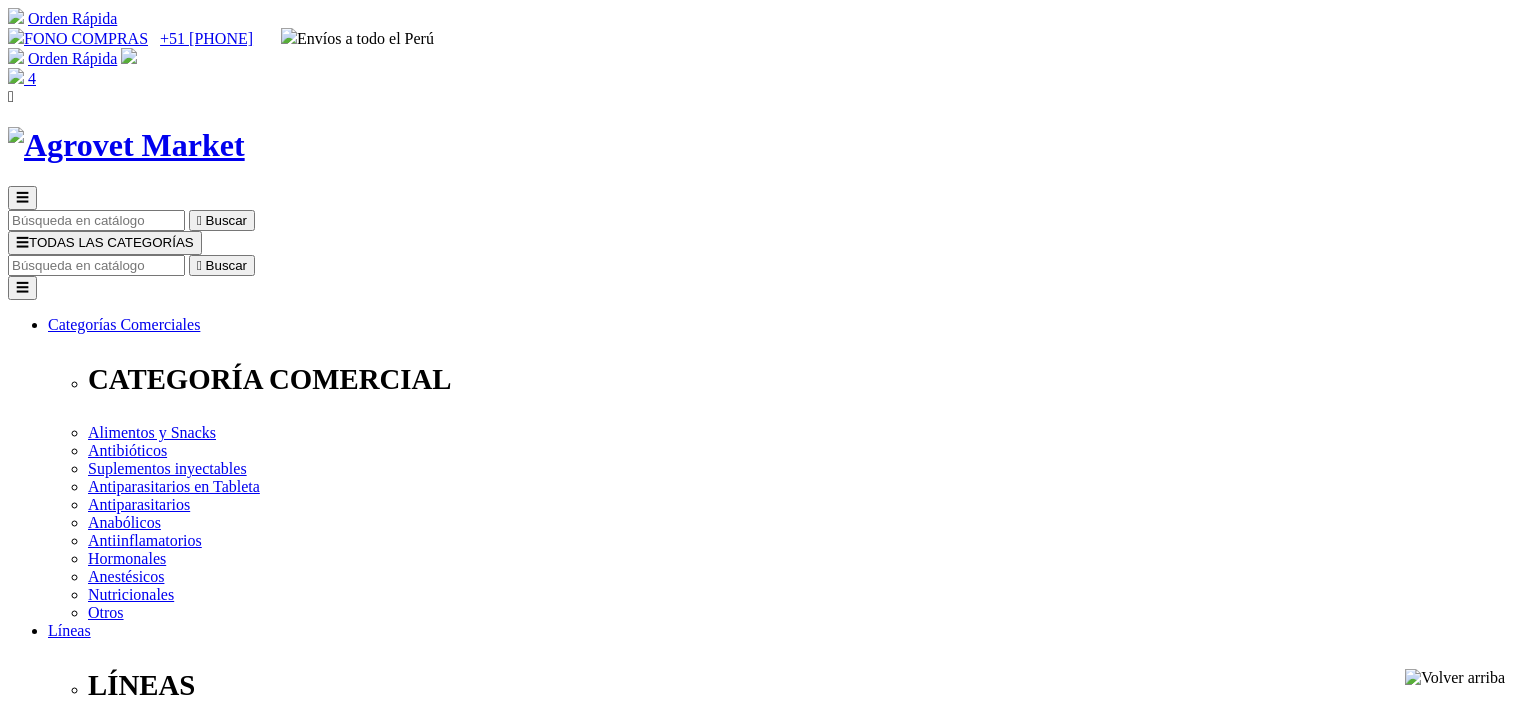 scroll, scrollTop: 0, scrollLeft: 0, axis: both 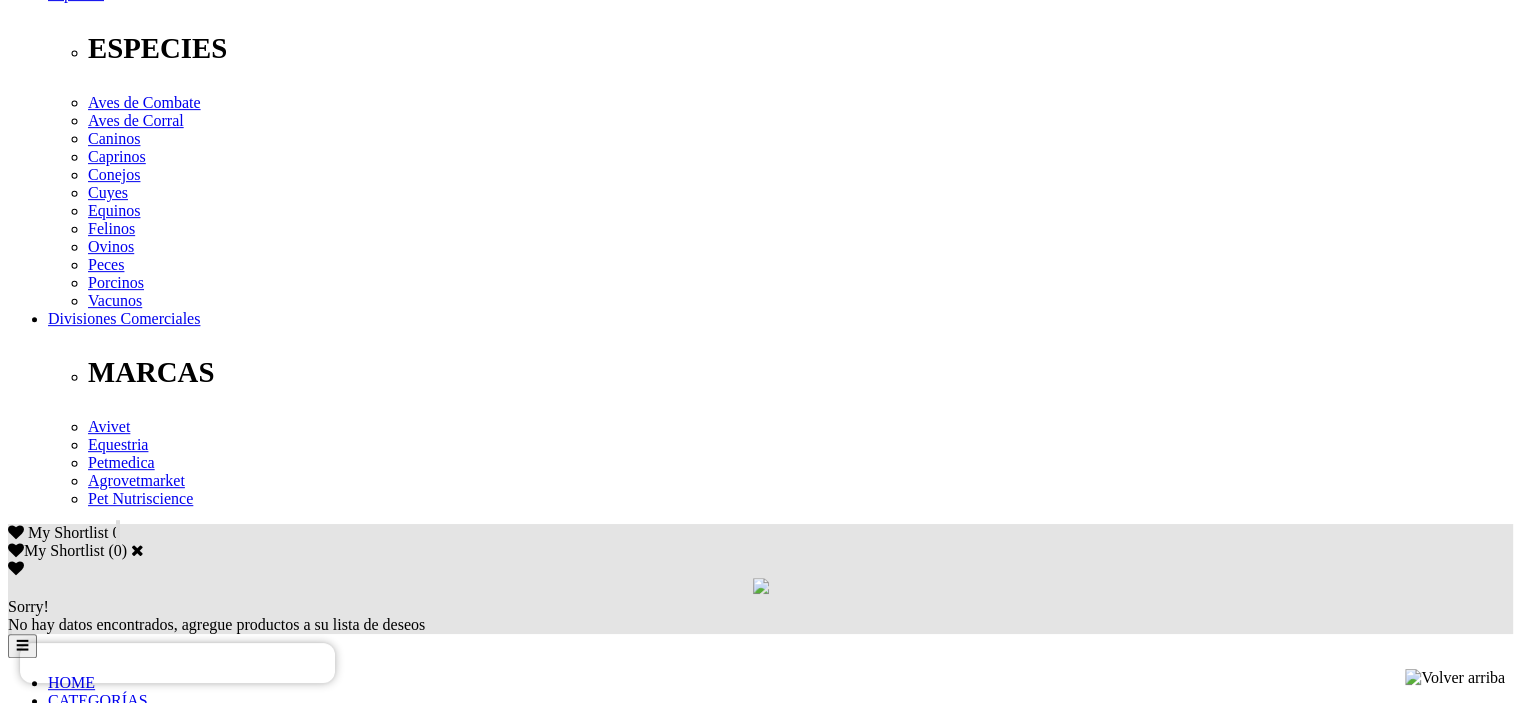 click on "Formulación" at bounding box center [89, 2436] 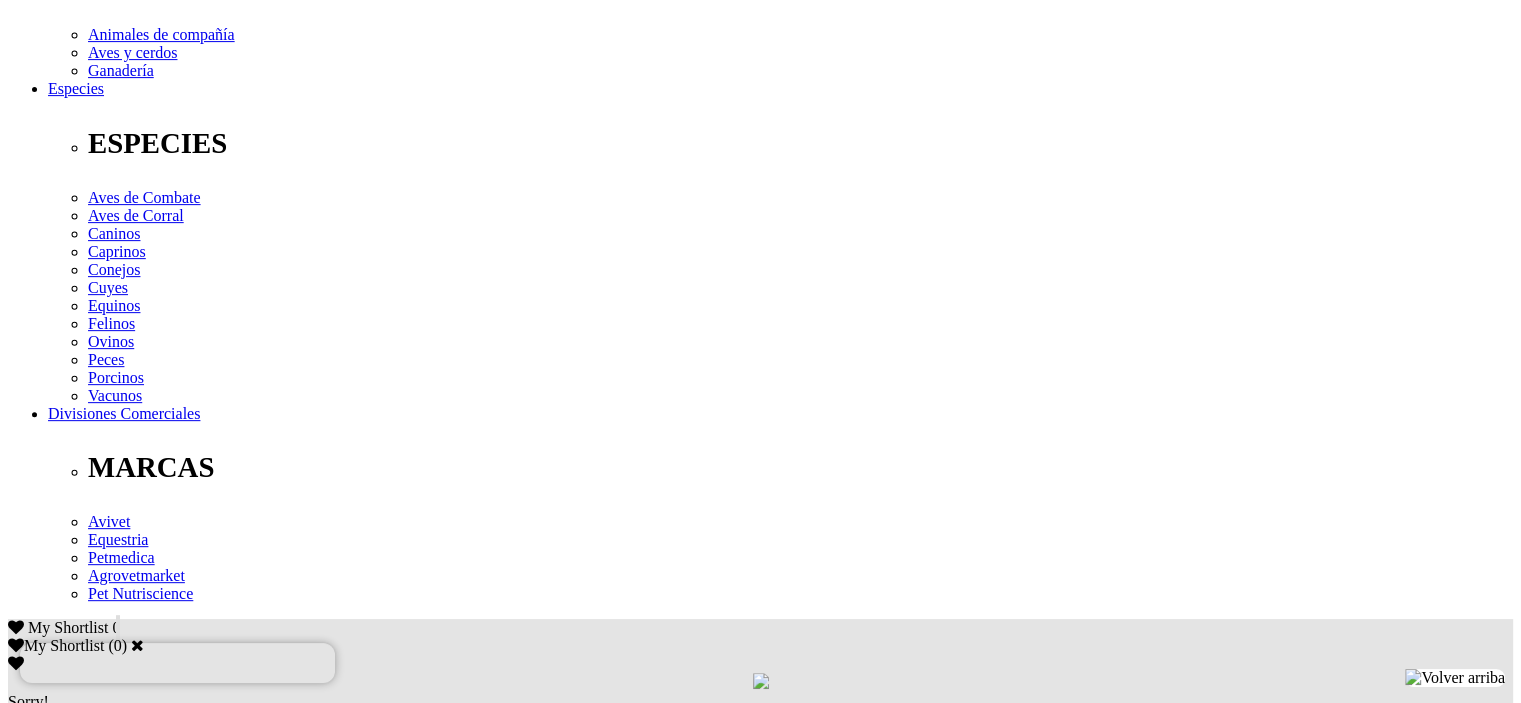 scroll, scrollTop: 700, scrollLeft: 0, axis: vertical 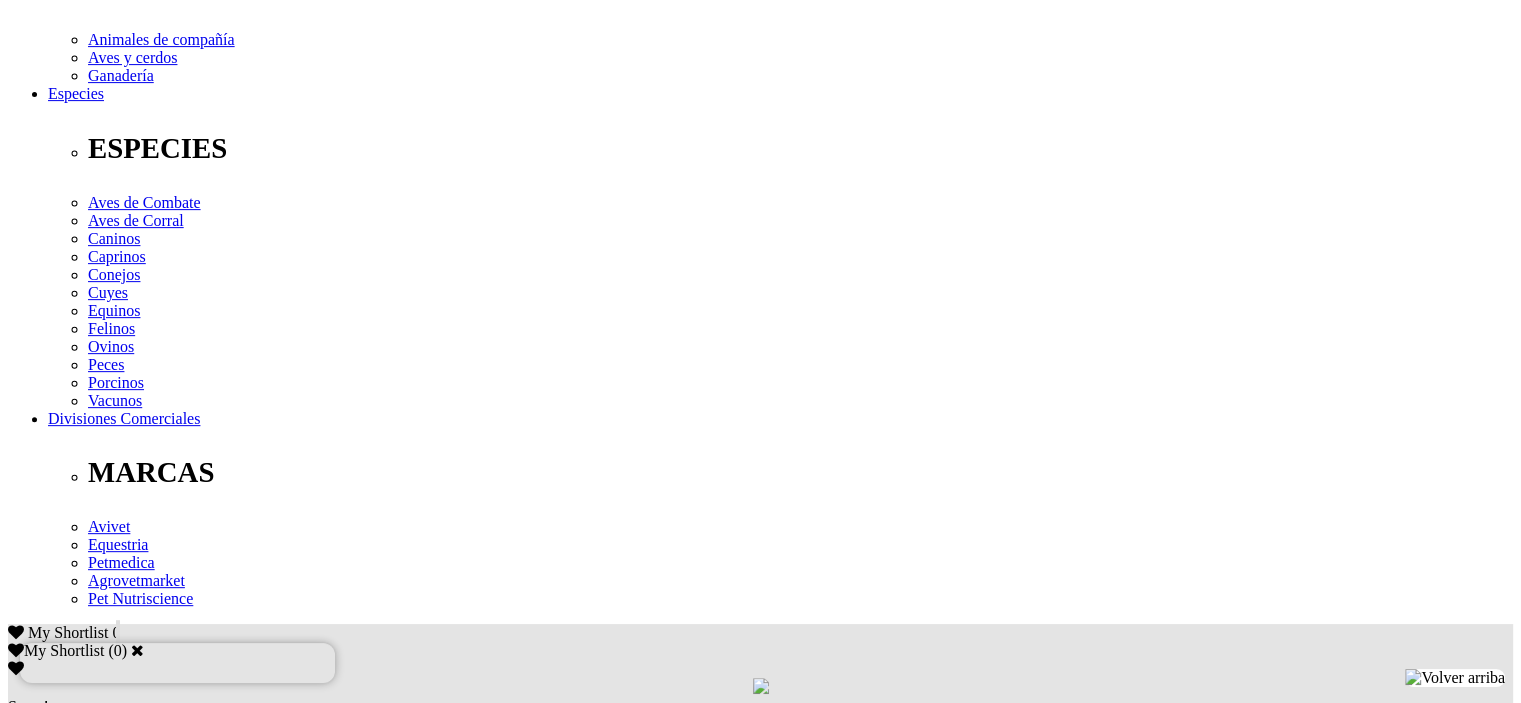 click on "Dosis y Administración" at bounding box center (123, 2572) 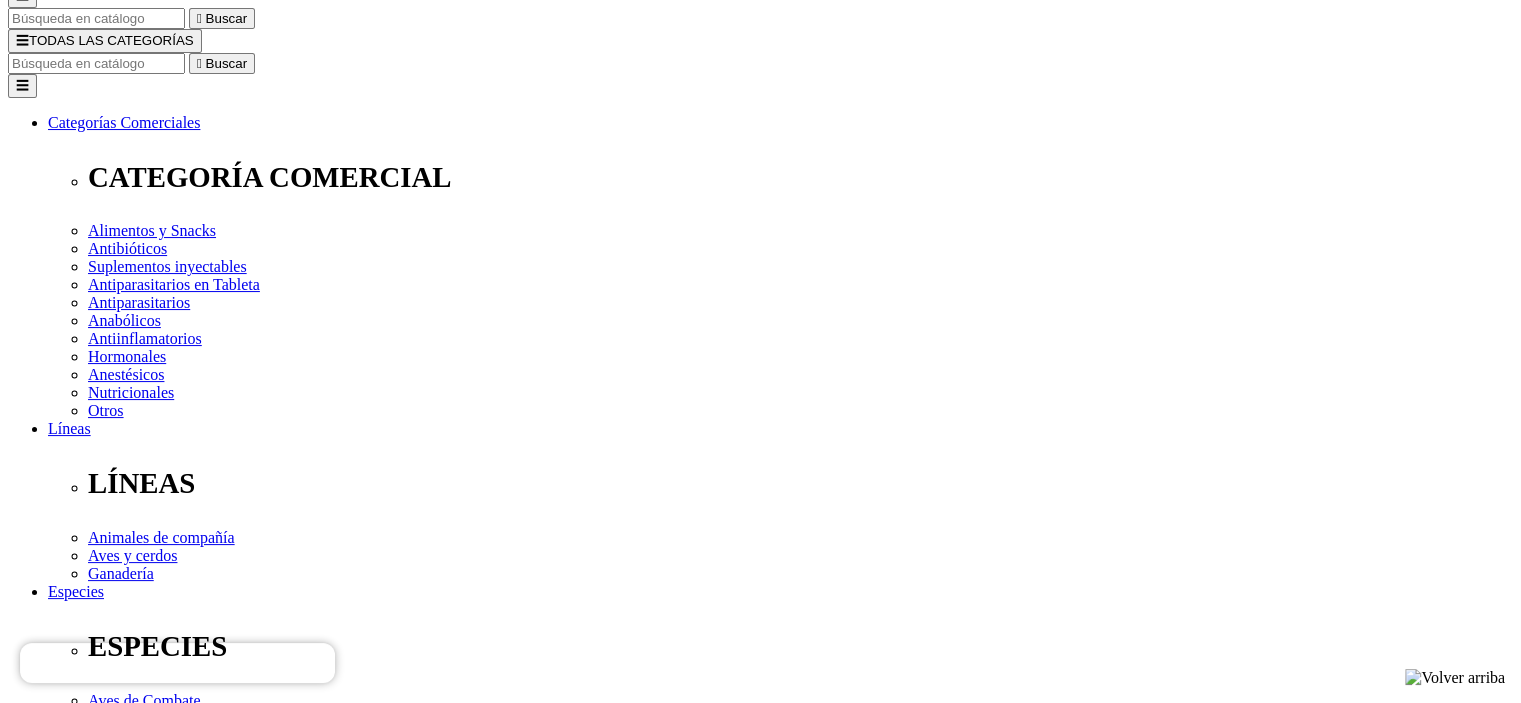 scroll, scrollTop: 200, scrollLeft: 0, axis: vertical 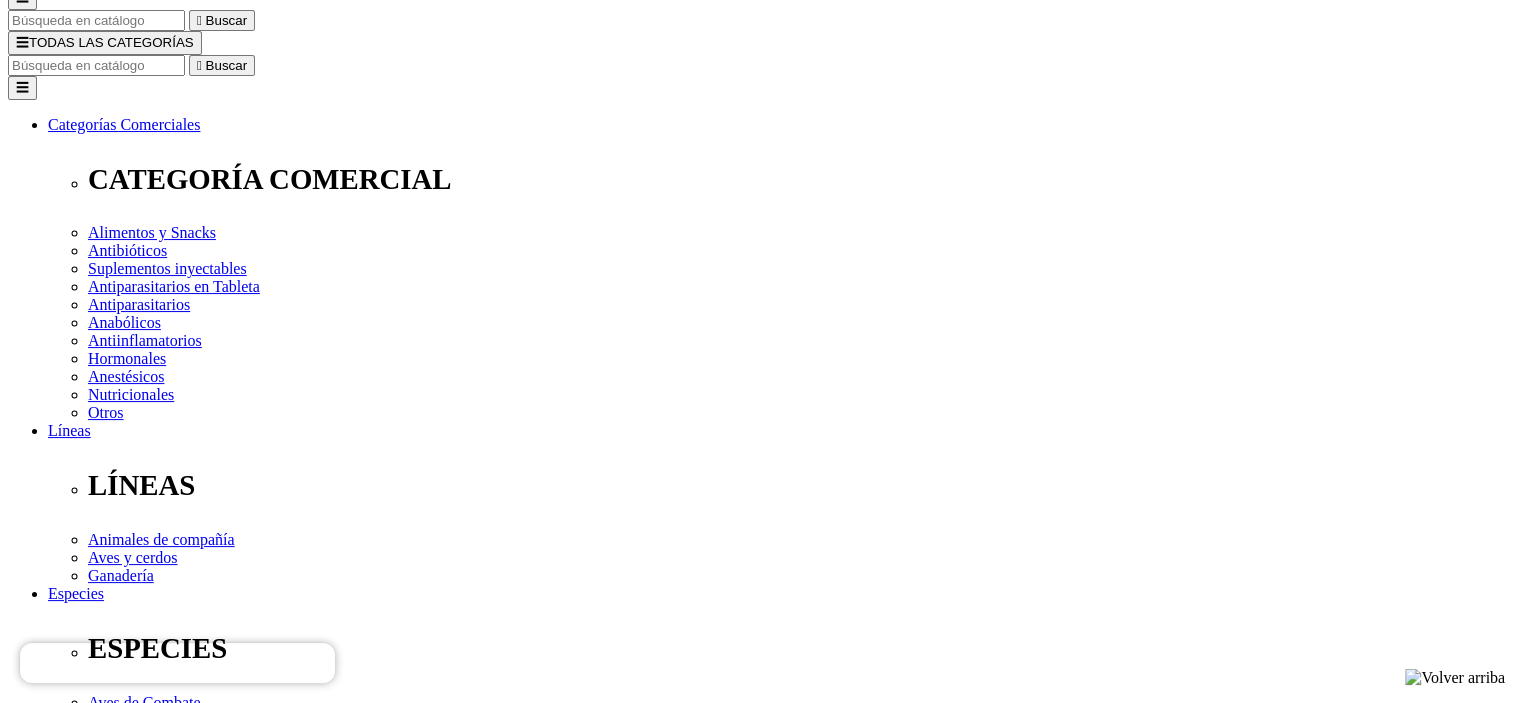 click on "Elige la presentación comercial que deseas
caja 5 unidades pipeta x 0.5mL" at bounding box center (148, 2853) 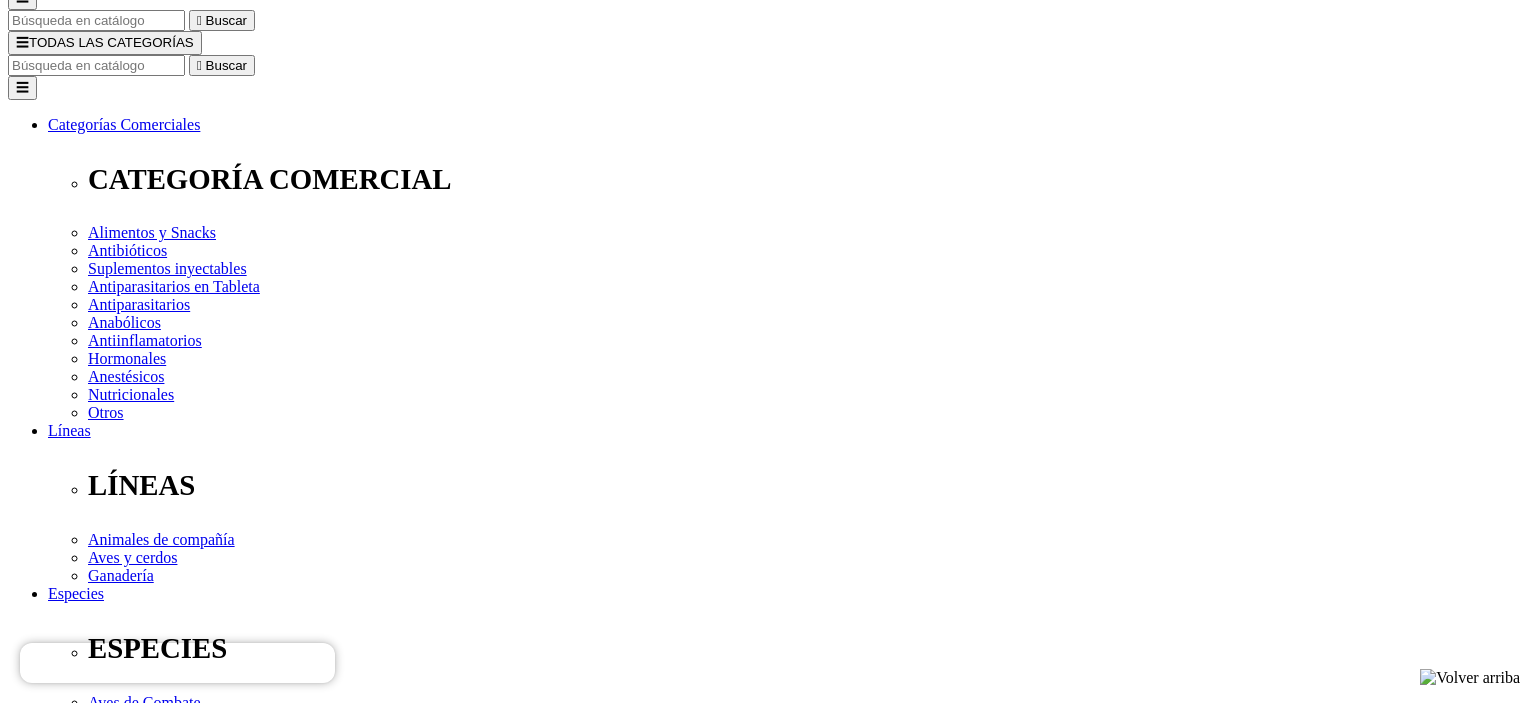 click on "Continuar comprando" at bounding box center [80, 10387] 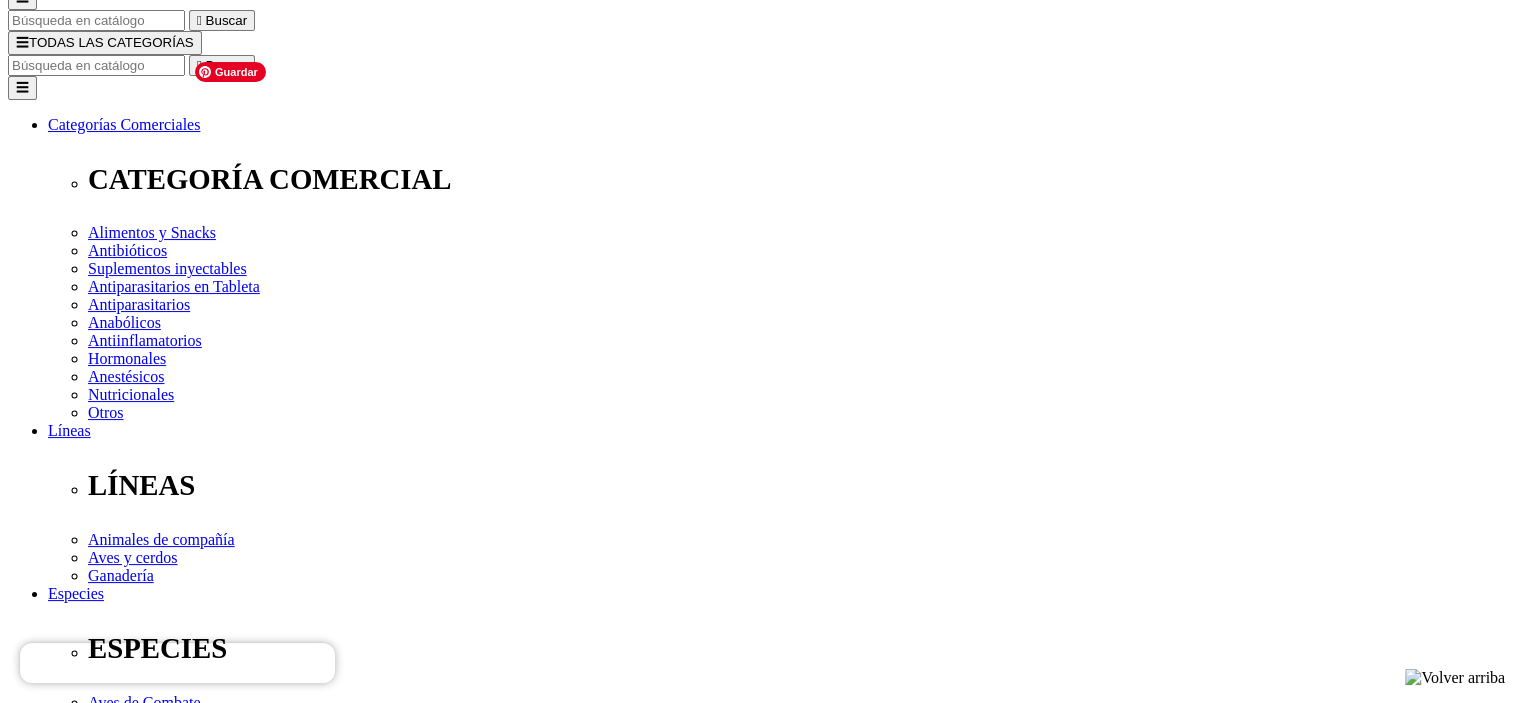 select on "297" 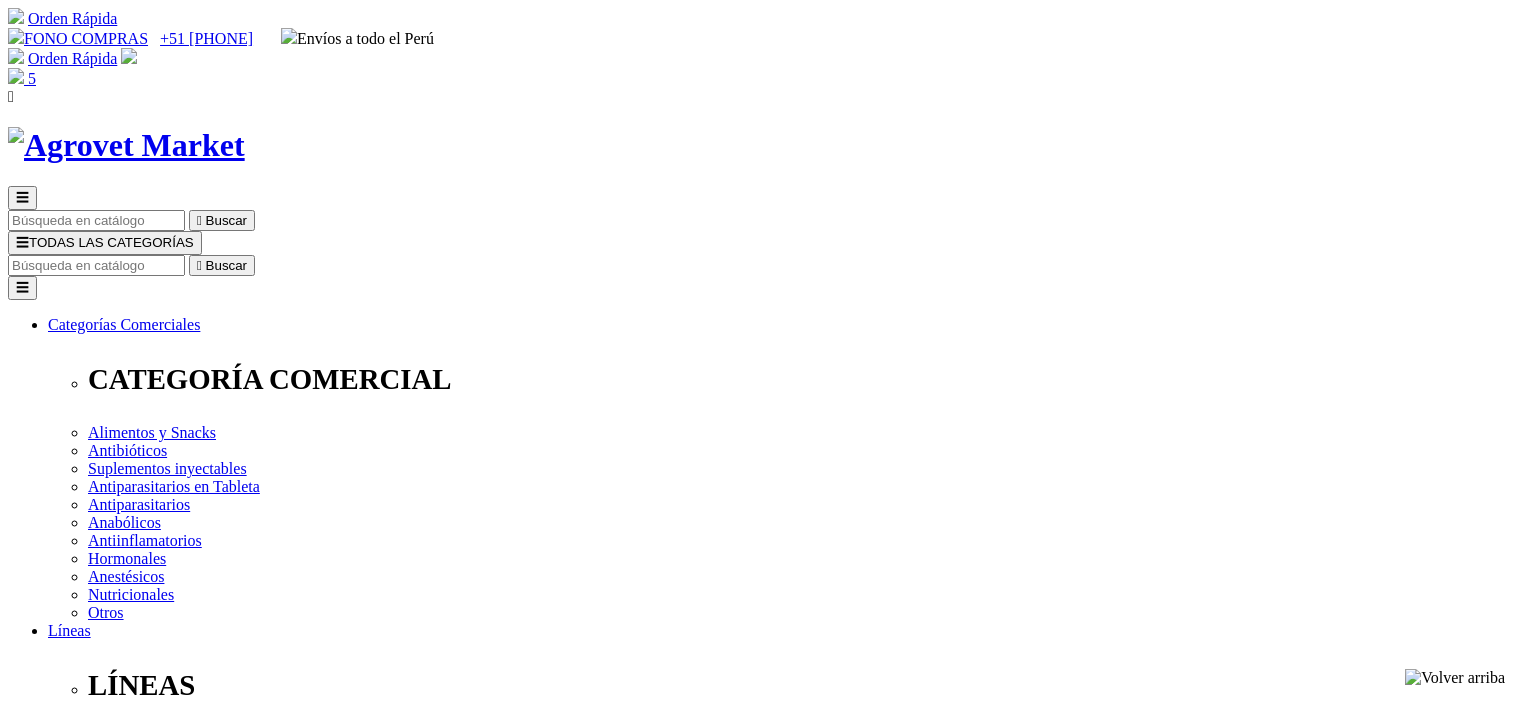 scroll, scrollTop: 400, scrollLeft: 0, axis: vertical 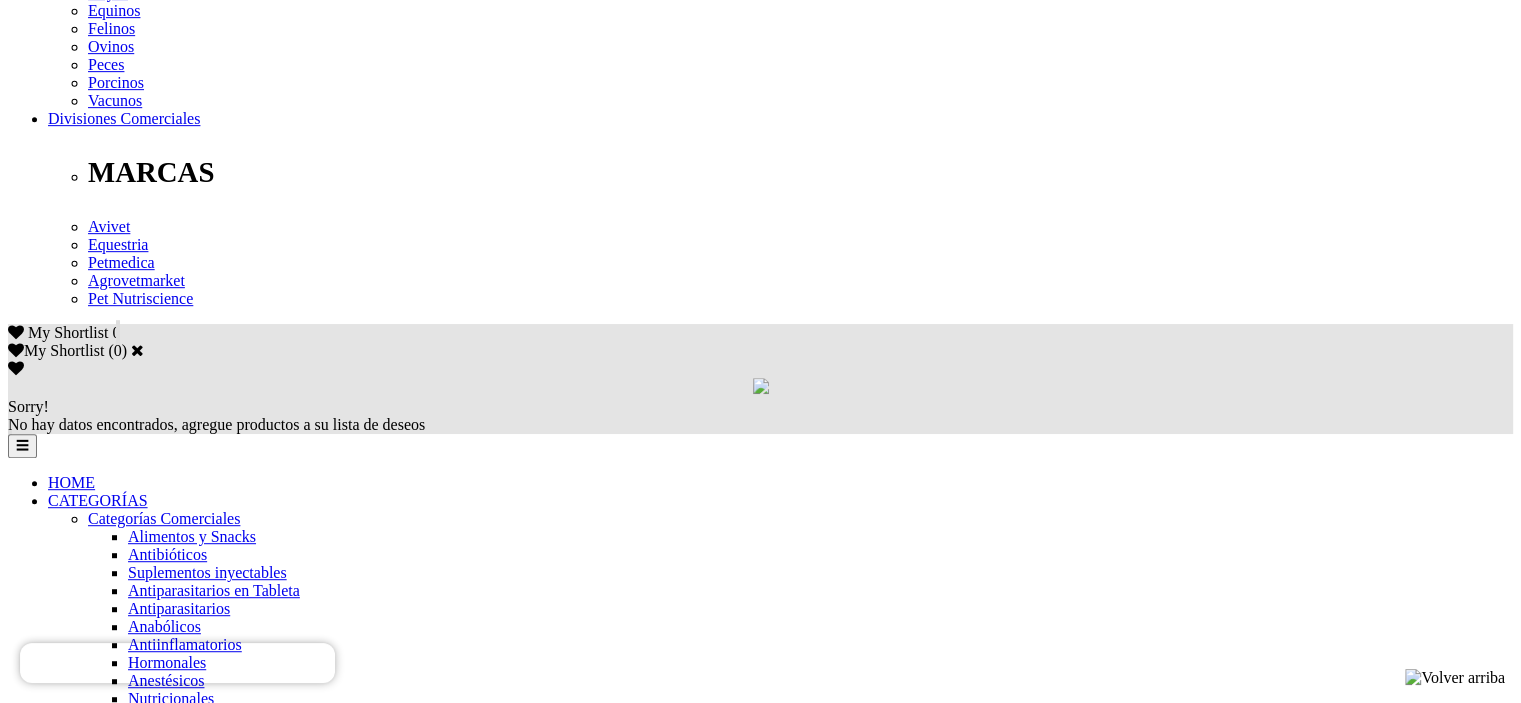 click on "8" at bounding box center [52, 5740] 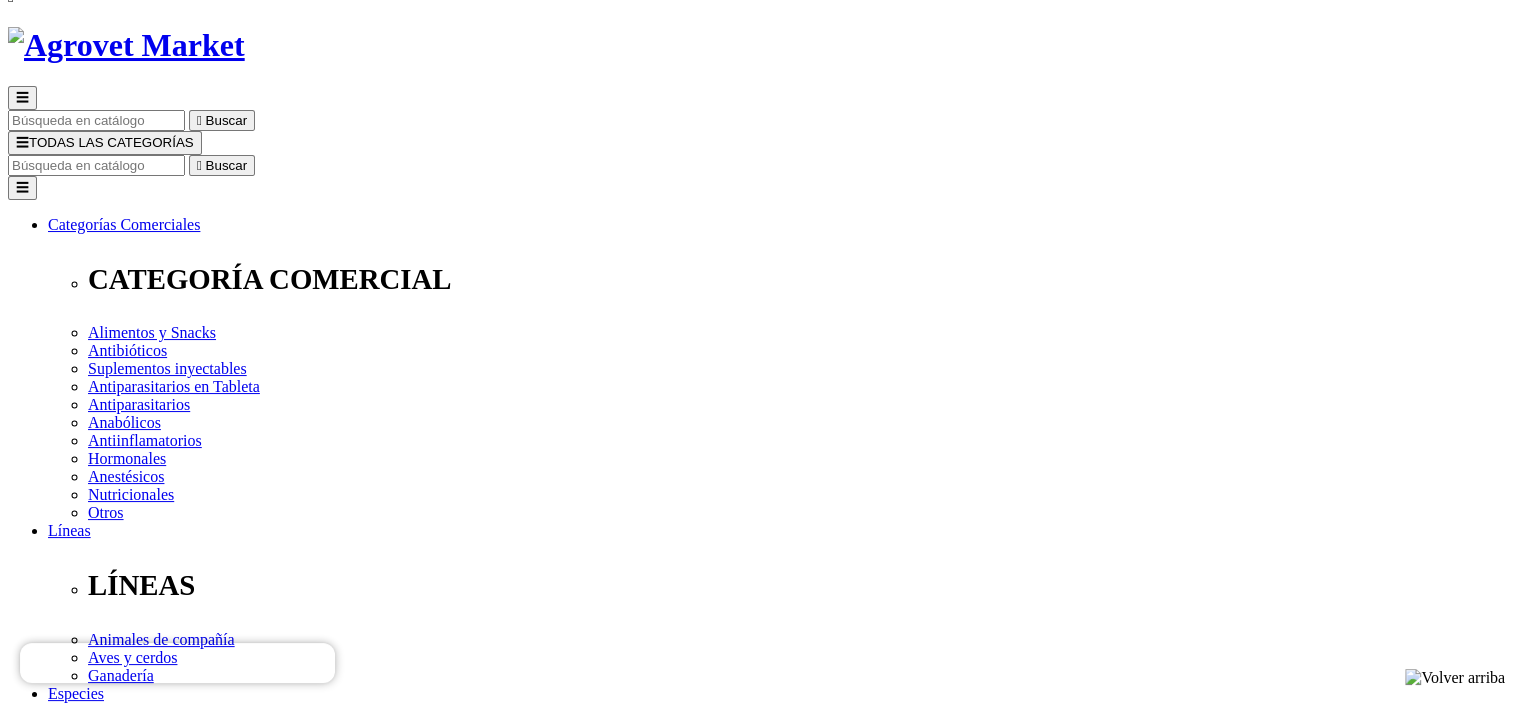 scroll, scrollTop: 142, scrollLeft: 0, axis: vertical 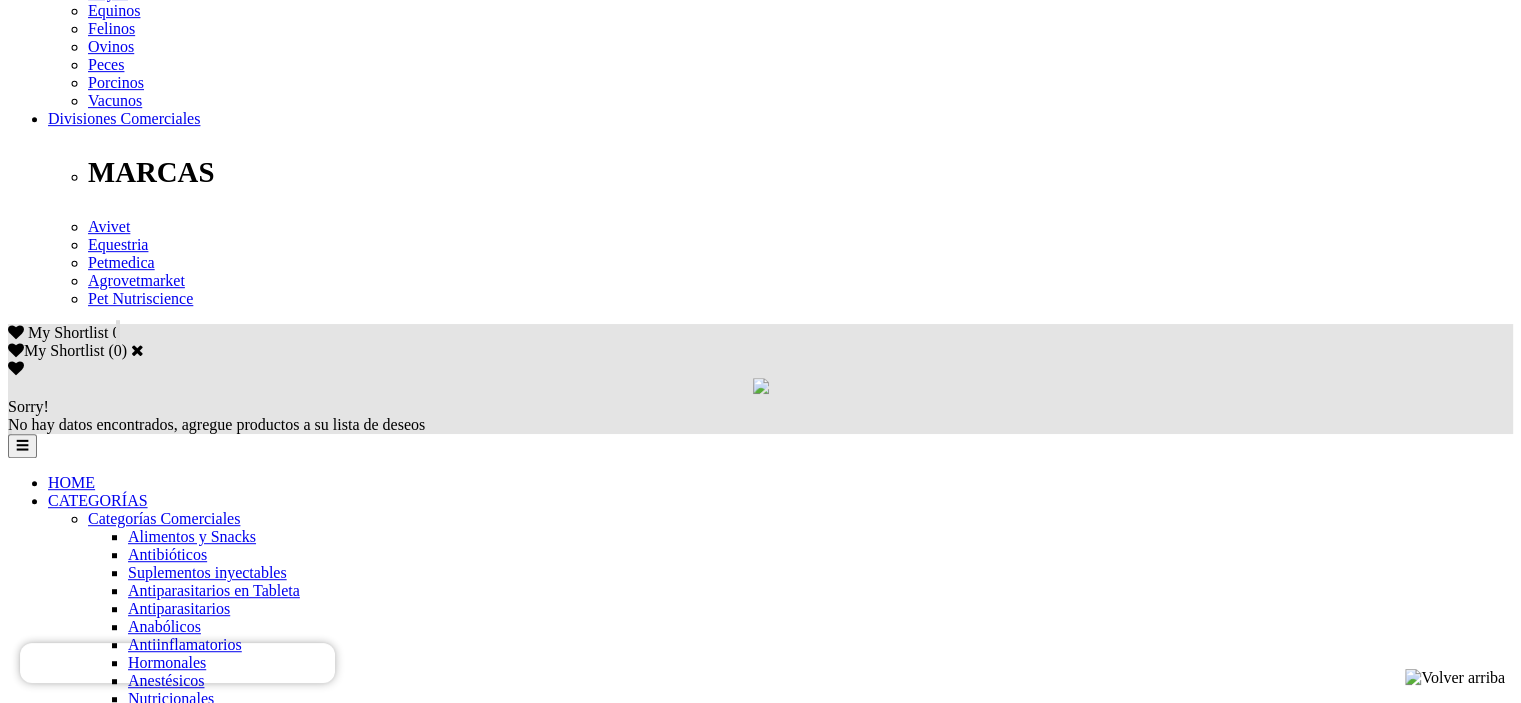 click on "9" at bounding box center (52, 5704) 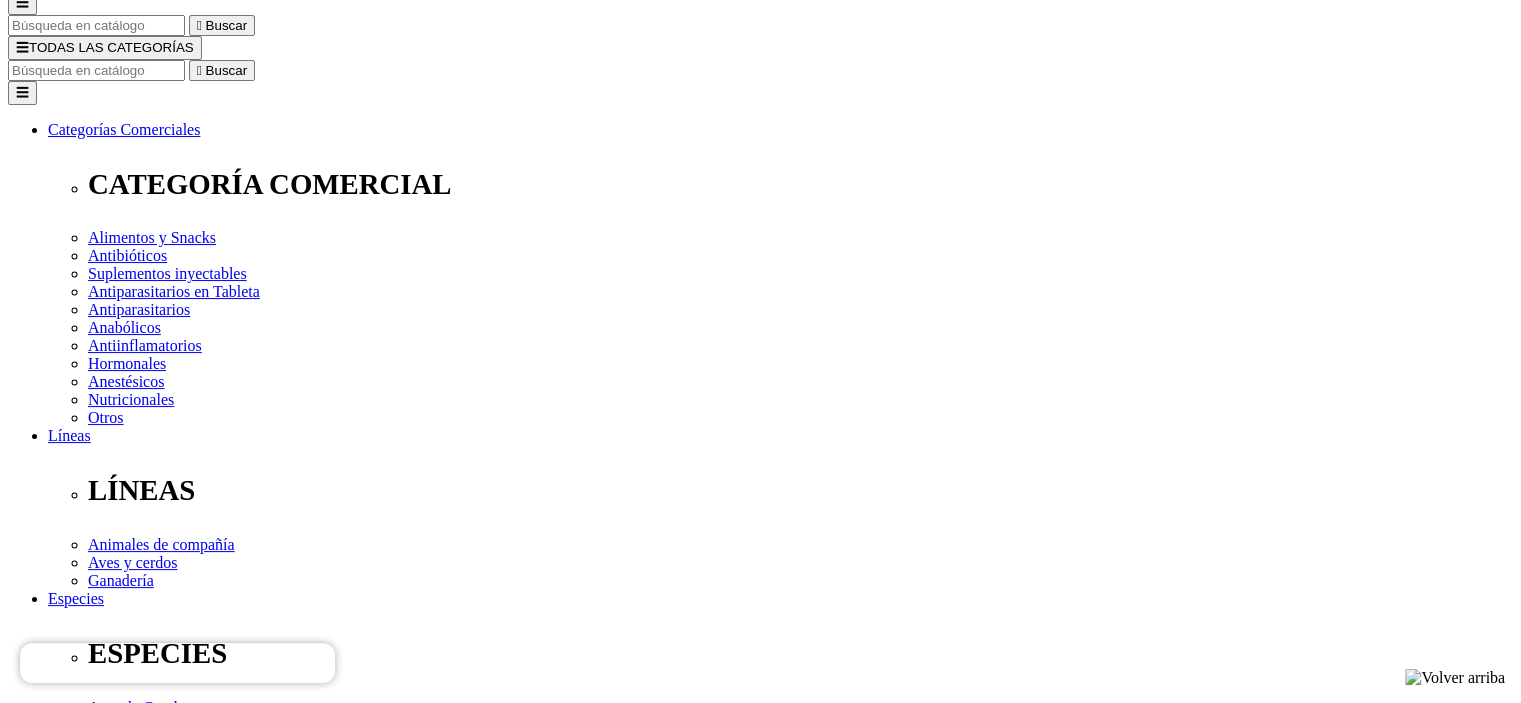 scroll, scrollTop: 200, scrollLeft: 0, axis: vertical 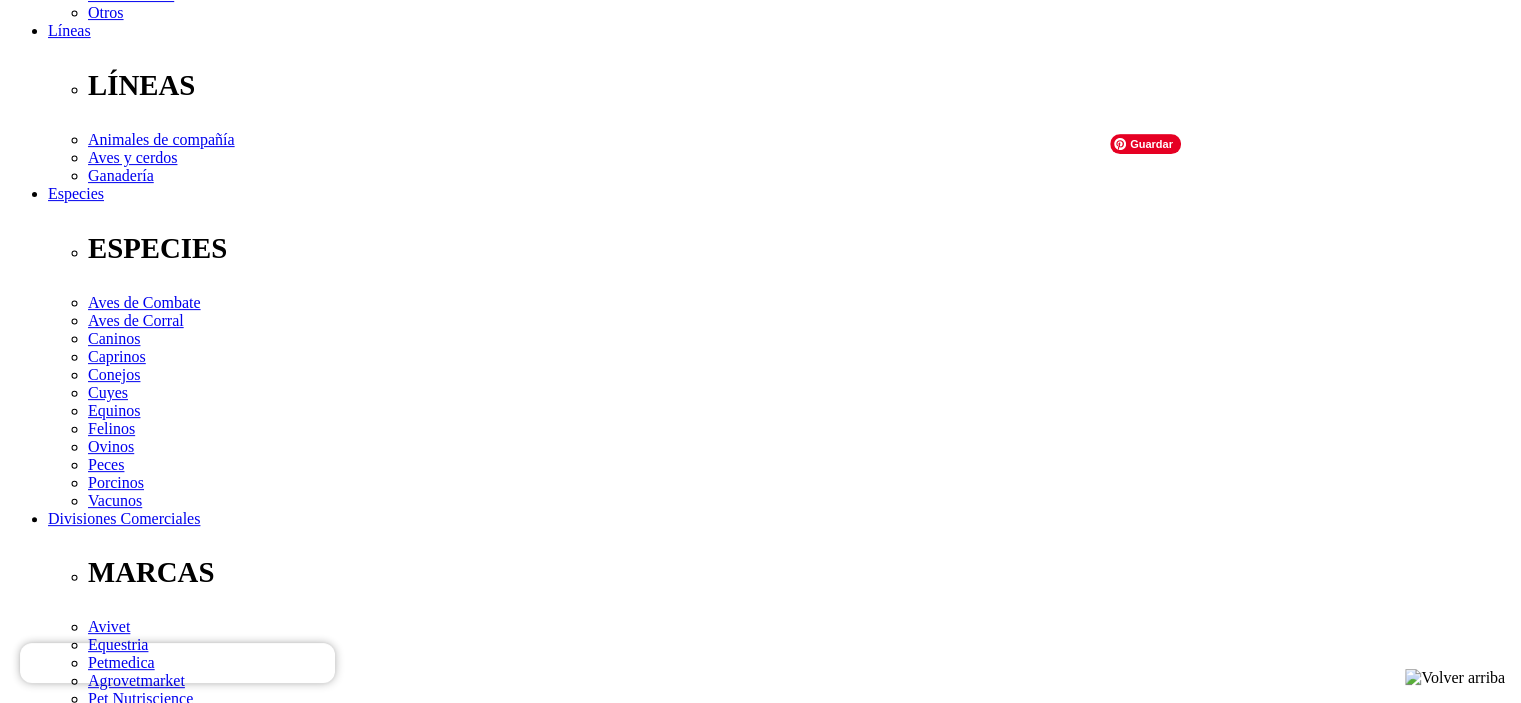 click at bounding box center (112, 4783) 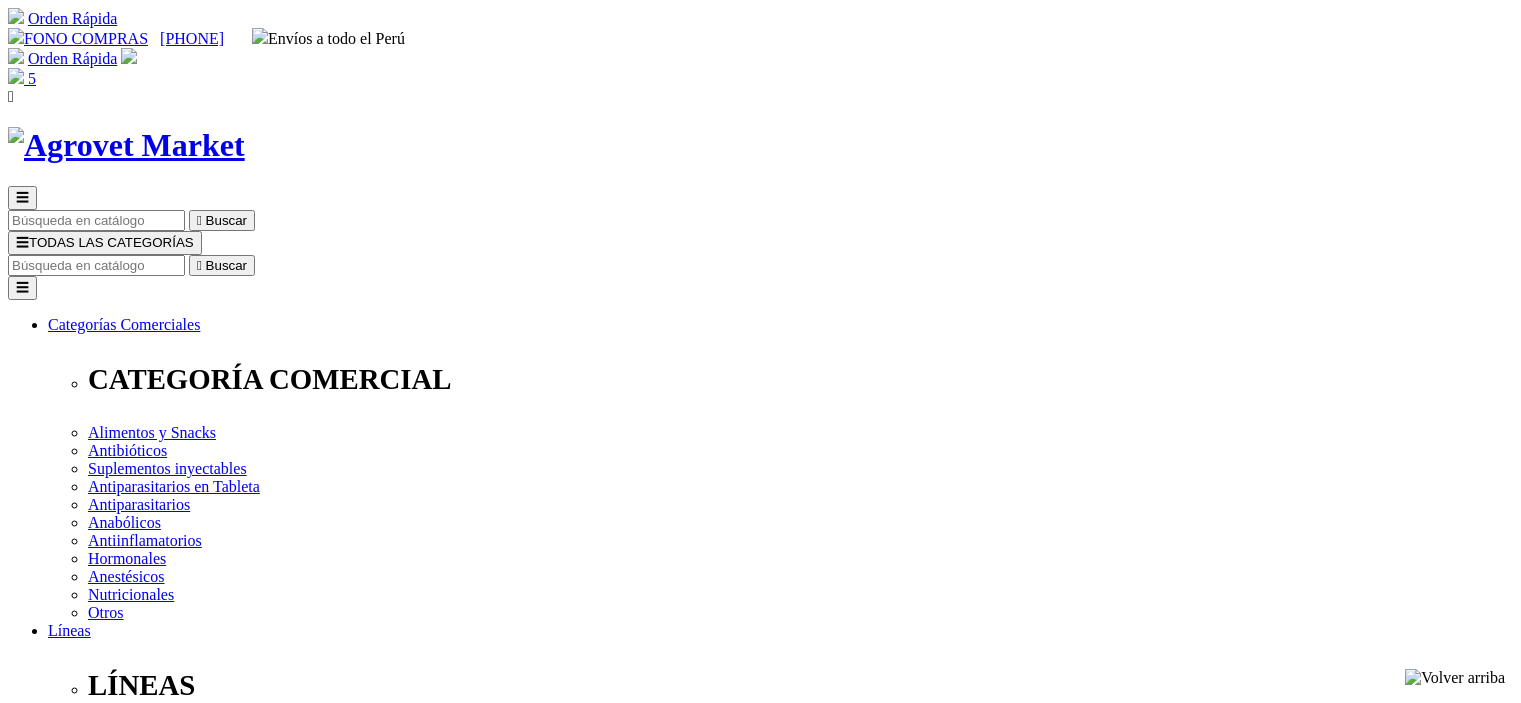 scroll, scrollTop: 0, scrollLeft: 0, axis: both 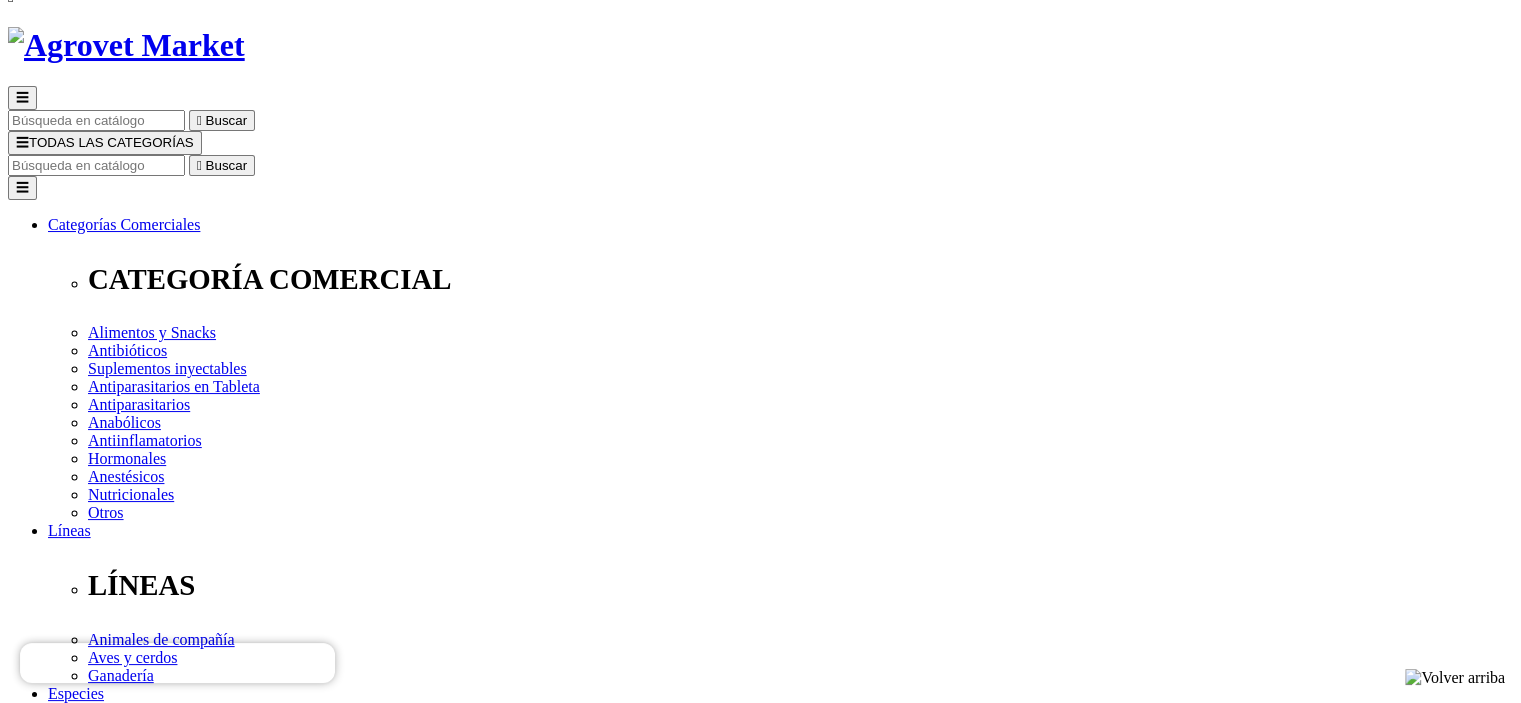 click on "Elige la presentación comercial que deseas
Caja x 1 pipeta x 0.40 mL
Caja x 5 pipetas x 0.40 mL" at bounding box center [148, 2798] 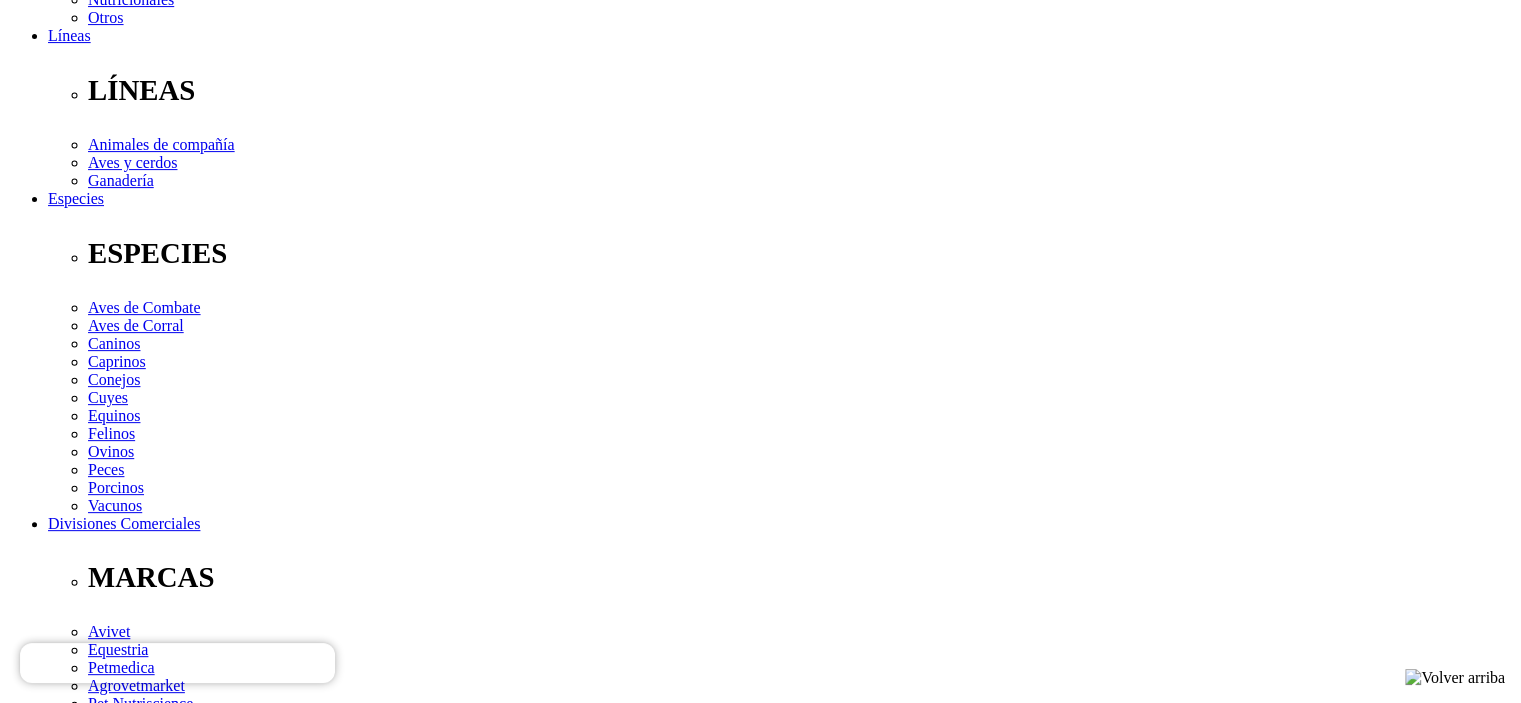 scroll, scrollTop: 600, scrollLeft: 0, axis: vertical 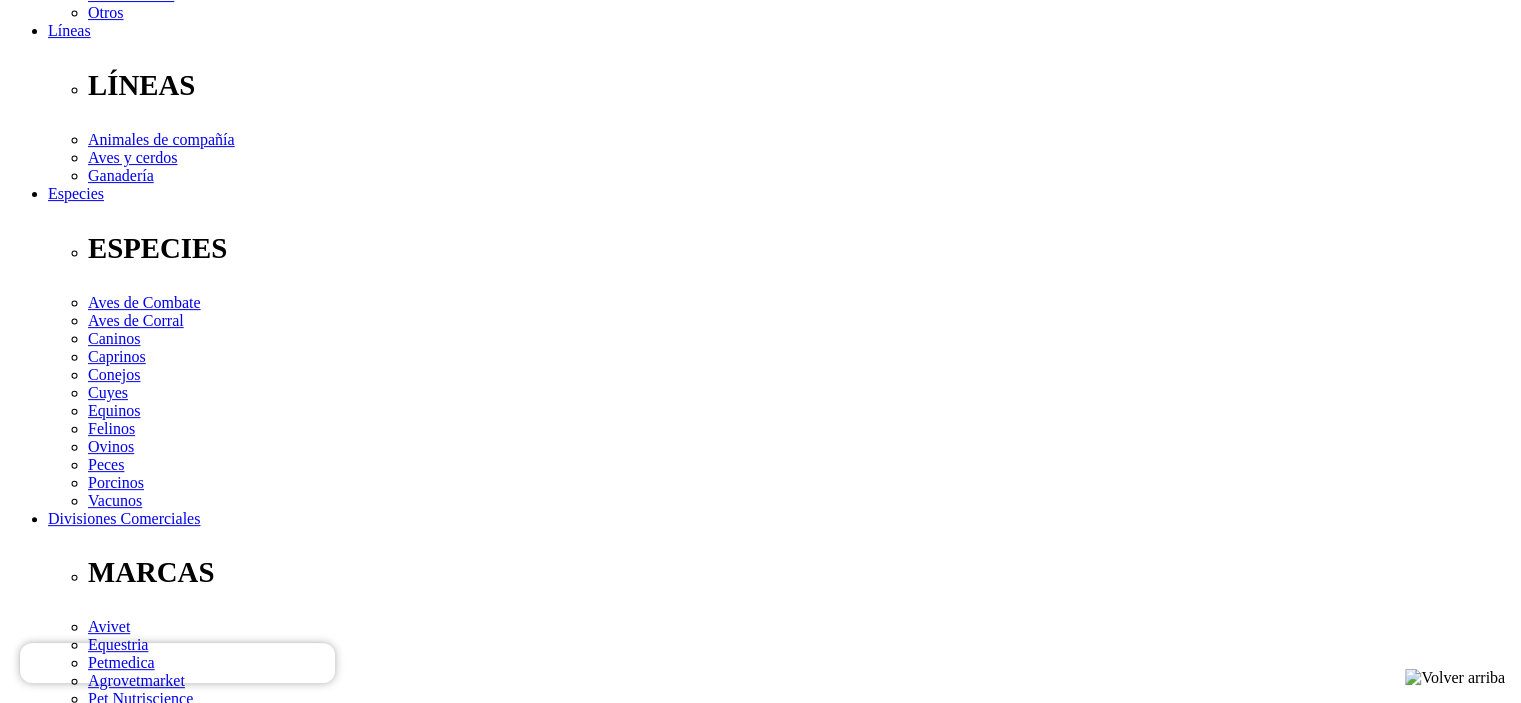 click on "Indicaciones" at bounding box center [88, 2497] 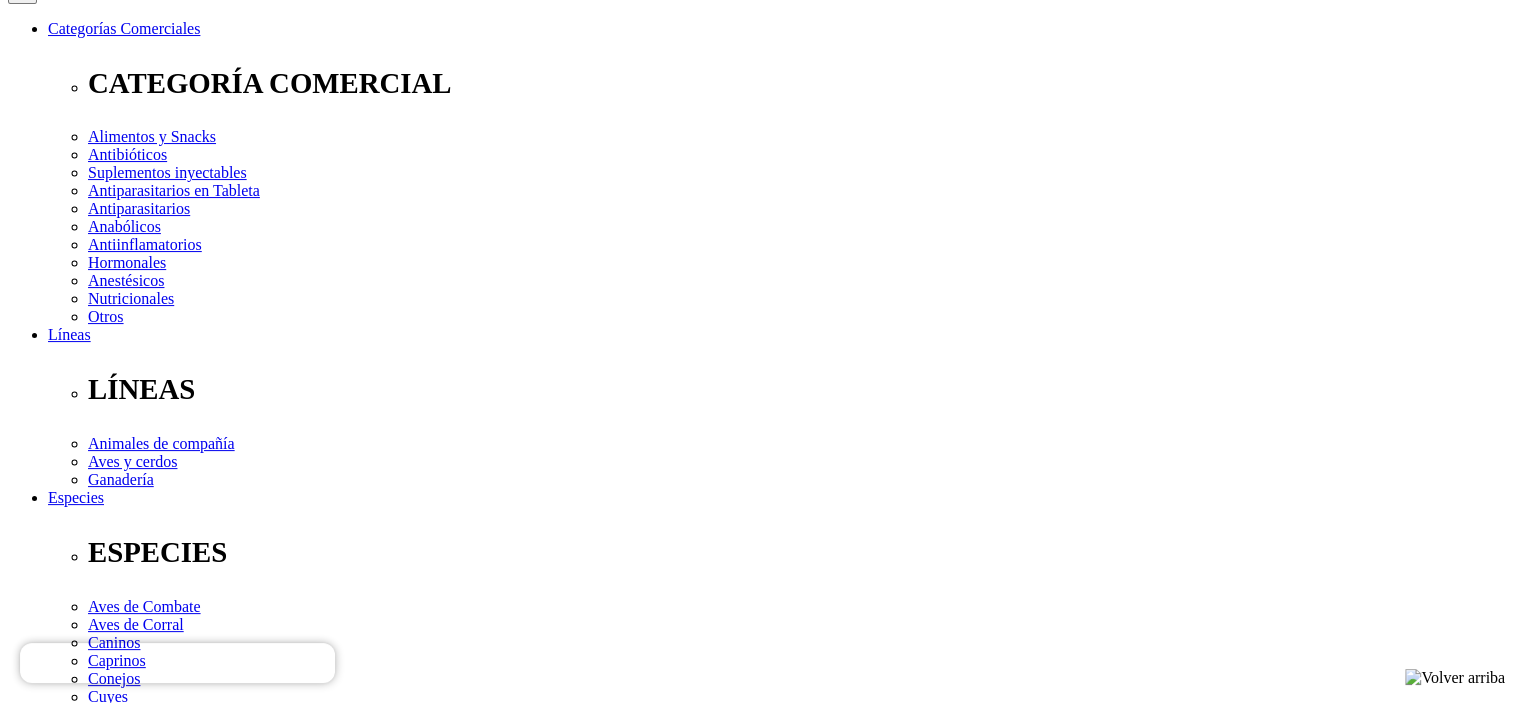 scroll, scrollTop: 300, scrollLeft: 0, axis: vertical 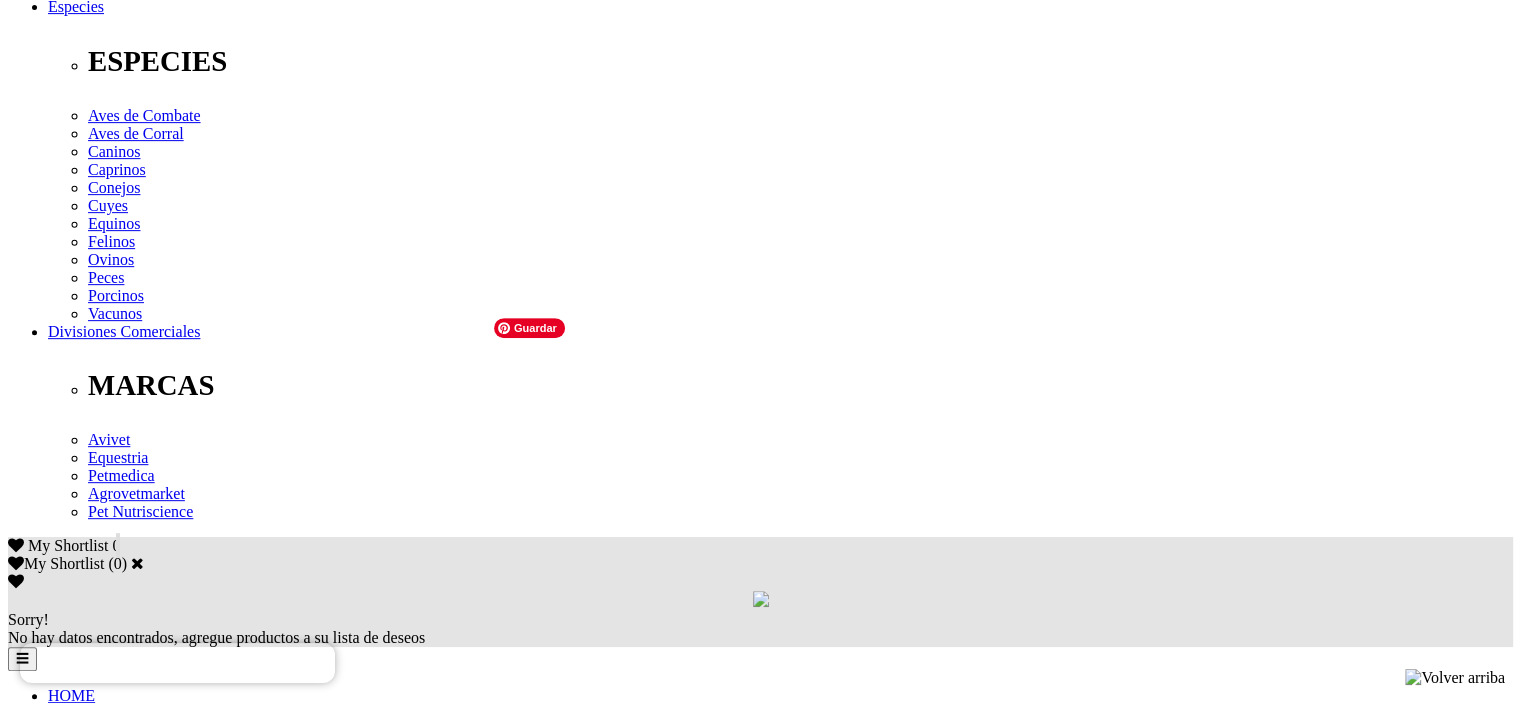 click at bounding box center (112, 4846) 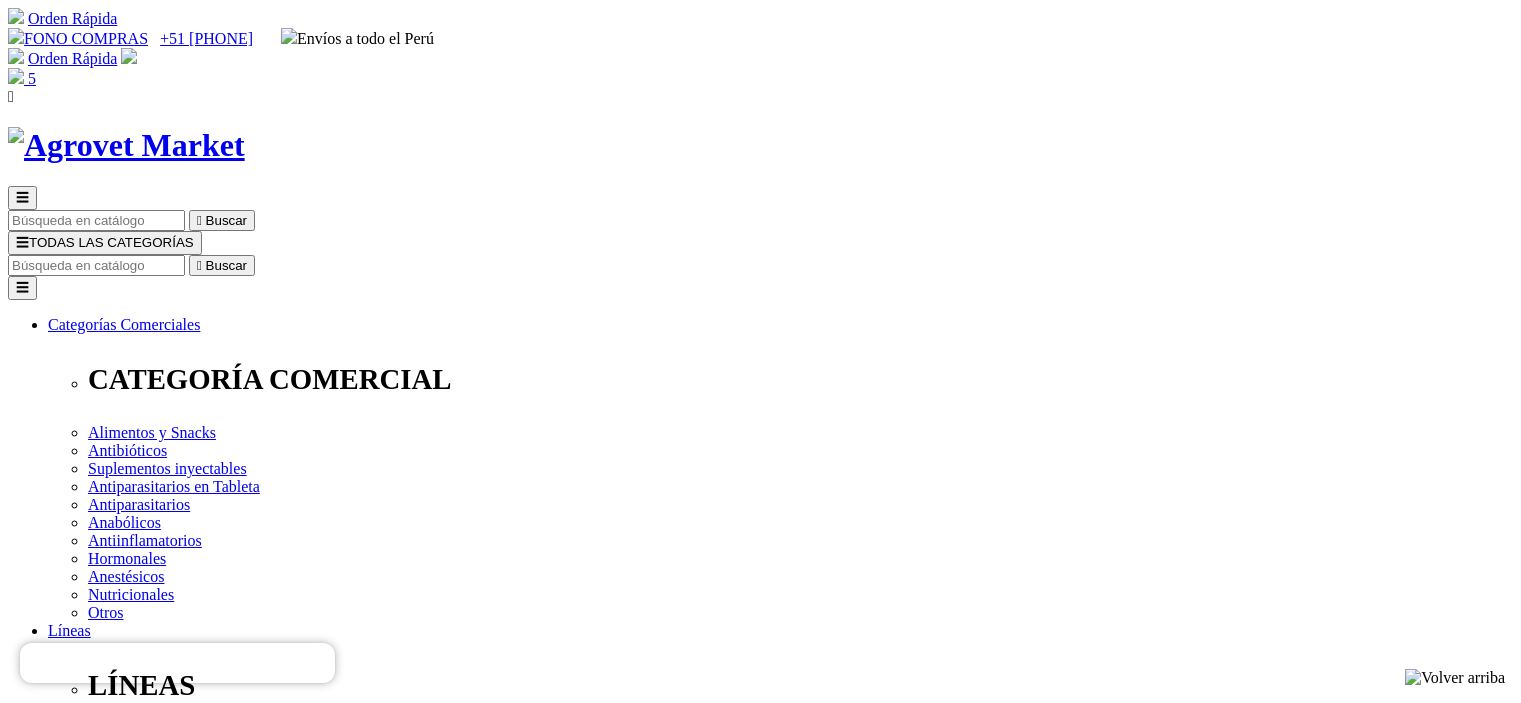 scroll, scrollTop: 0, scrollLeft: 0, axis: both 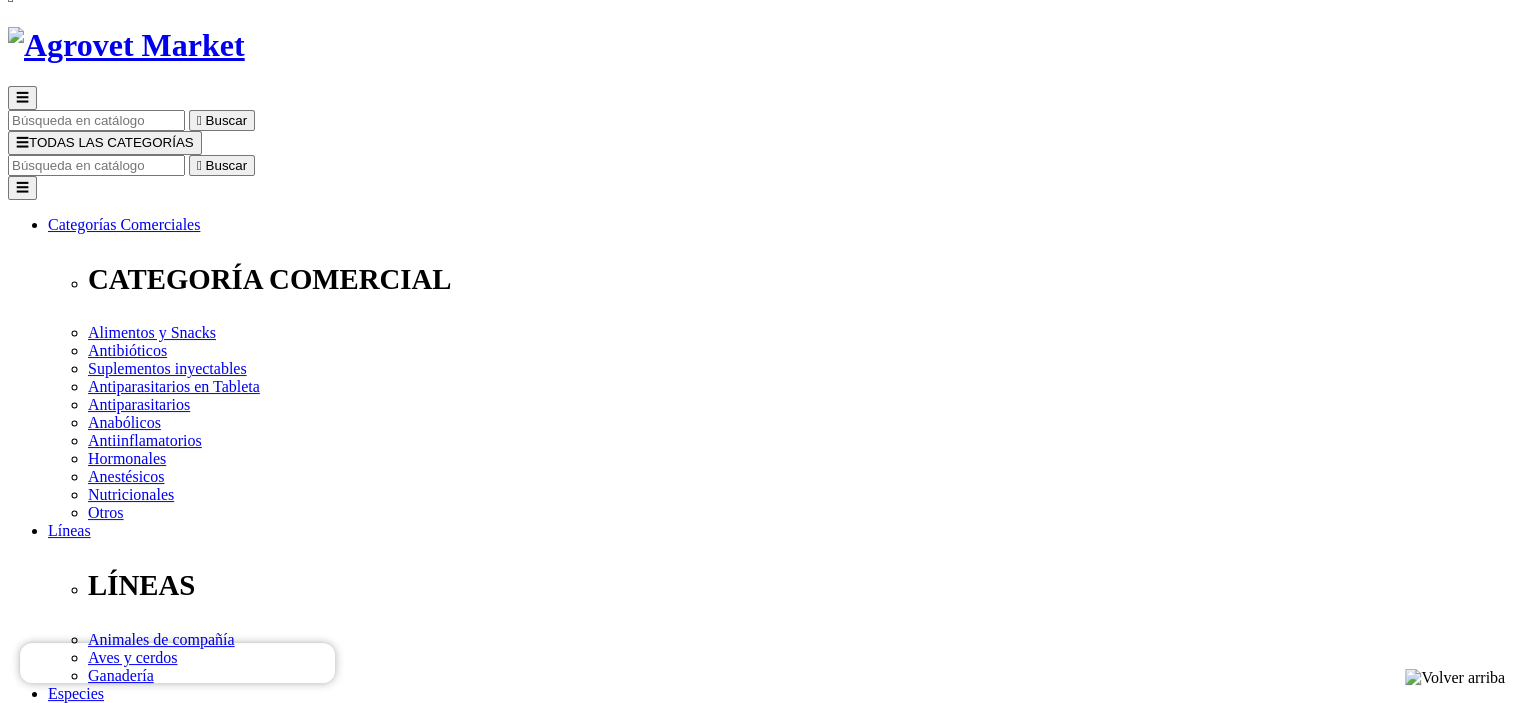 click on "Elige la presentación comercial que deseas
Caja x 1 pipeta x 0.89 mL
Caja x 5 pipetas x 0.89 mL" at bounding box center (148, 2798) 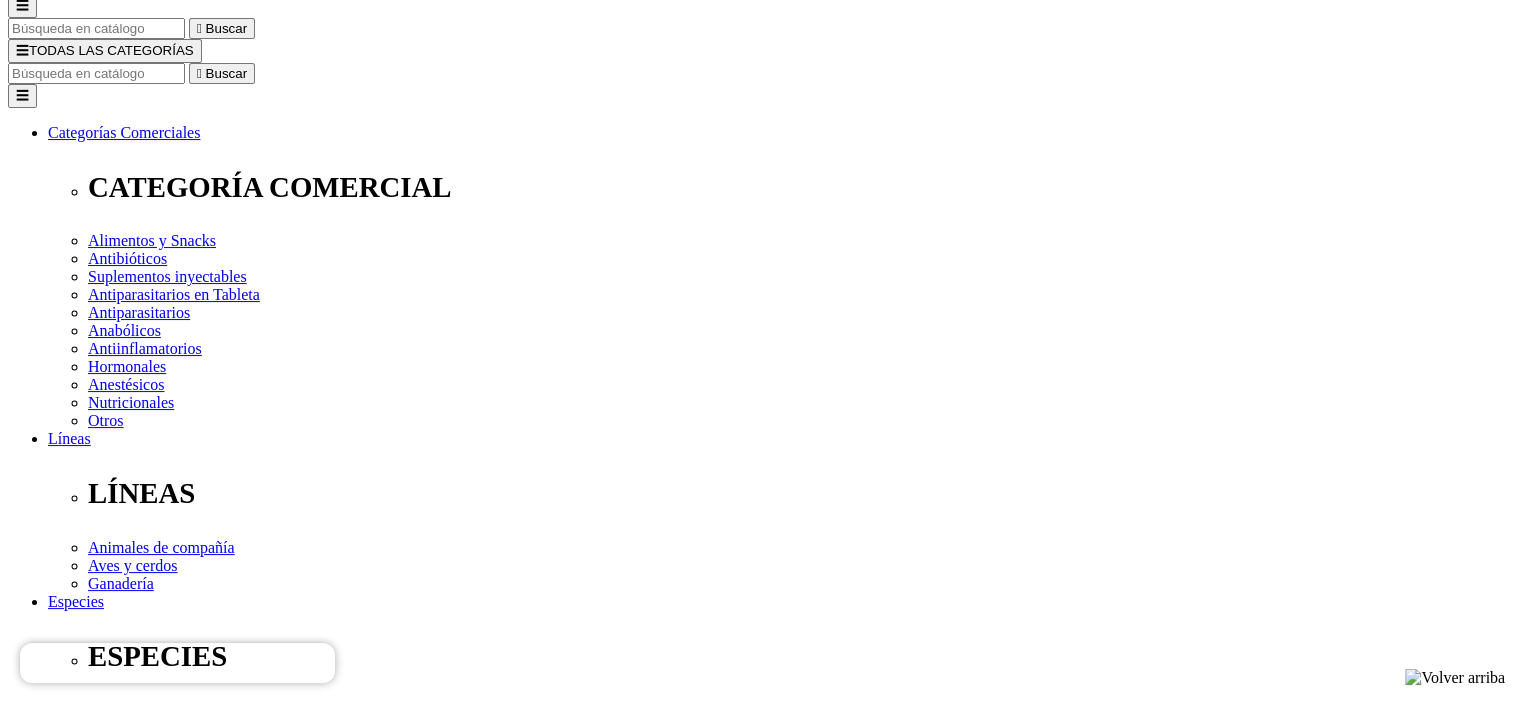 scroll, scrollTop: 200, scrollLeft: 0, axis: vertical 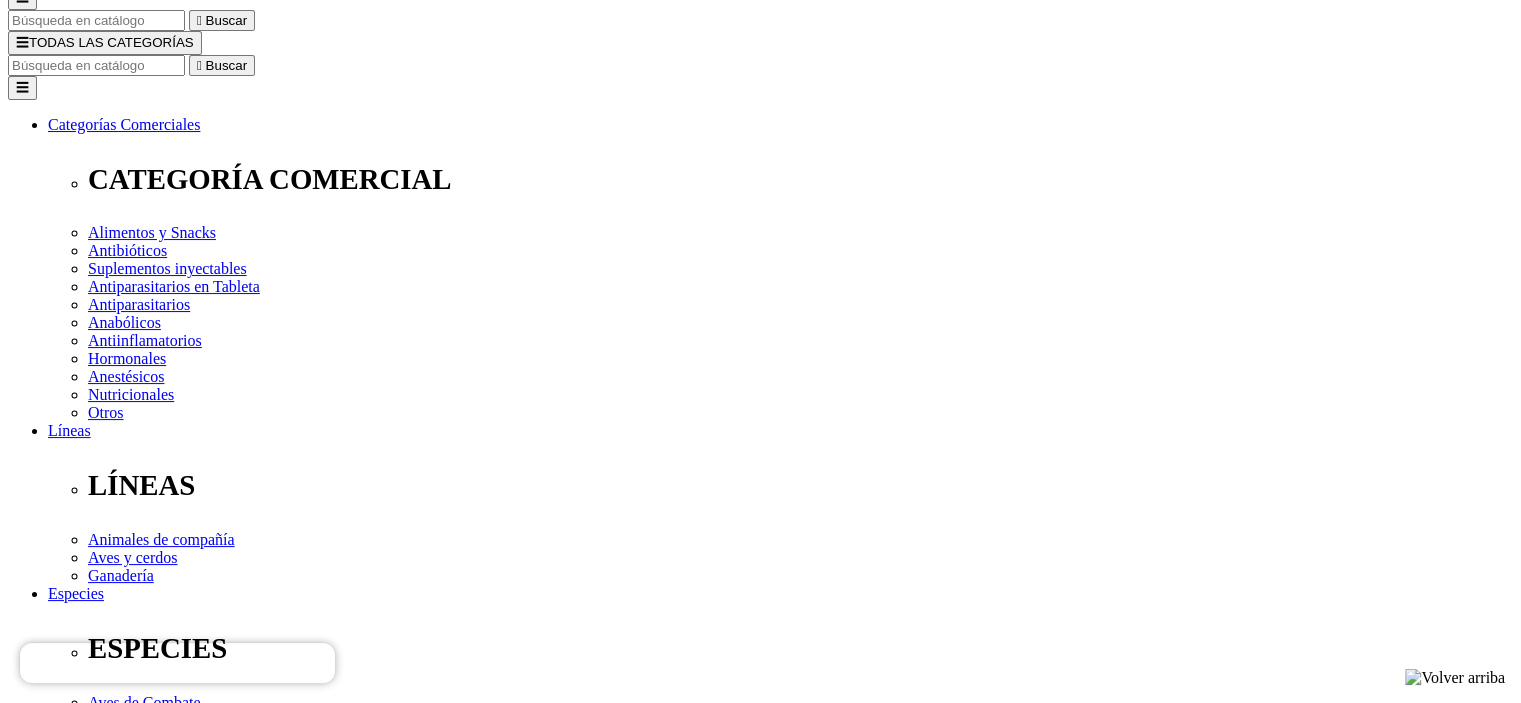 type on "2" 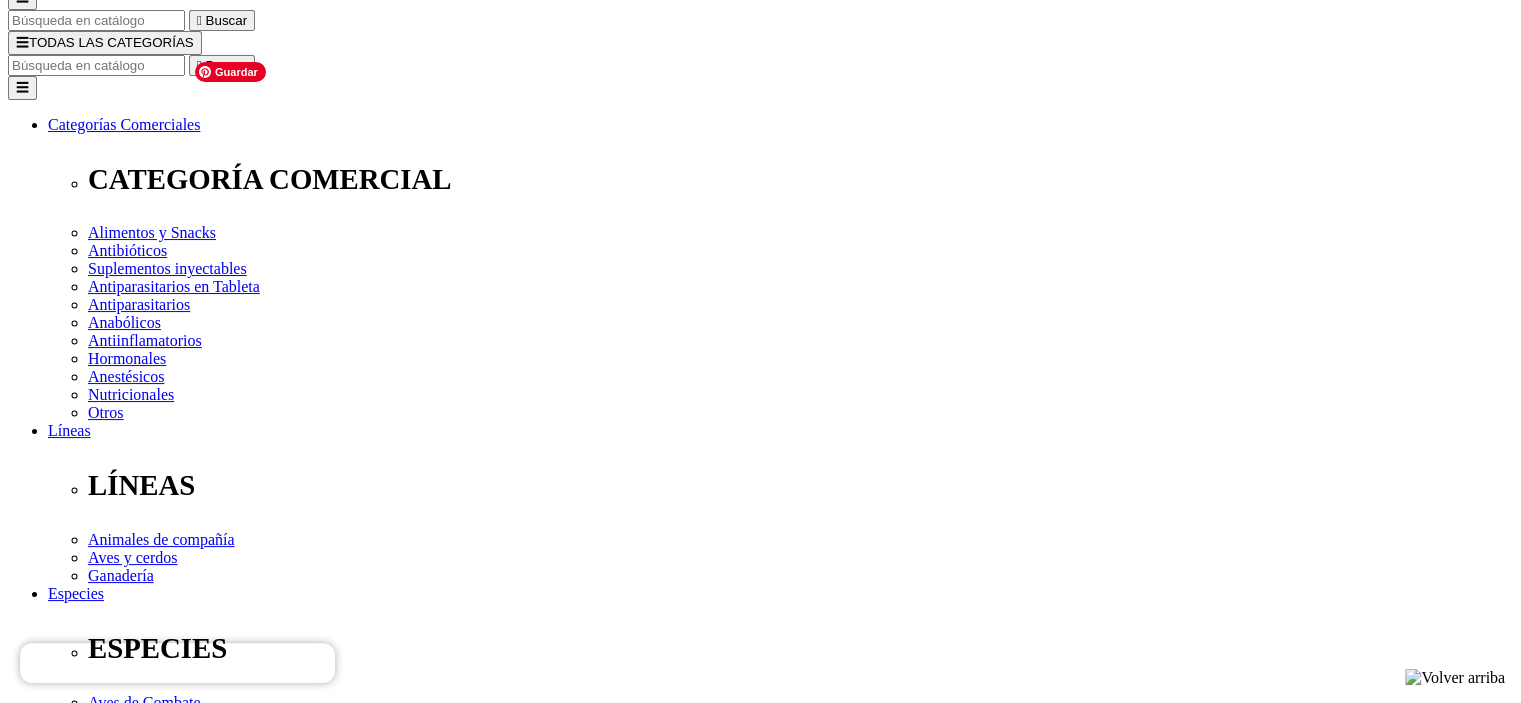 type on "1" 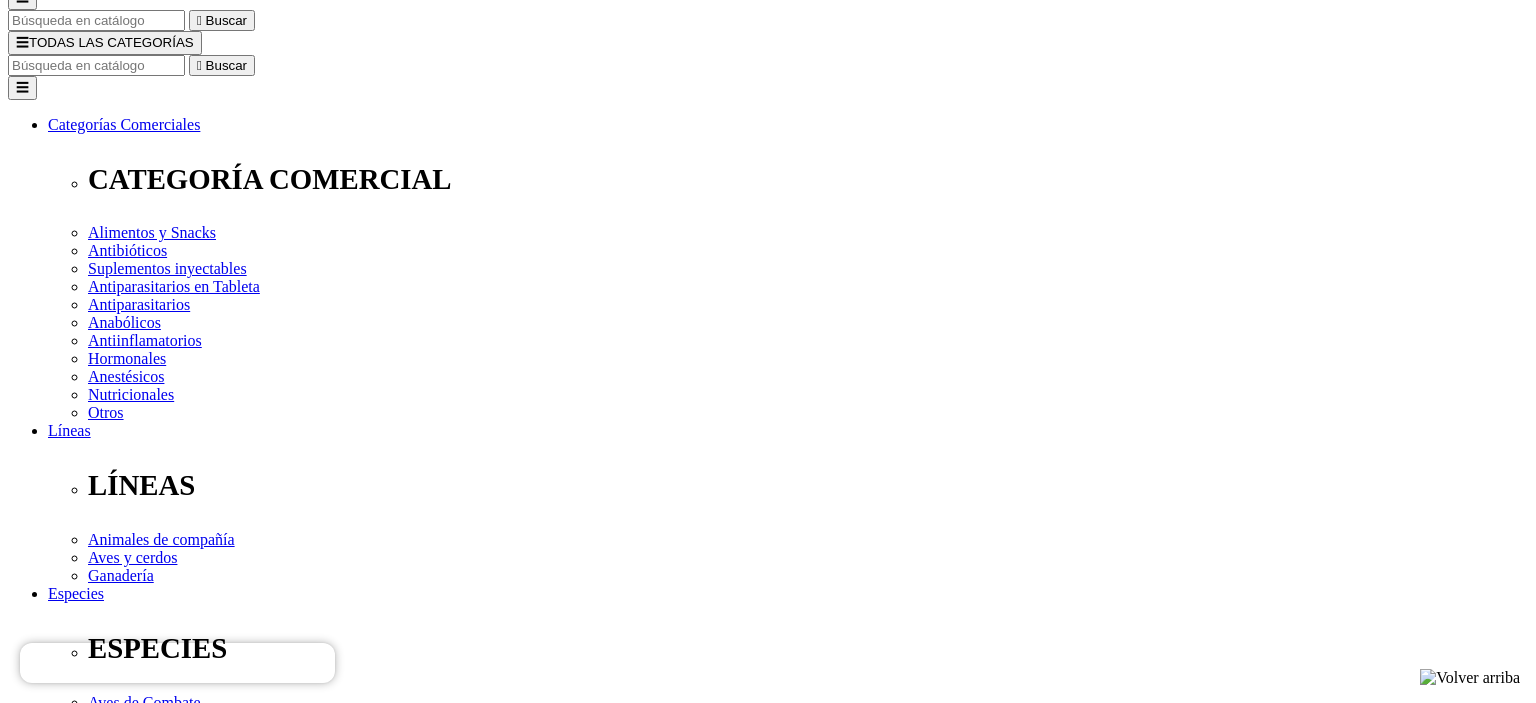 click on "Continuar comprando" at bounding box center [80, 9637] 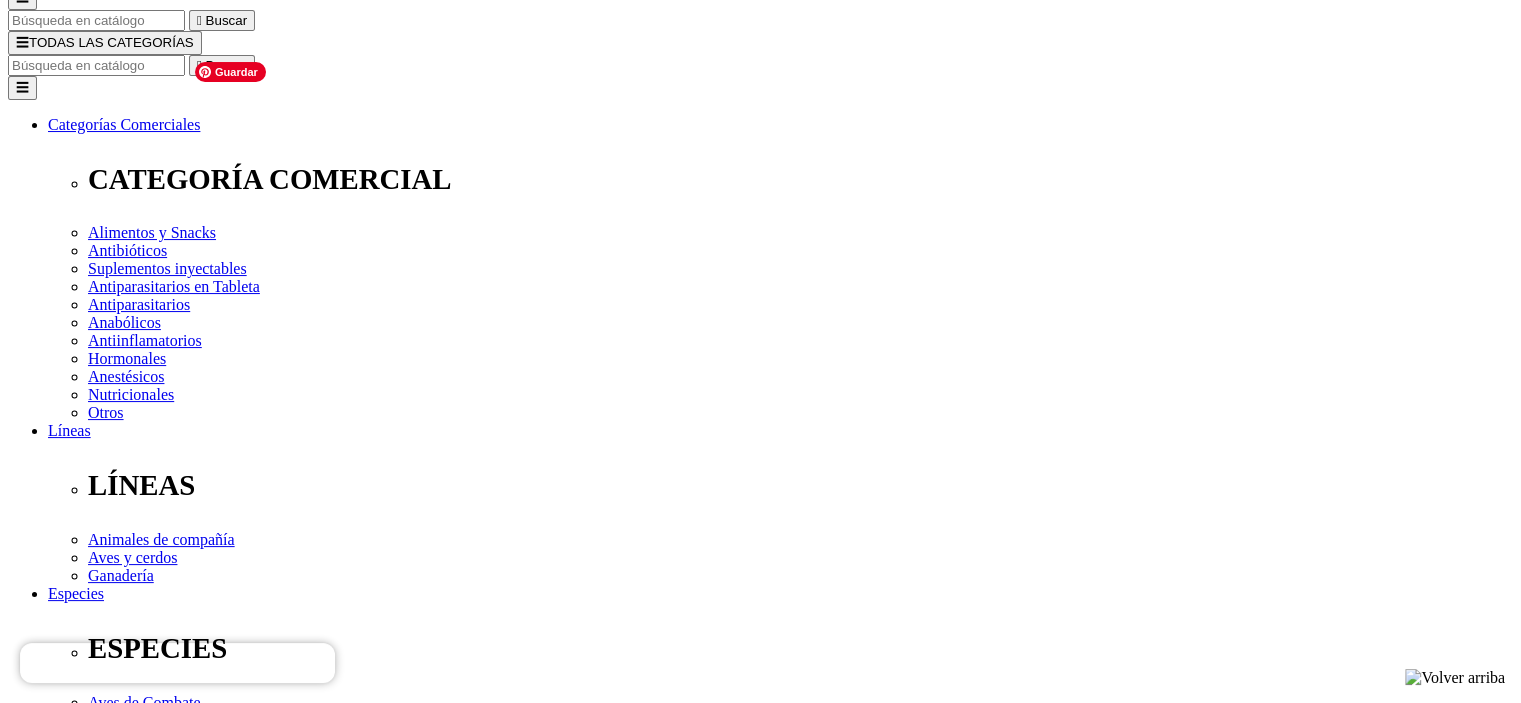 select on "399" 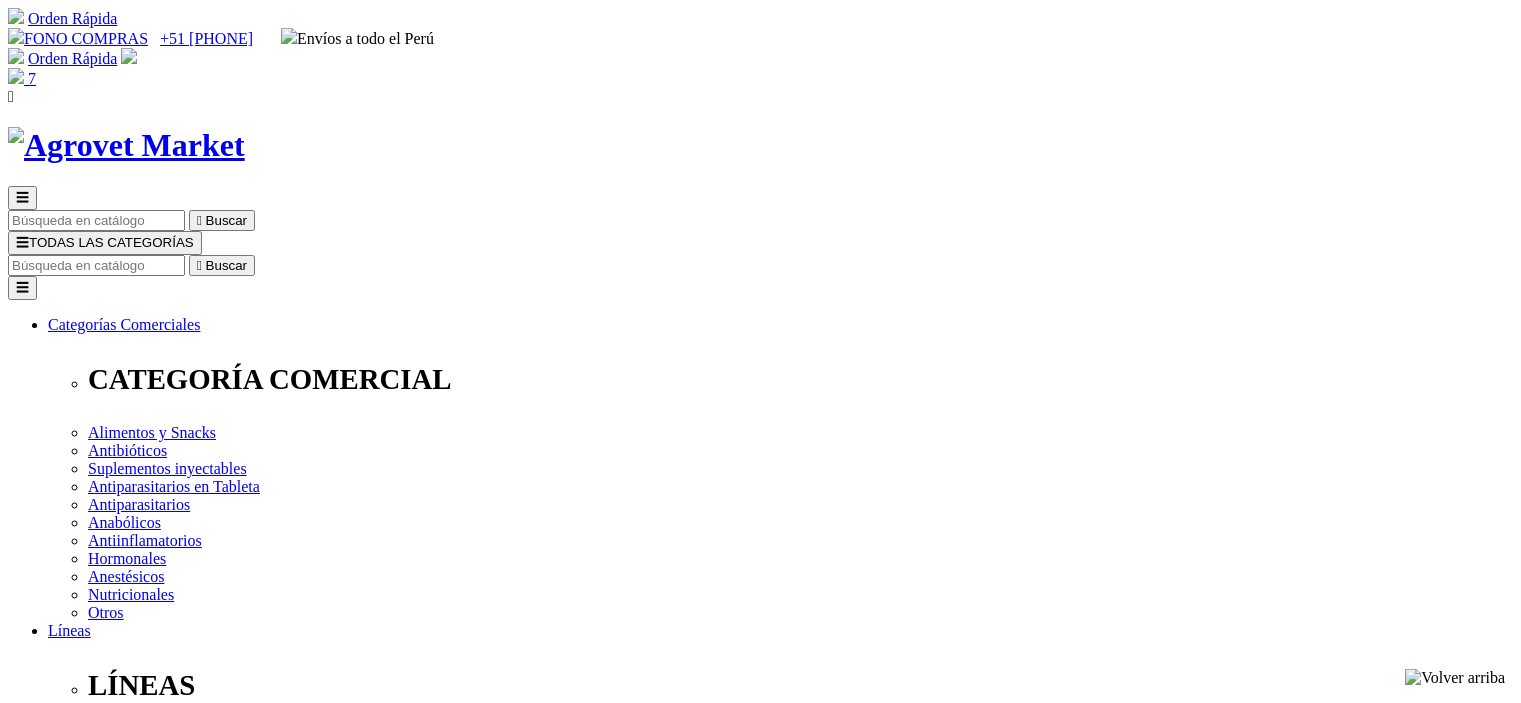 scroll, scrollTop: 787, scrollLeft: 0, axis: vertical 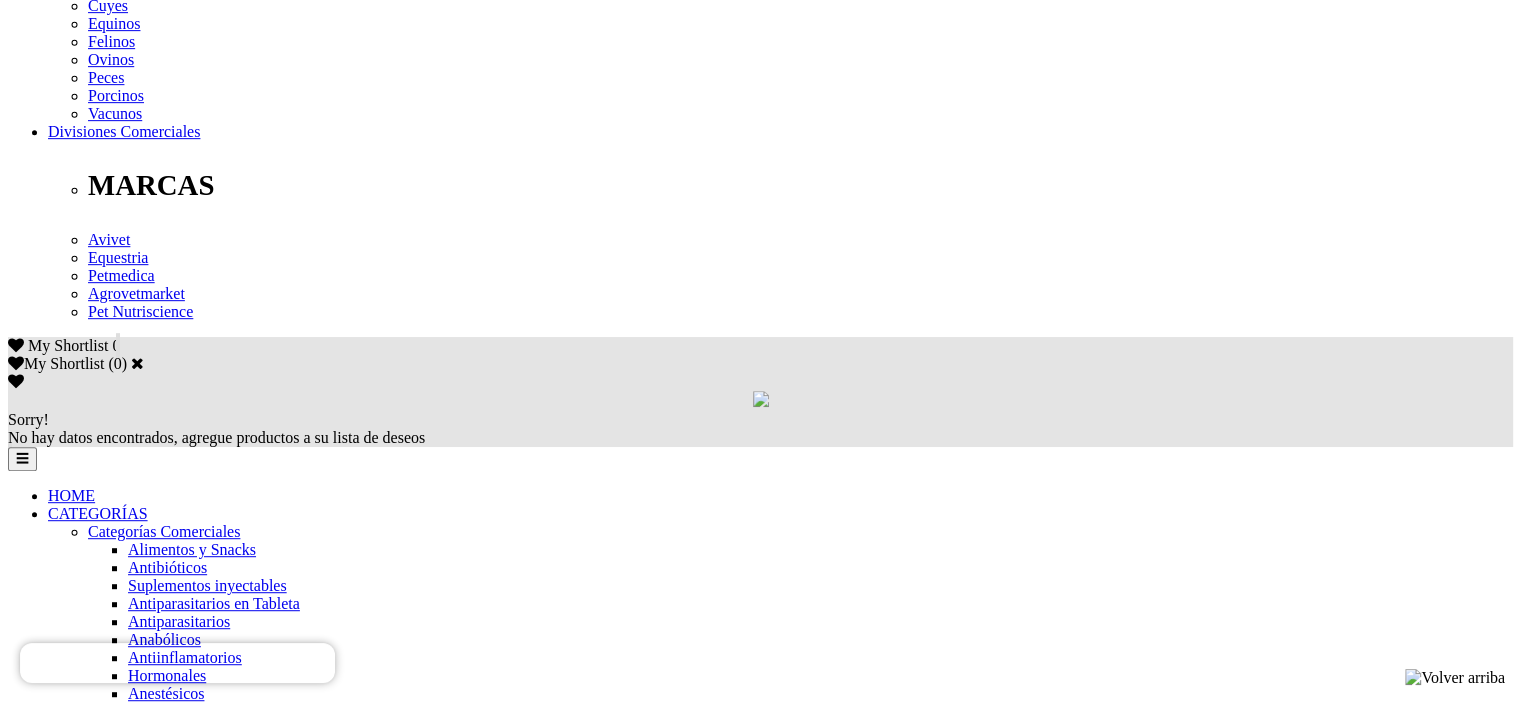 click on "10" at bounding box center [56, 5753] 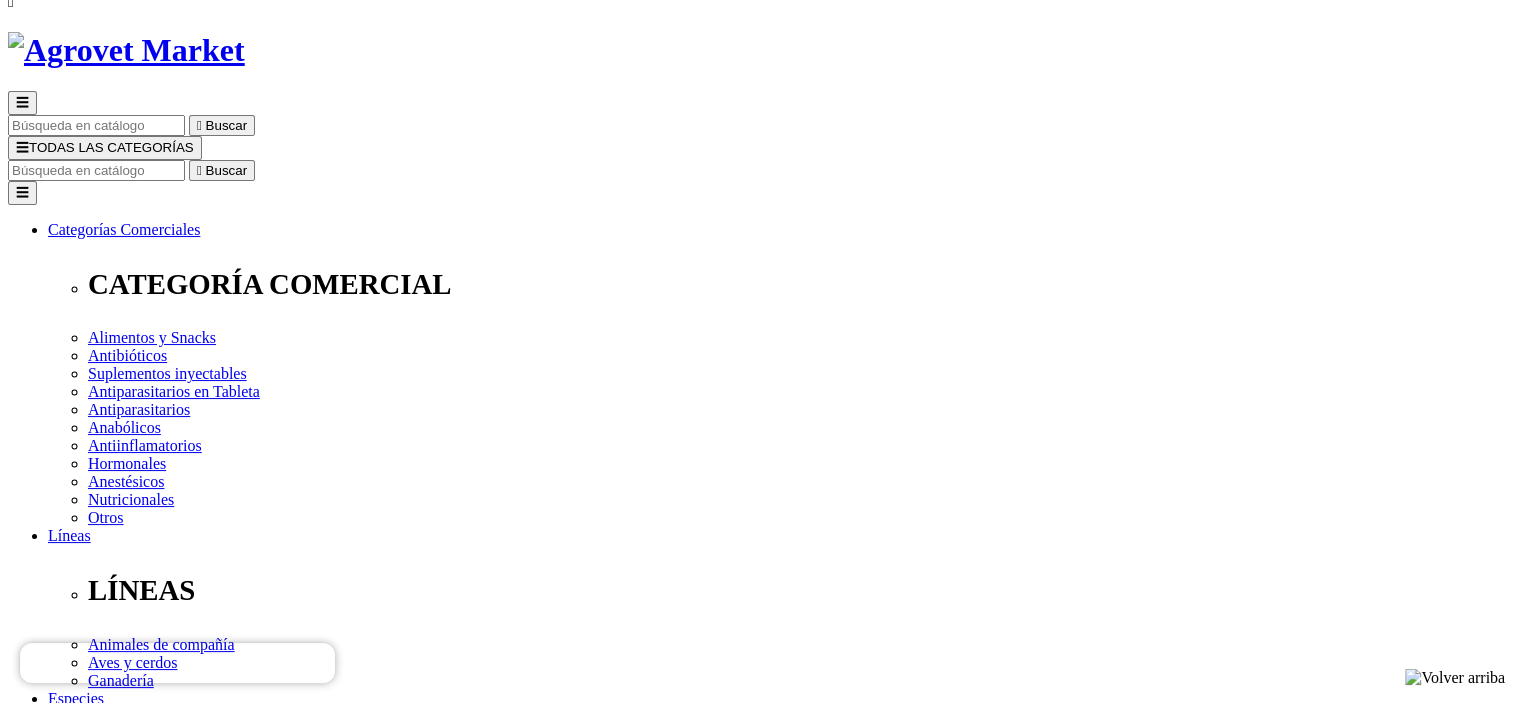 scroll, scrollTop: 100, scrollLeft: 0, axis: vertical 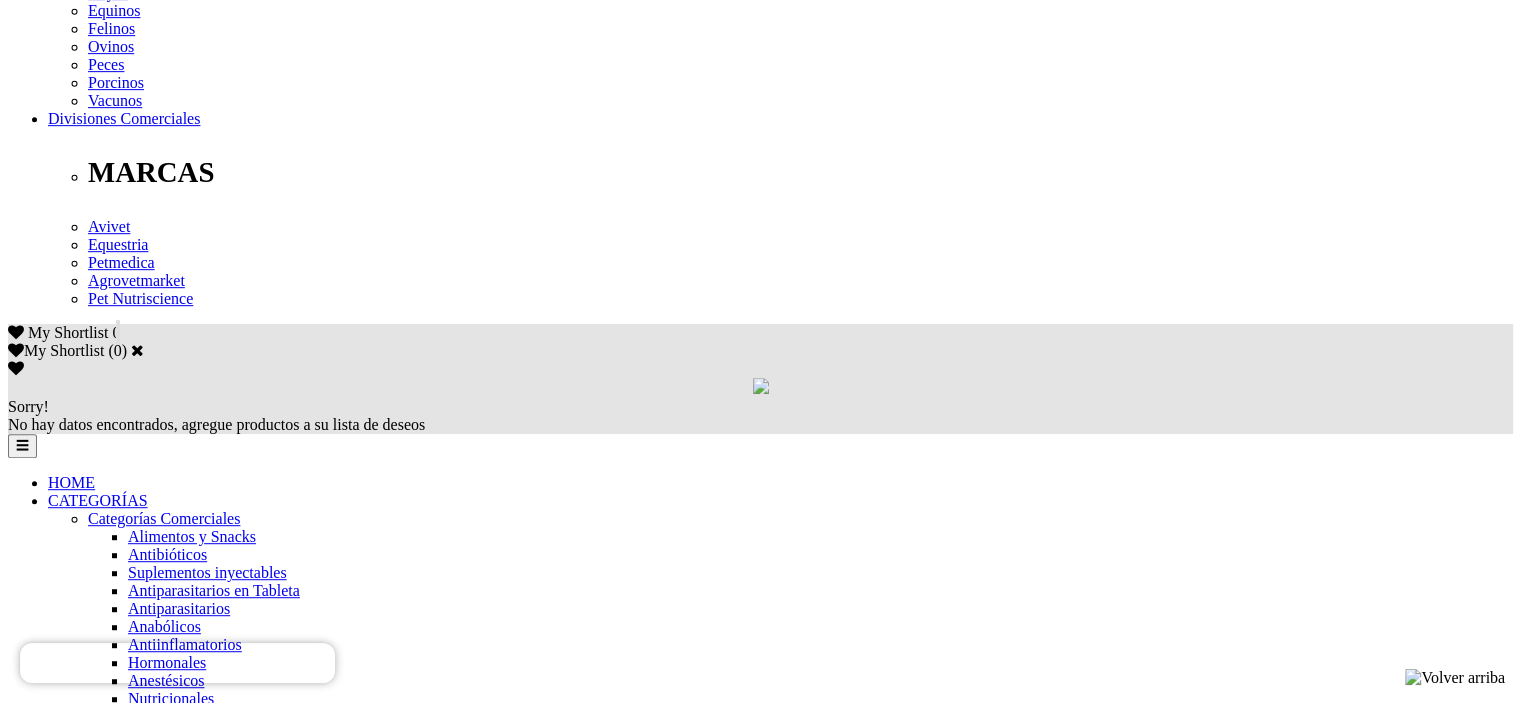 click on "11" at bounding box center (55, 5740) 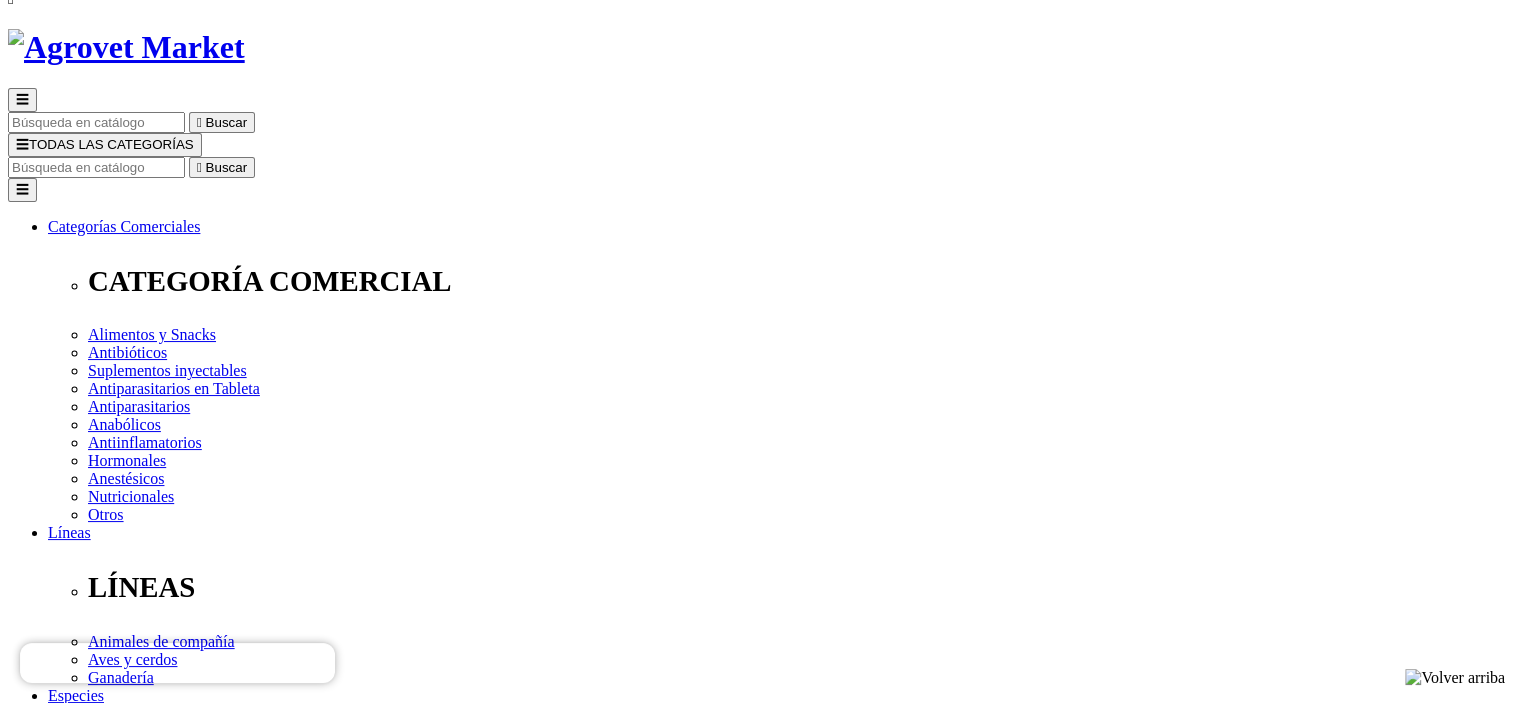 scroll, scrollTop: 100, scrollLeft: 0, axis: vertical 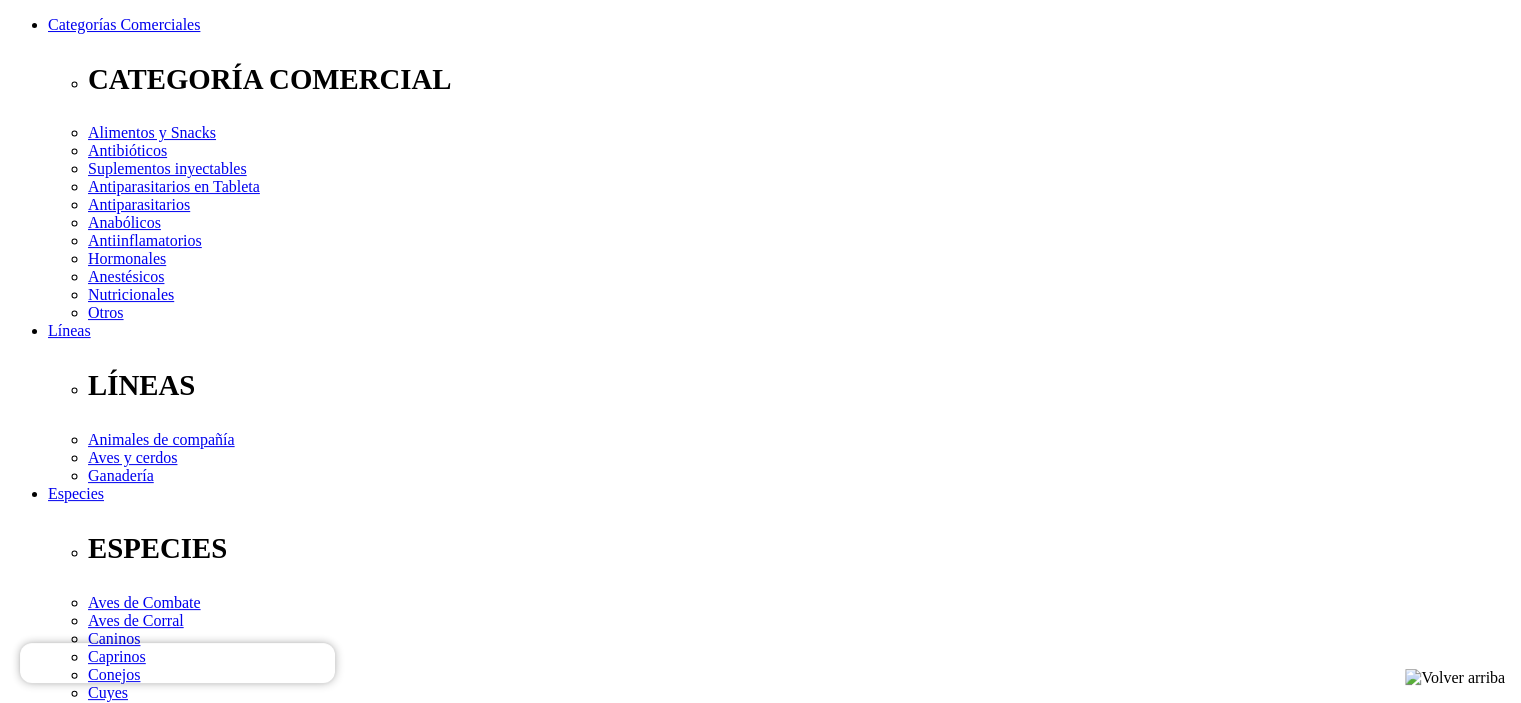 click on "10" at bounding box center [56, 3953] 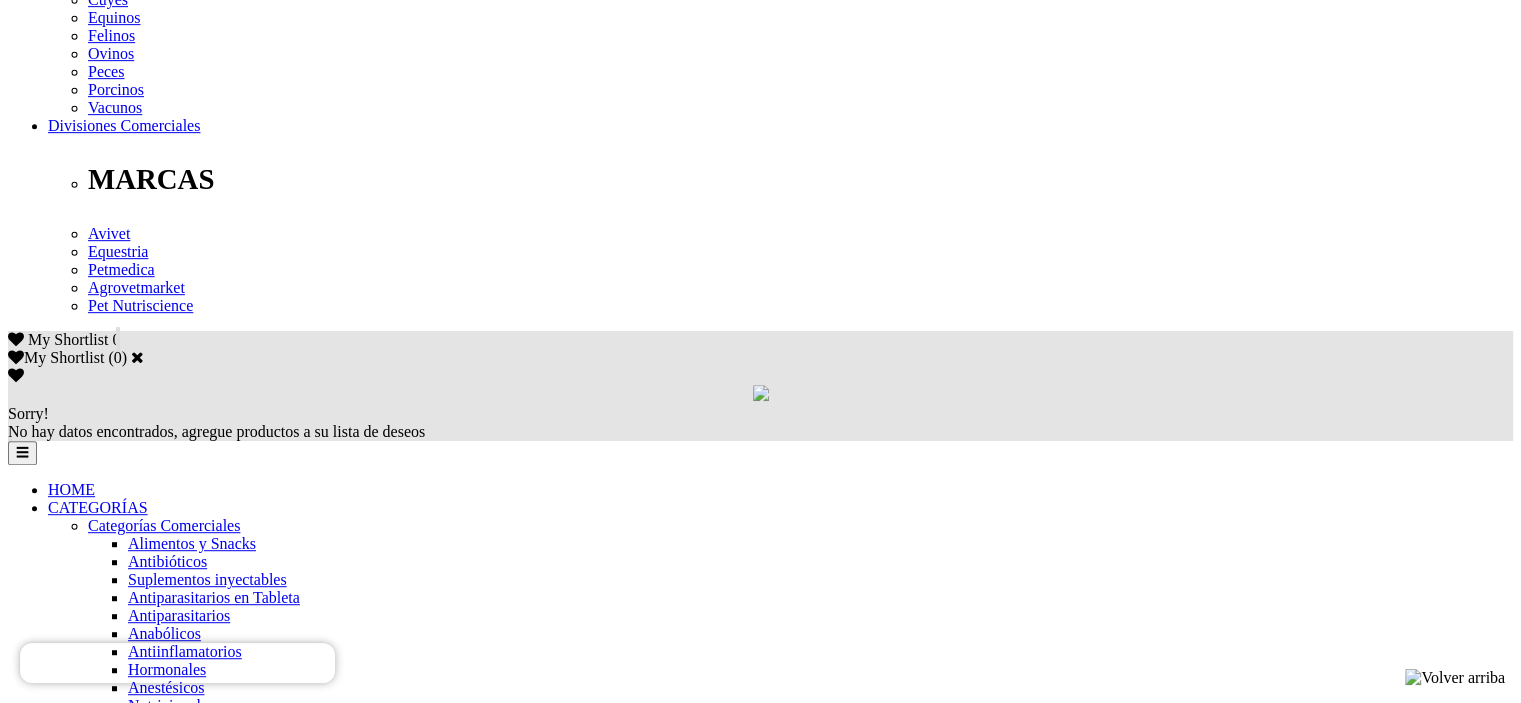scroll, scrollTop: 1000, scrollLeft: 0, axis: vertical 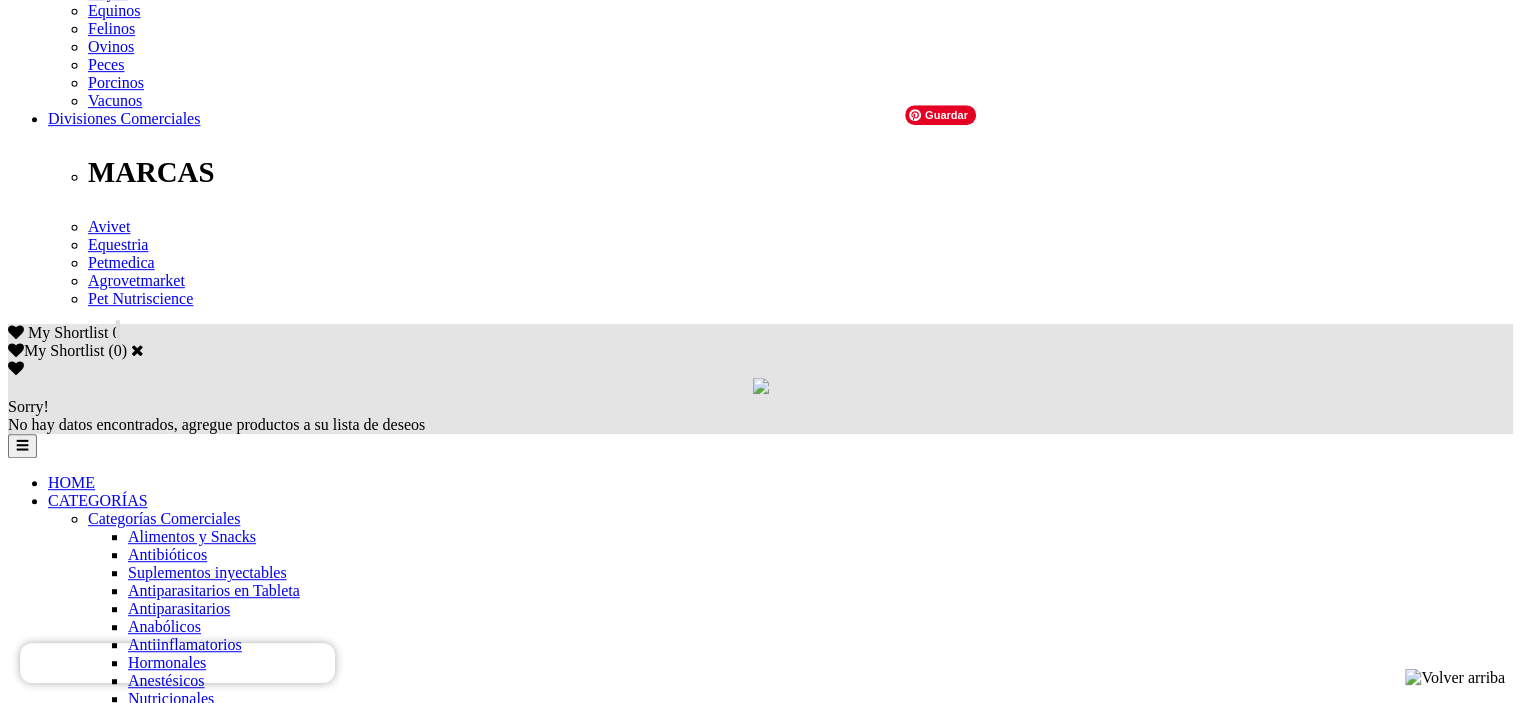 click at bounding box center (97, 5134) 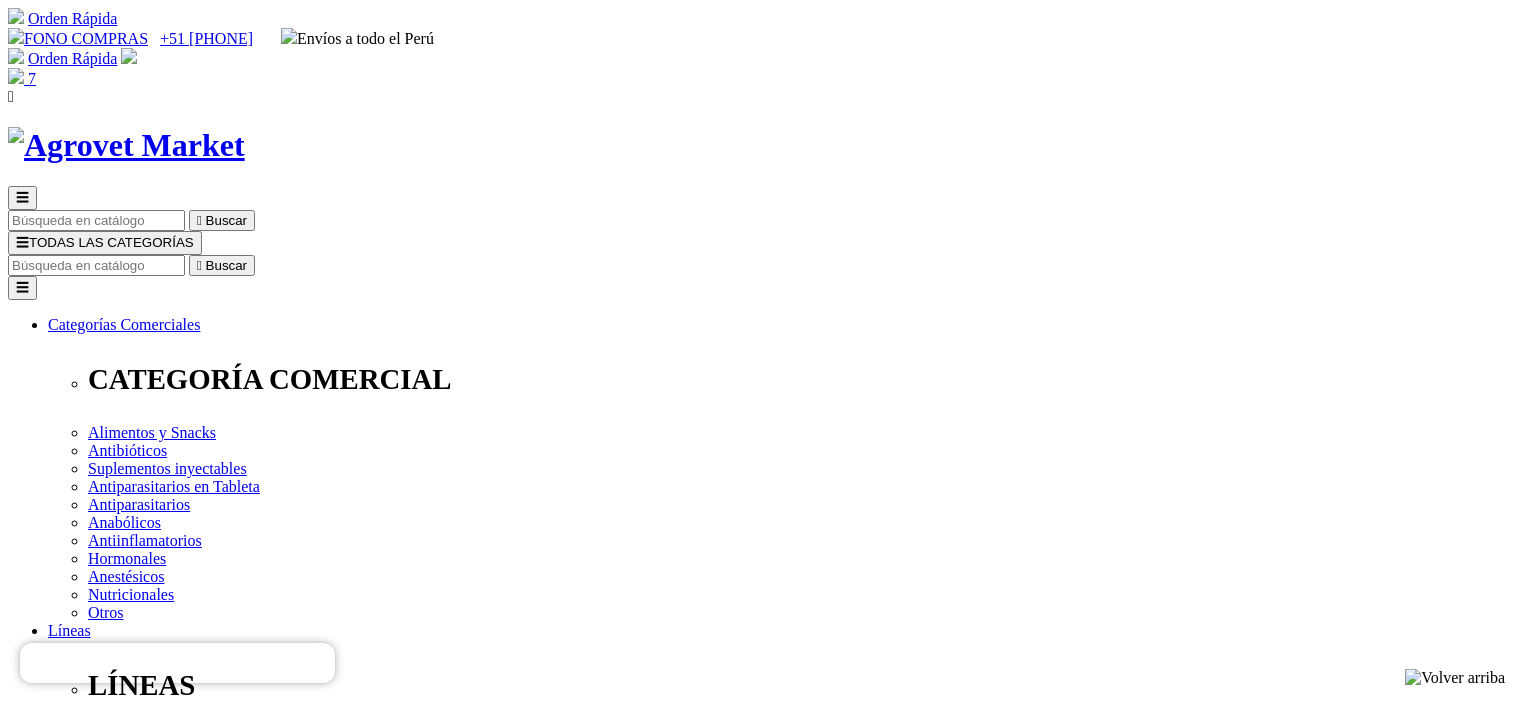 scroll, scrollTop: 0, scrollLeft: 0, axis: both 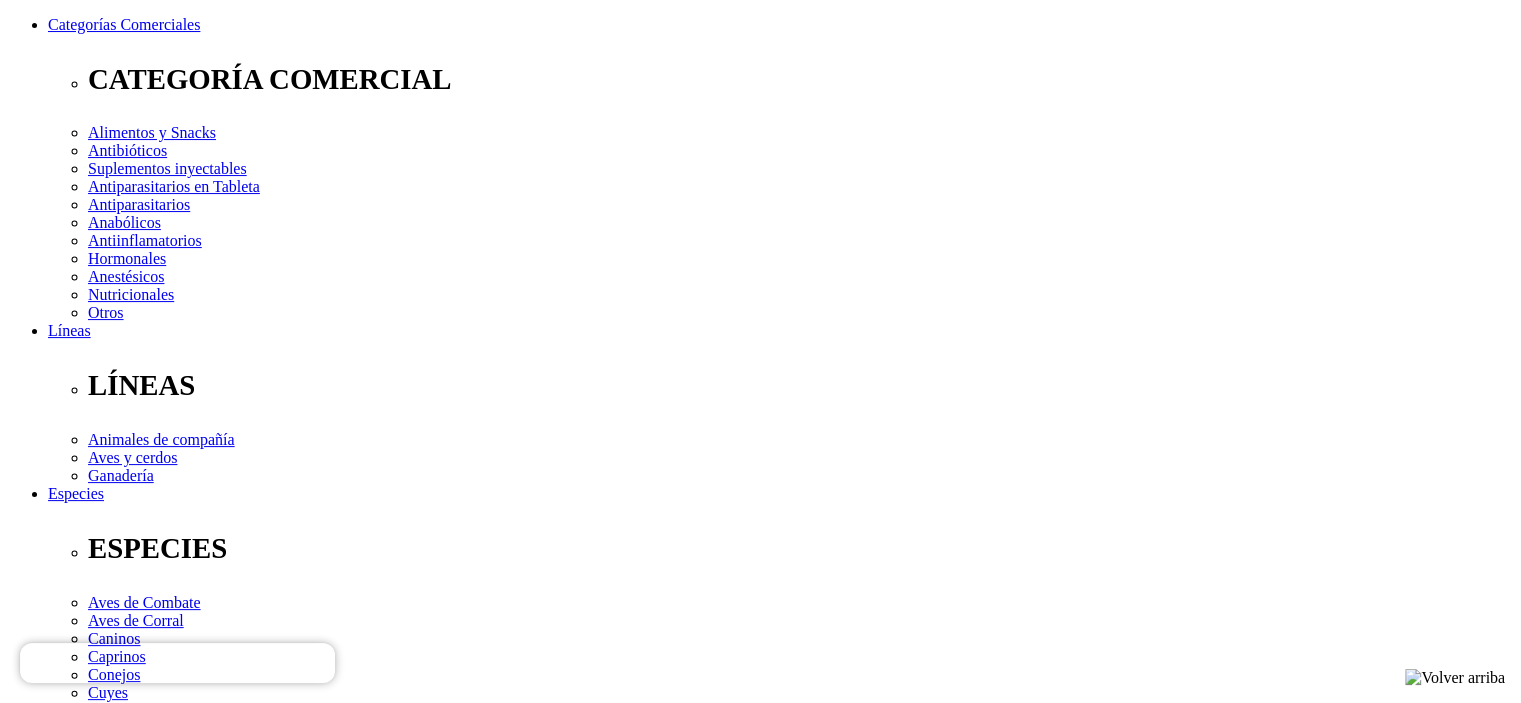 click on "Elige la presentación comercial que deseas
Lata x 320 g" at bounding box center (148, 2598) 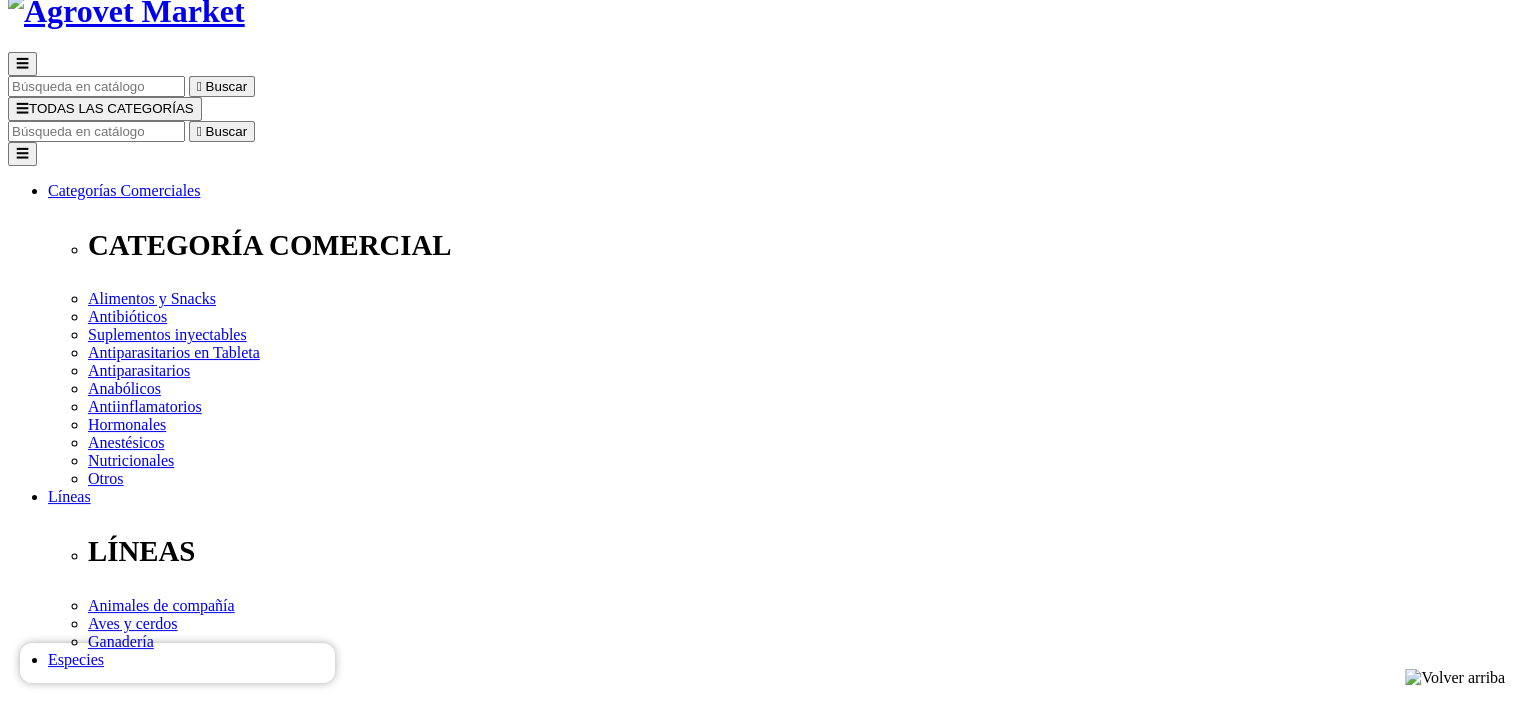 scroll, scrollTop: 100, scrollLeft: 0, axis: vertical 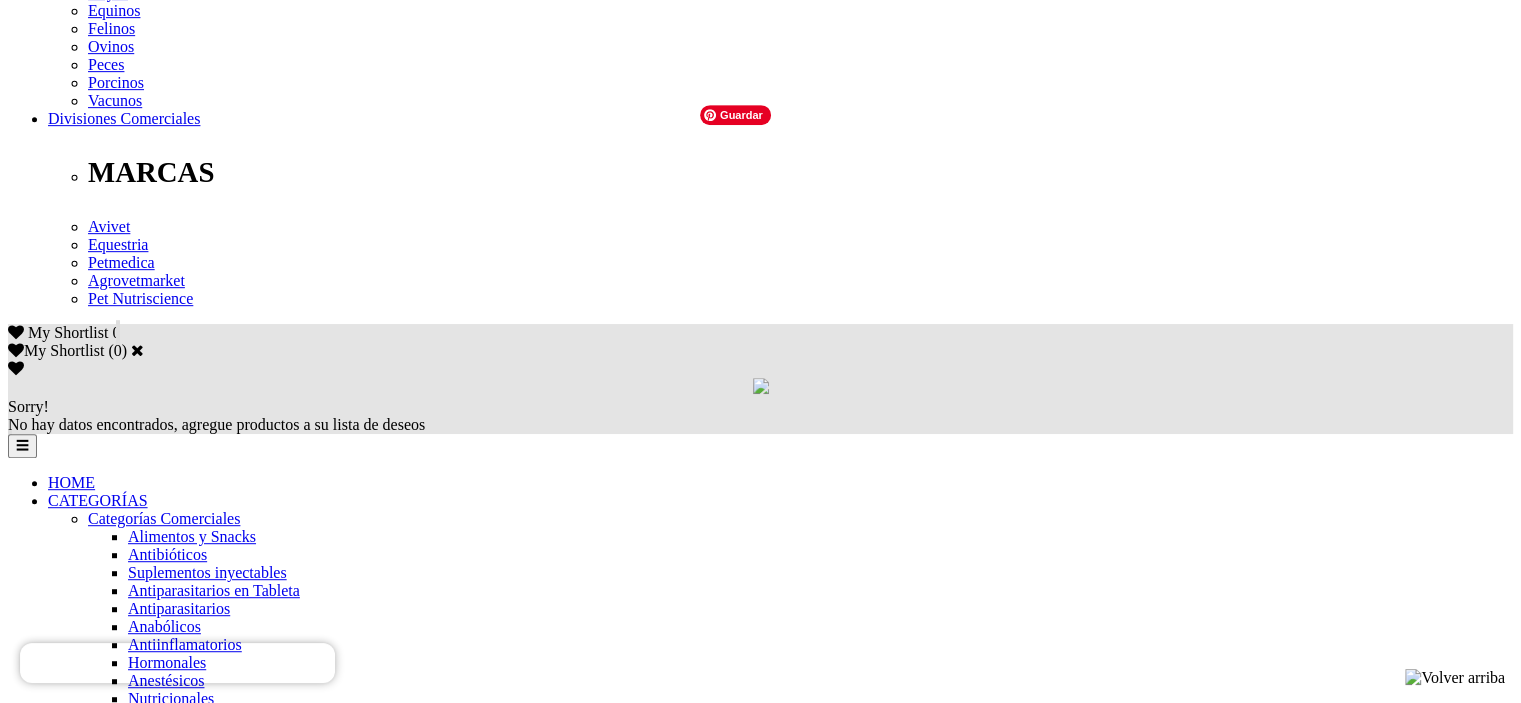 click at bounding box center [100, 4883] 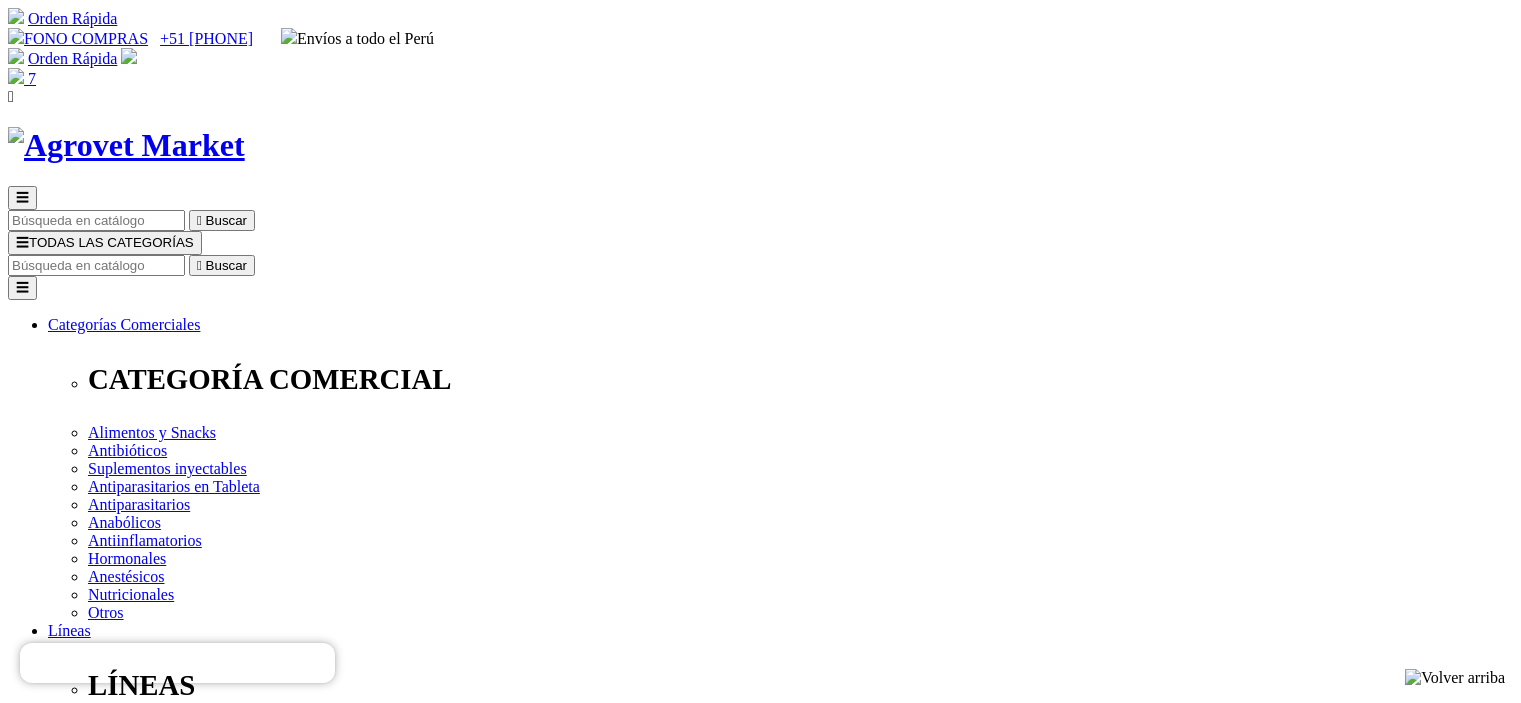scroll, scrollTop: 0, scrollLeft: 0, axis: both 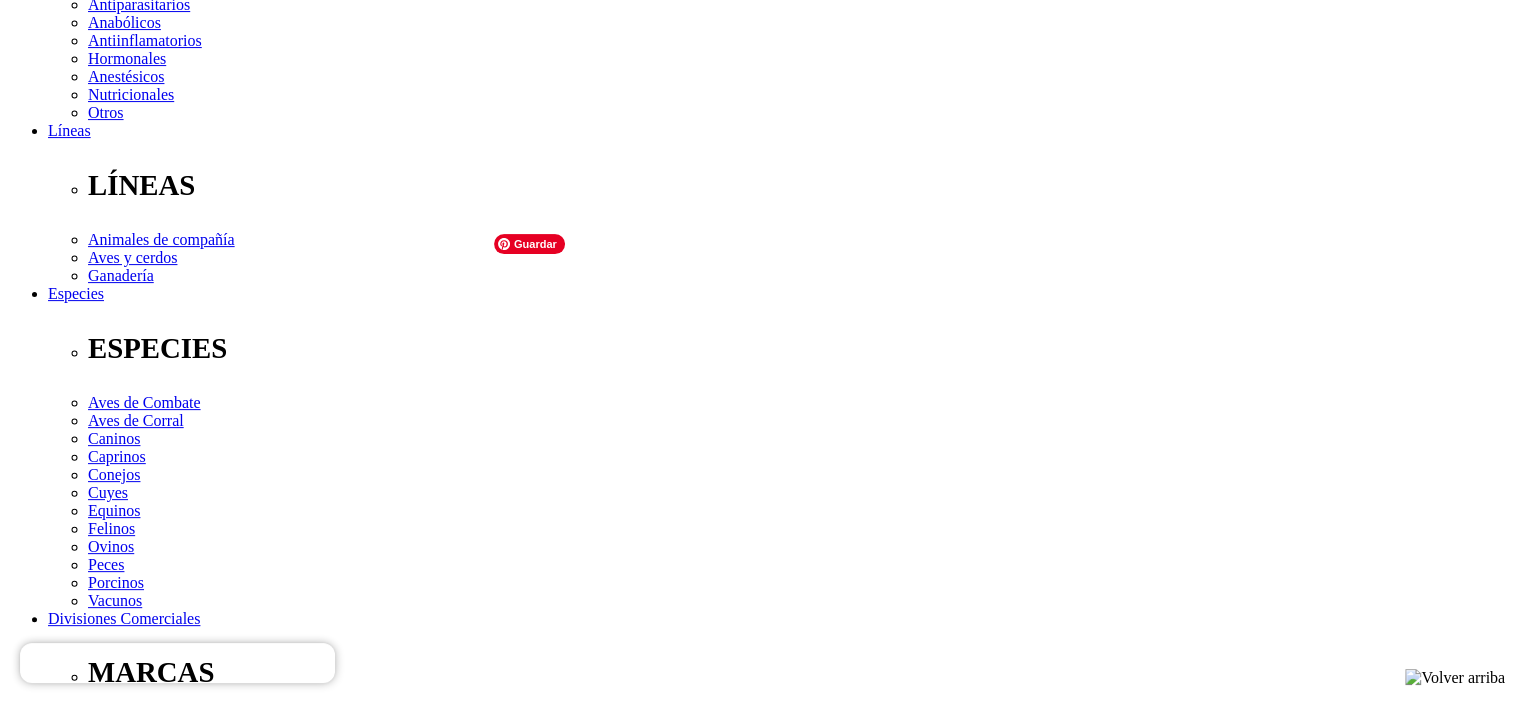 click at bounding box center [113, 4131] 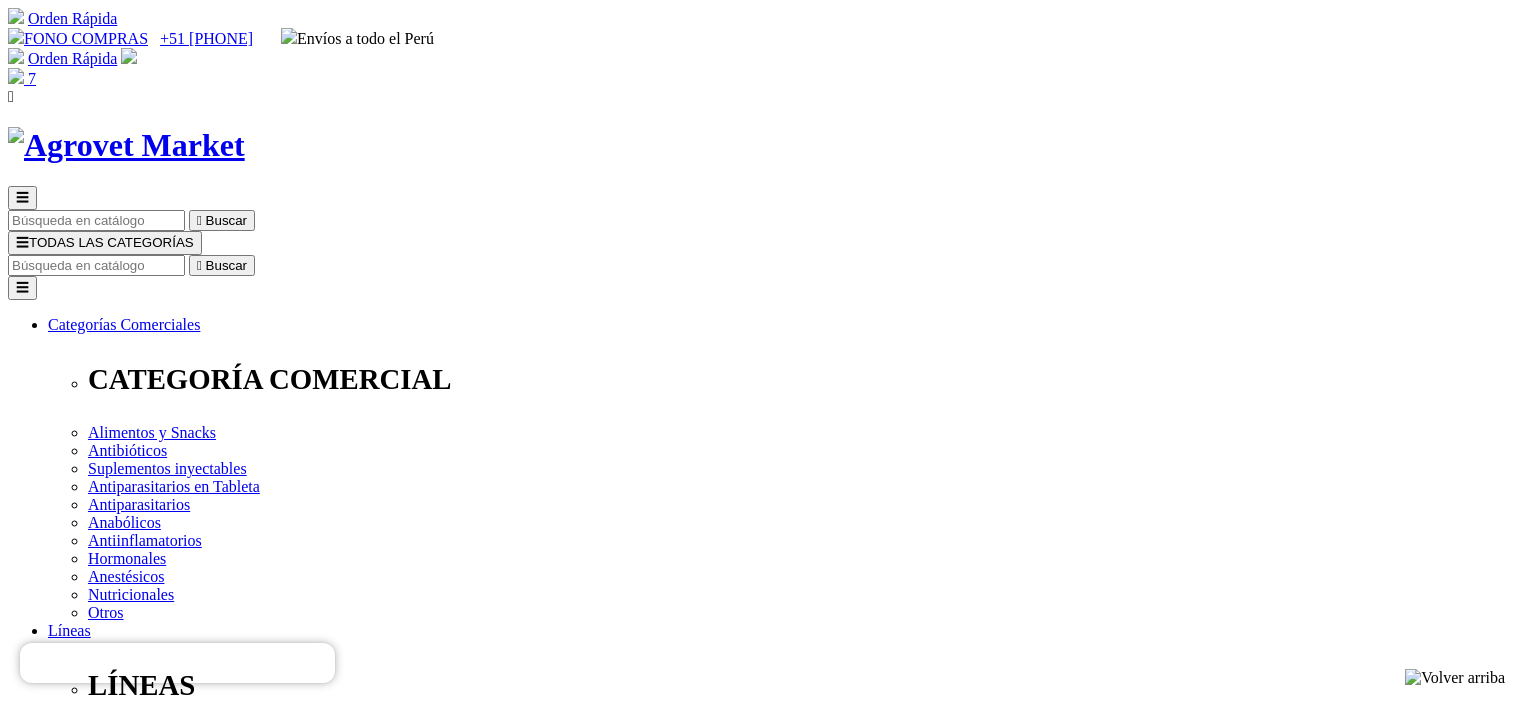 scroll, scrollTop: 0, scrollLeft: 0, axis: both 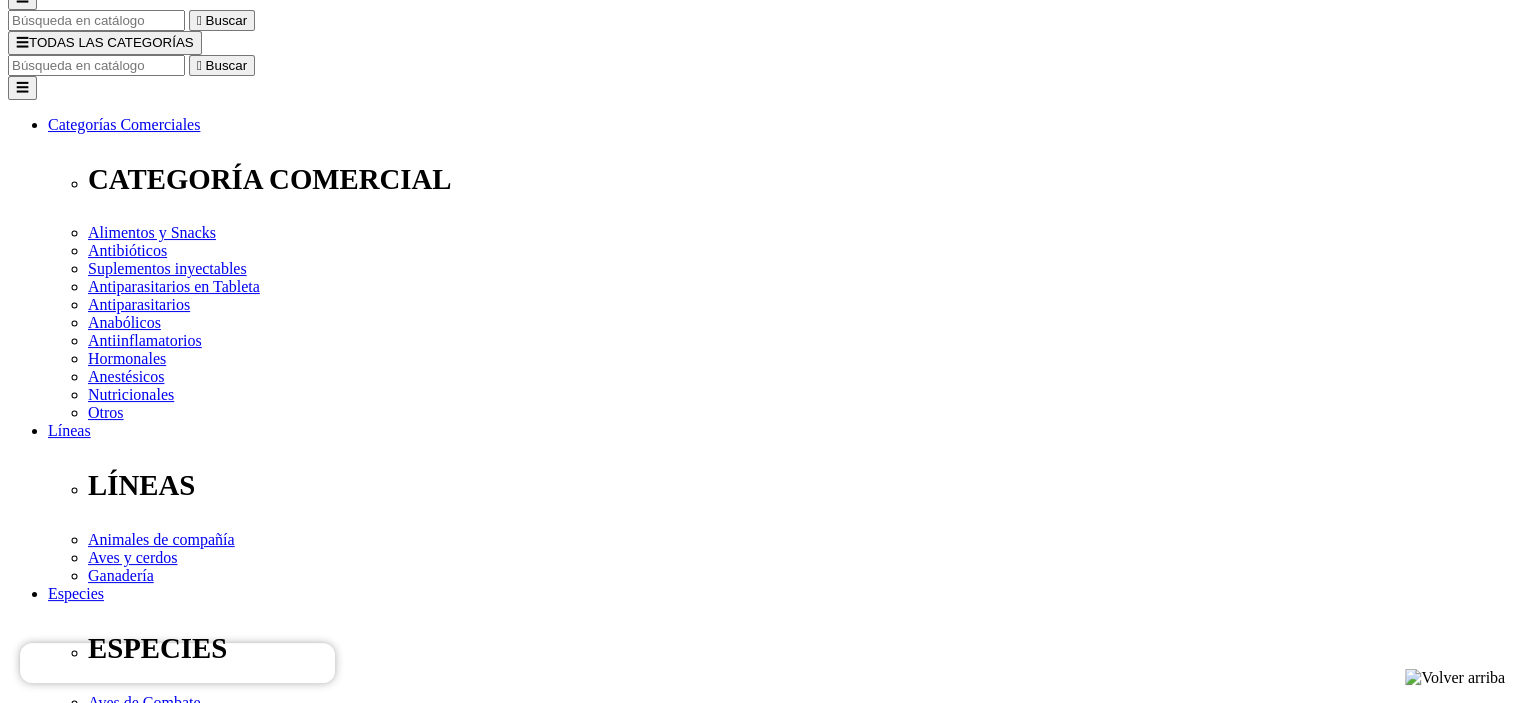 click on "Elige la presentación comercial que deseas
Bolsa x 1 kg
Bolsa x 7 kg" at bounding box center (148, 2698) 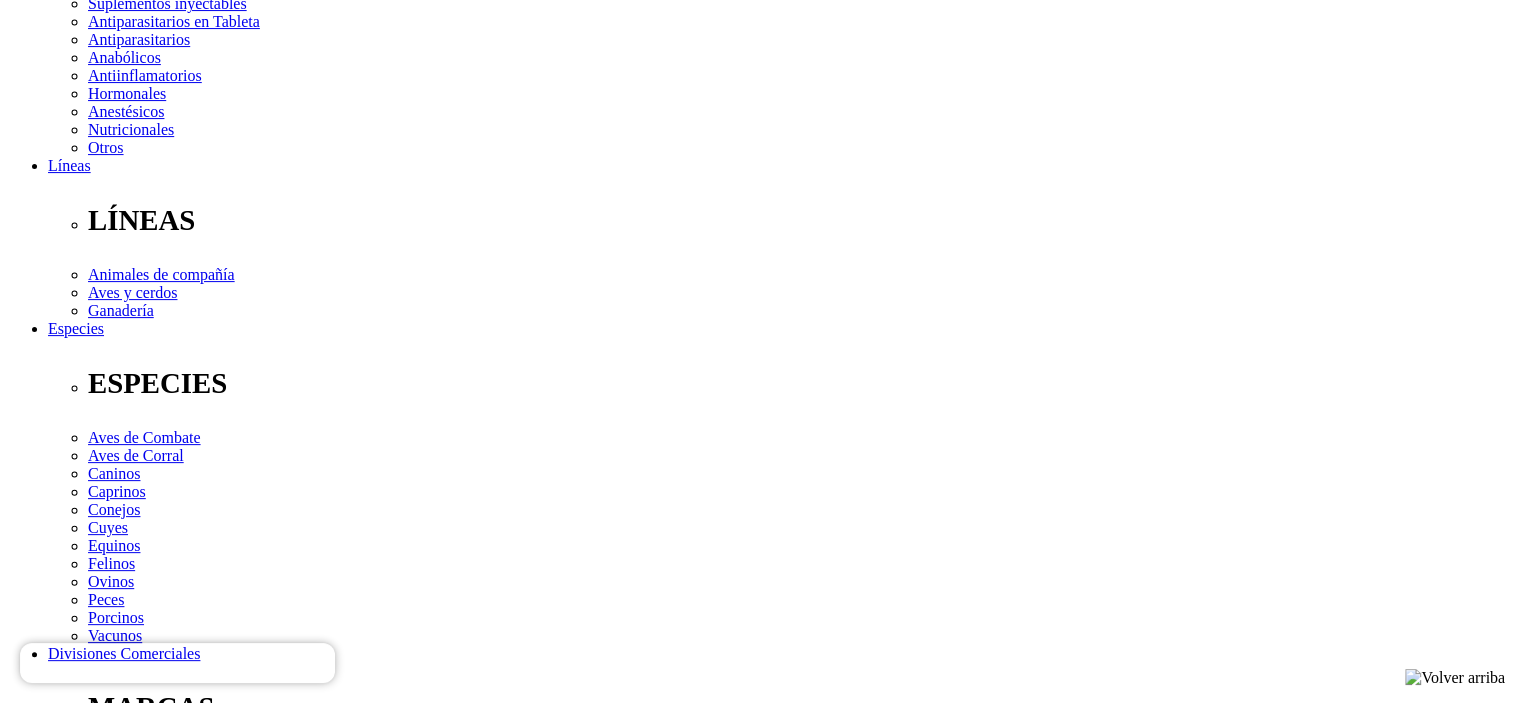 scroll, scrollTop: 600, scrollLeft: 0, axis: vertical 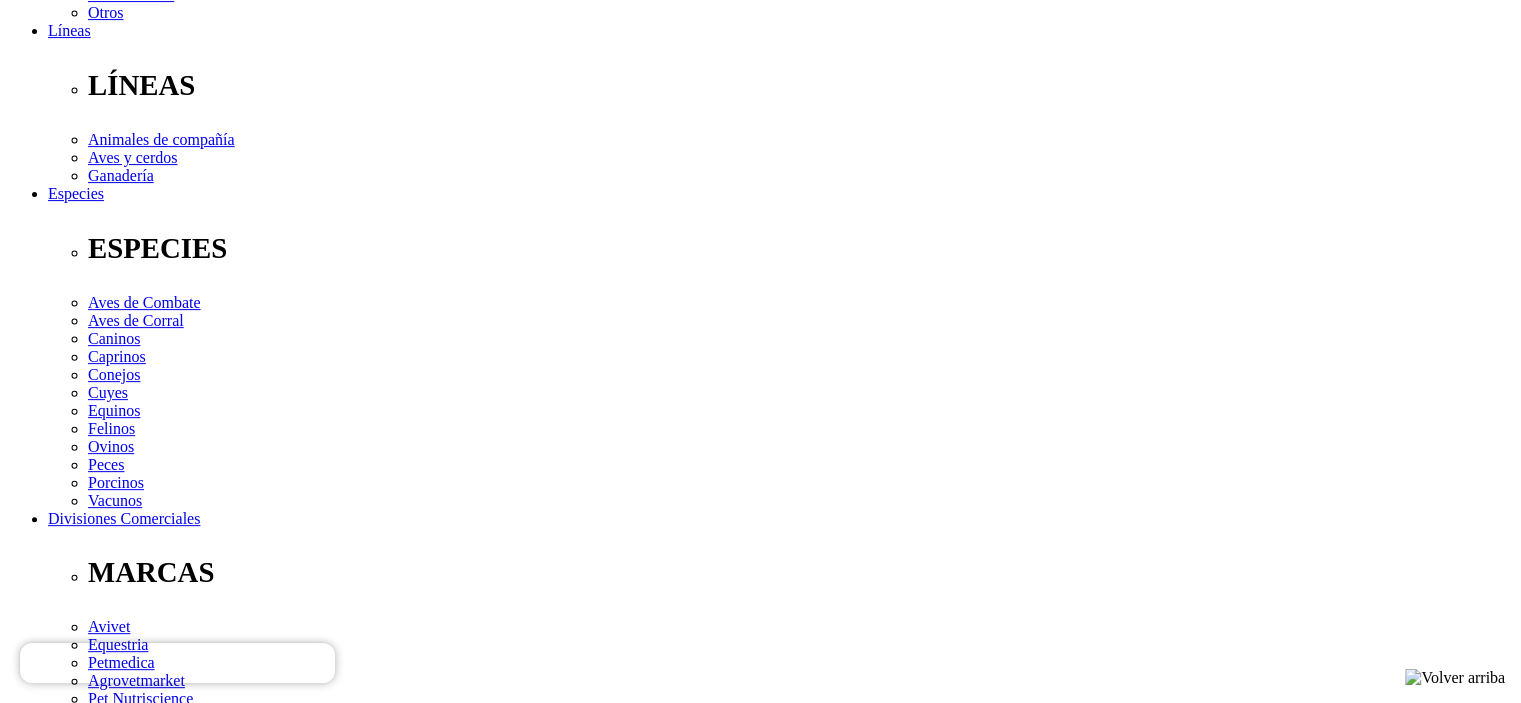 click on "Indicaciones" at bounding box center [88, 2497] 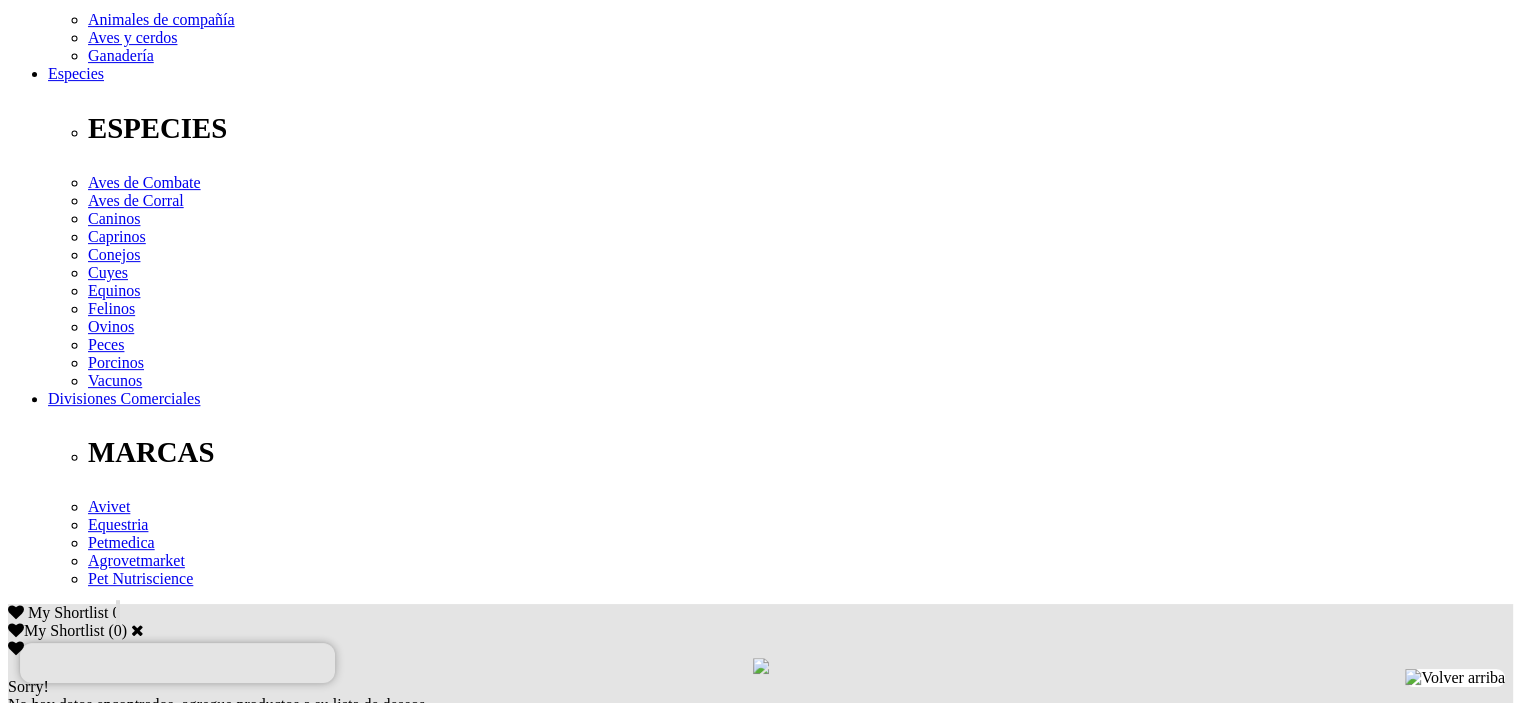 scroll, scrollTop: 700, scrollLeft: 0, axis: vertical 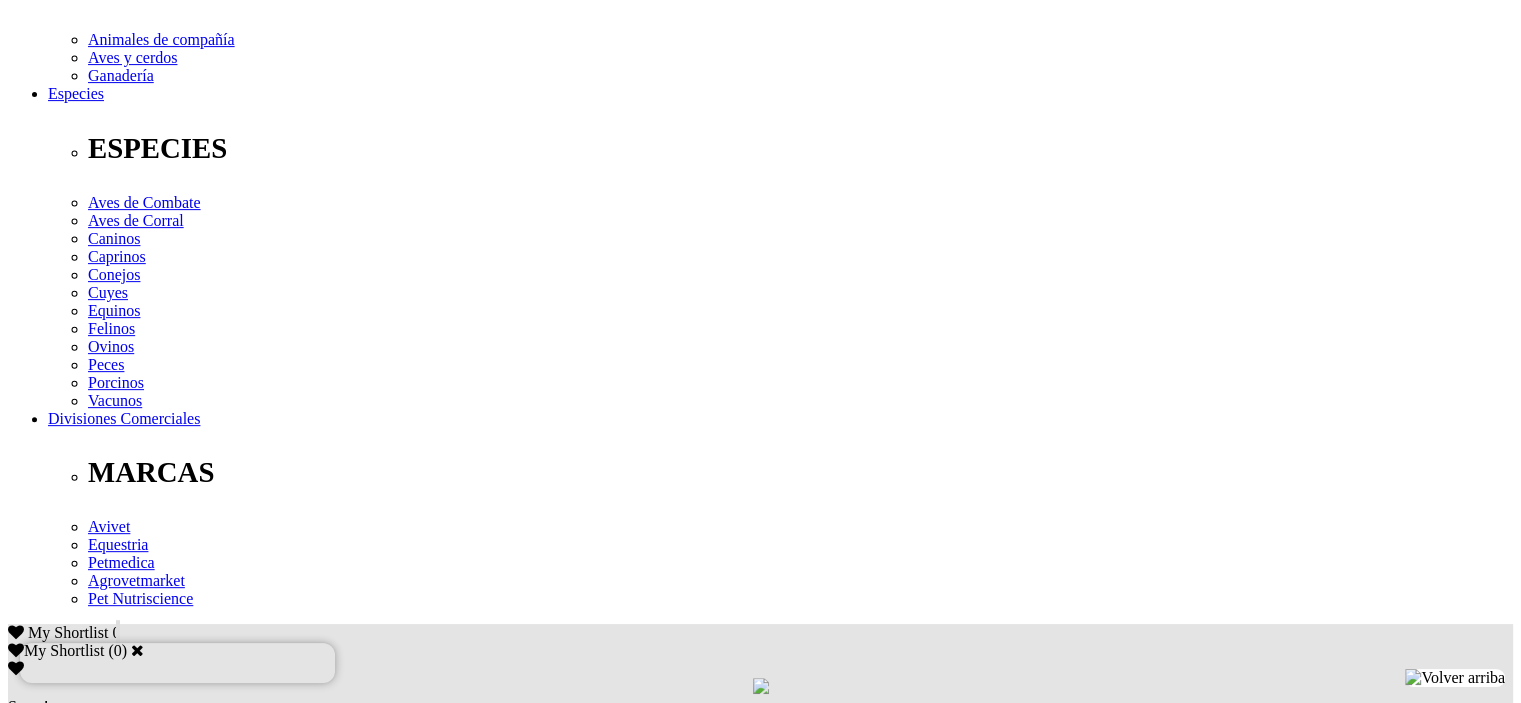 click on "Formulación" at bounding box center [89, 2379] 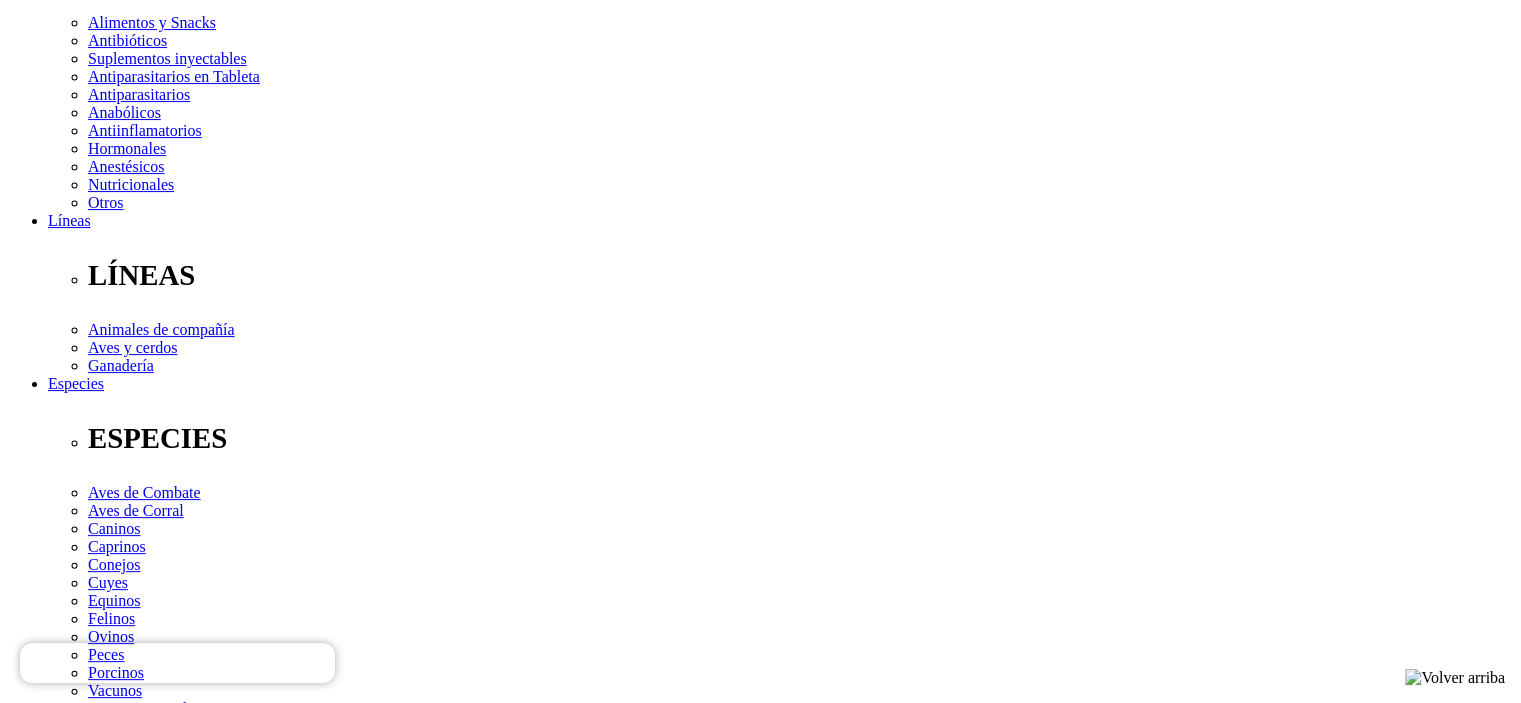 scroll, scrollTop: 400, scrollLeft: 0, axis: vertical 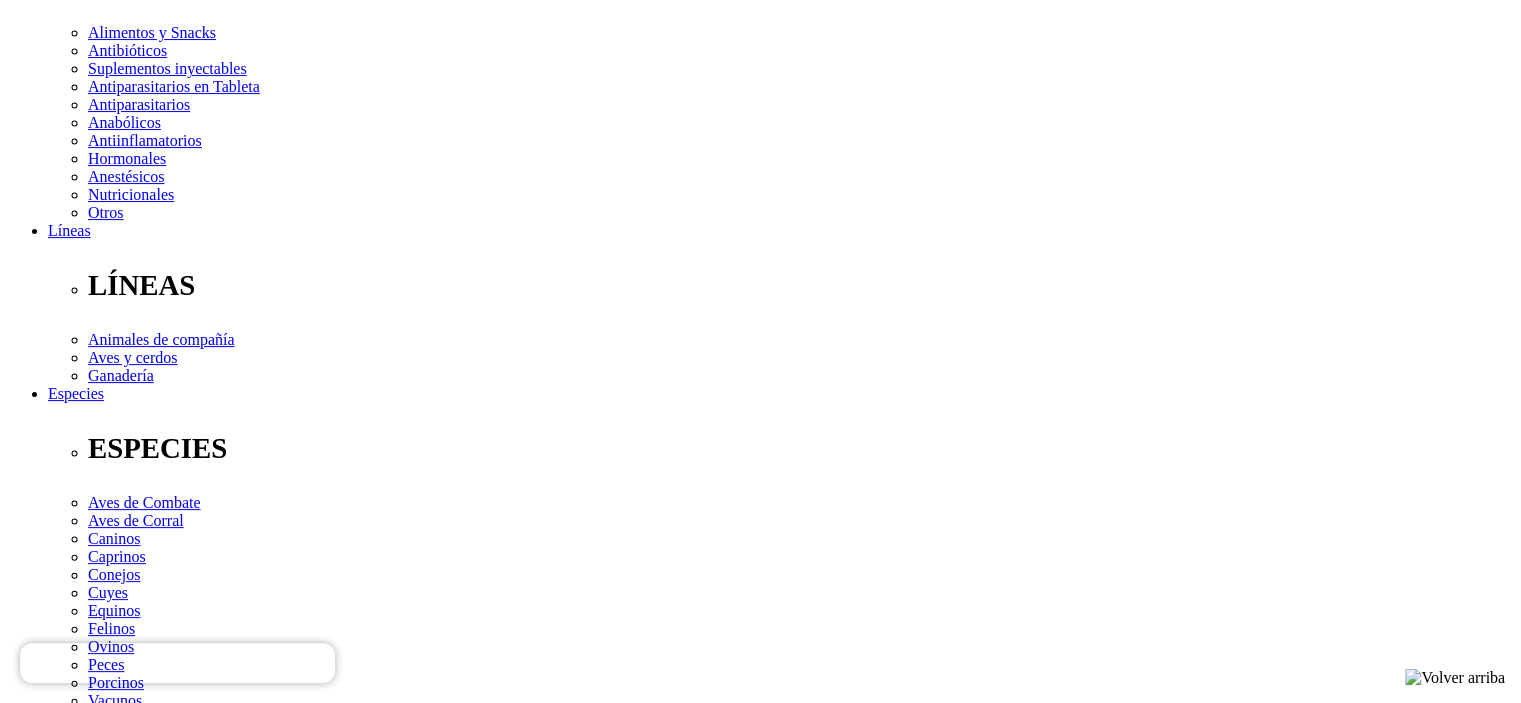 click on "Comentarios" at bounding box center (89, 2733) 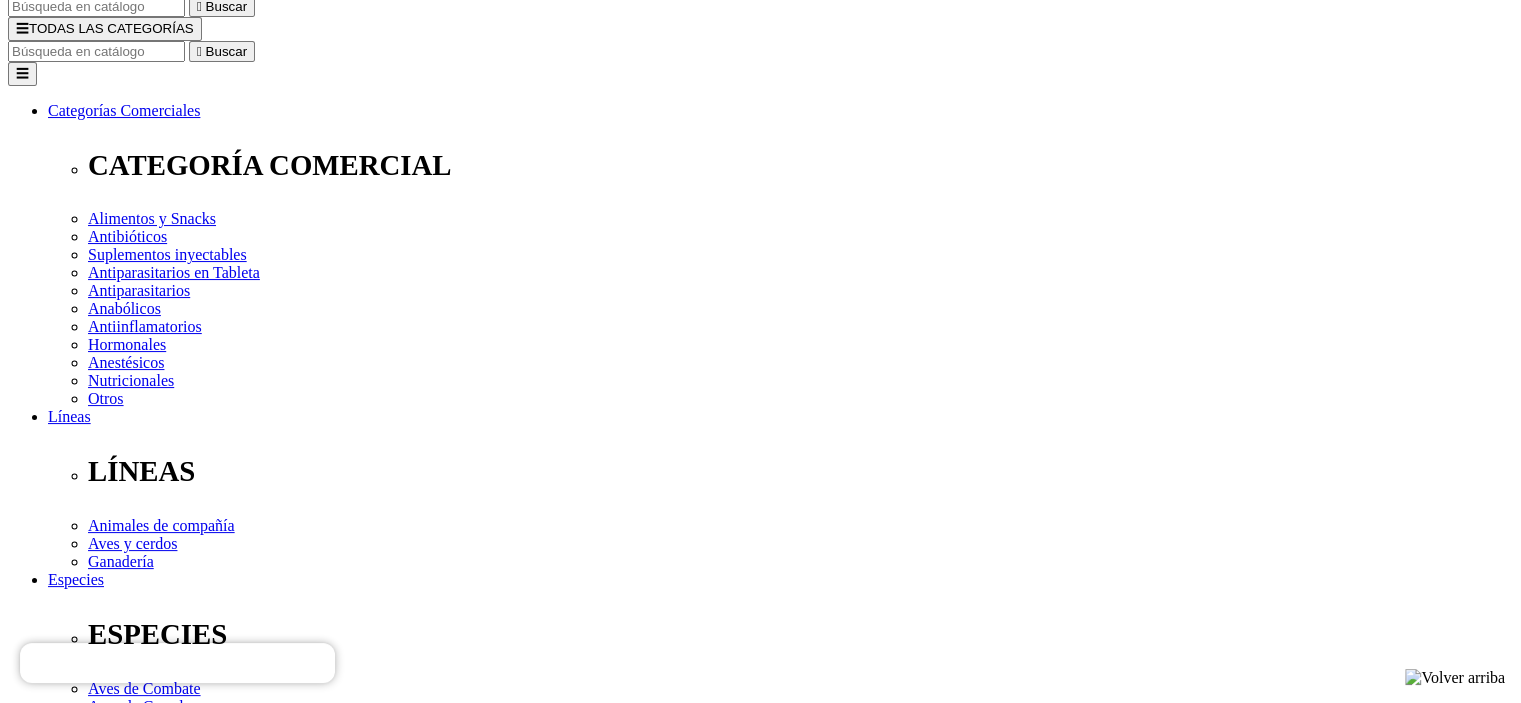 scroll, scrollTop: 200, scrollLeft: 0, axis: vertical 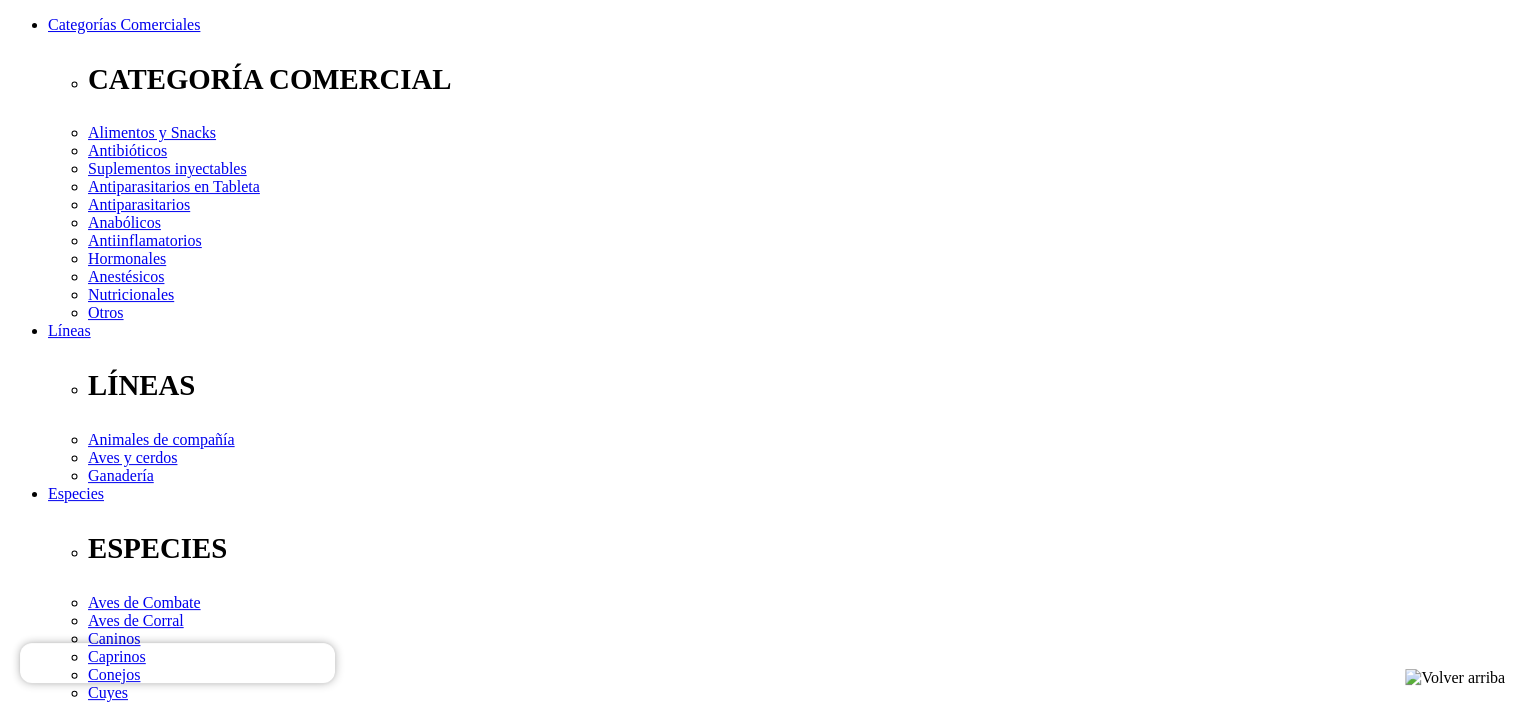 click on "Fórmula Natural Fresh Meat..." at bounding box center [166, 3407] 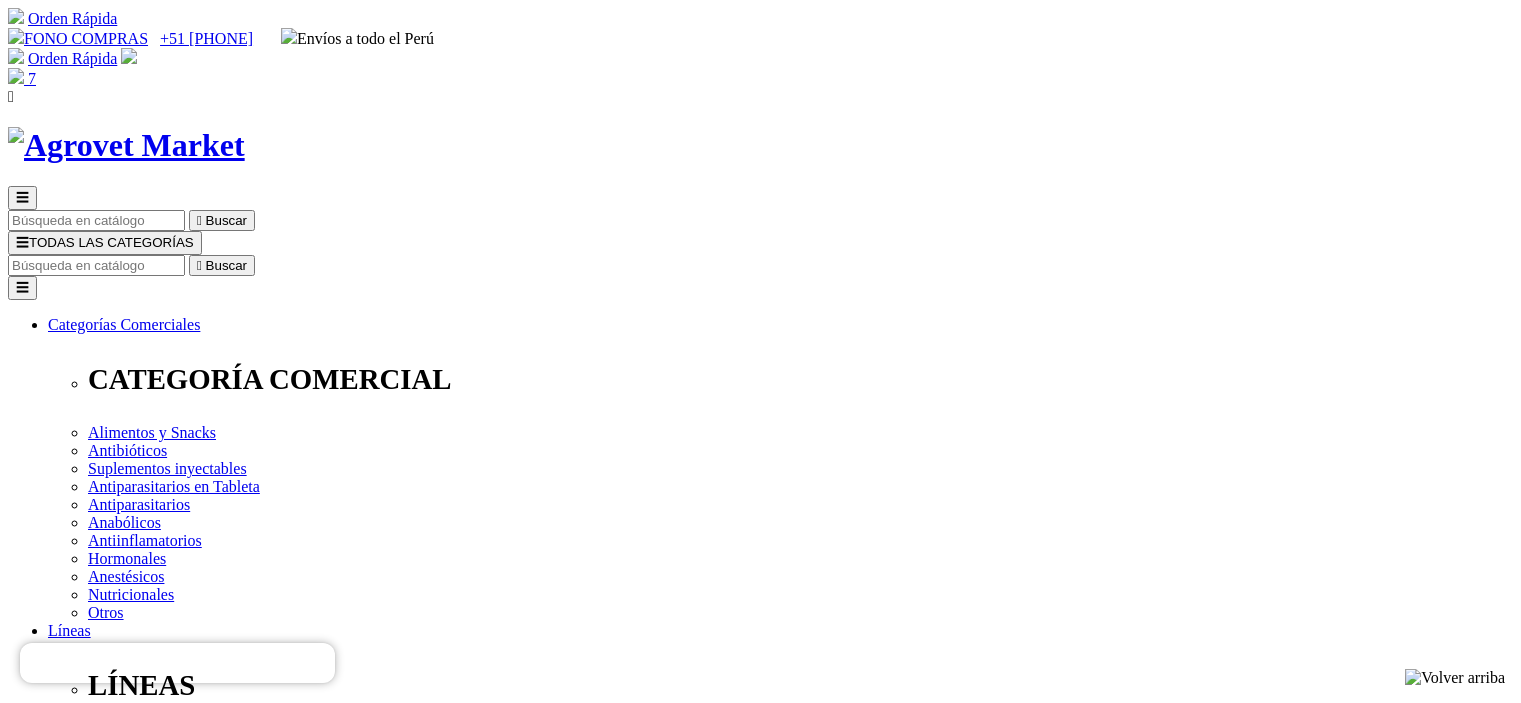 scroll, scrollTop: 0, scrollLeft: 0, axis: both 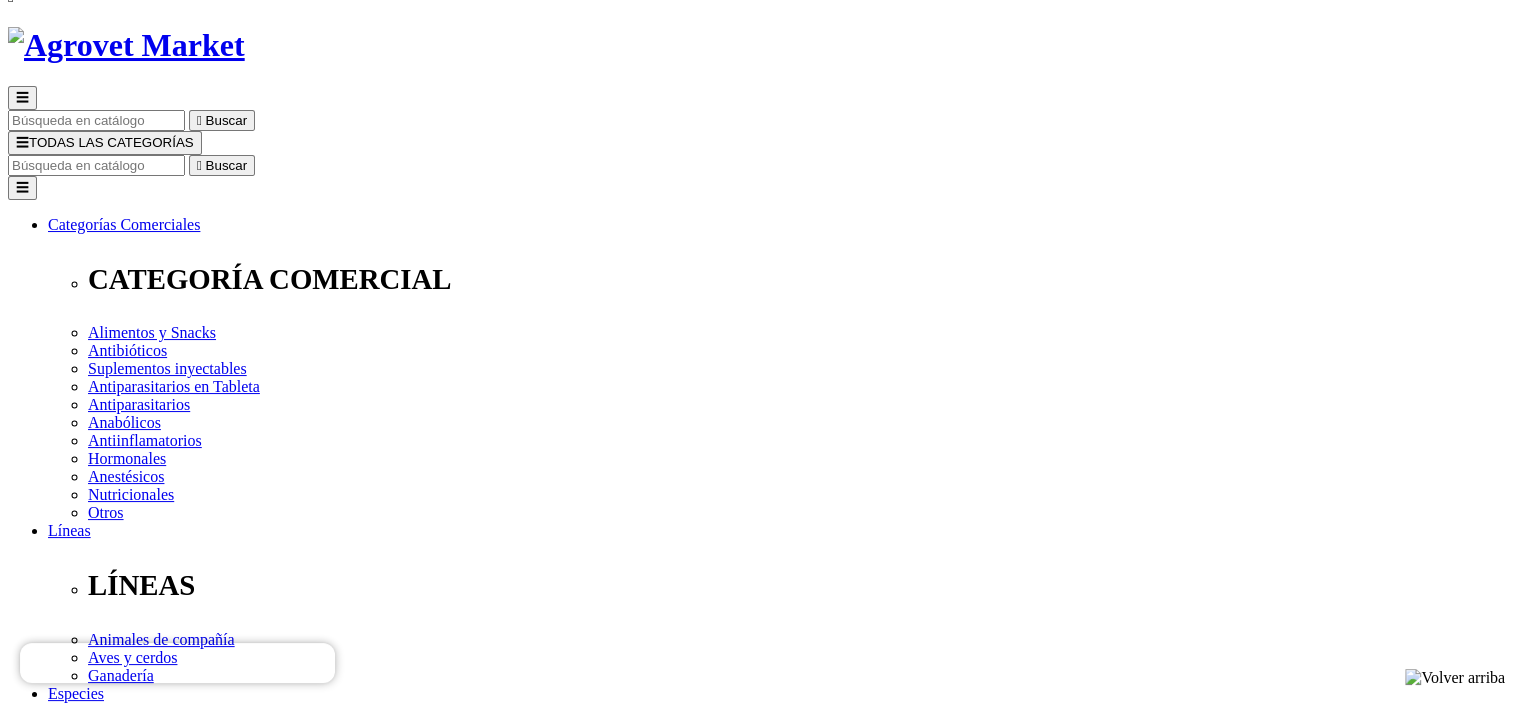 click on "Elige la presentación comercial que deseas
Bolsa x 1 kg
Bolsa x 7 kg" at bounding box center (148, 2818) 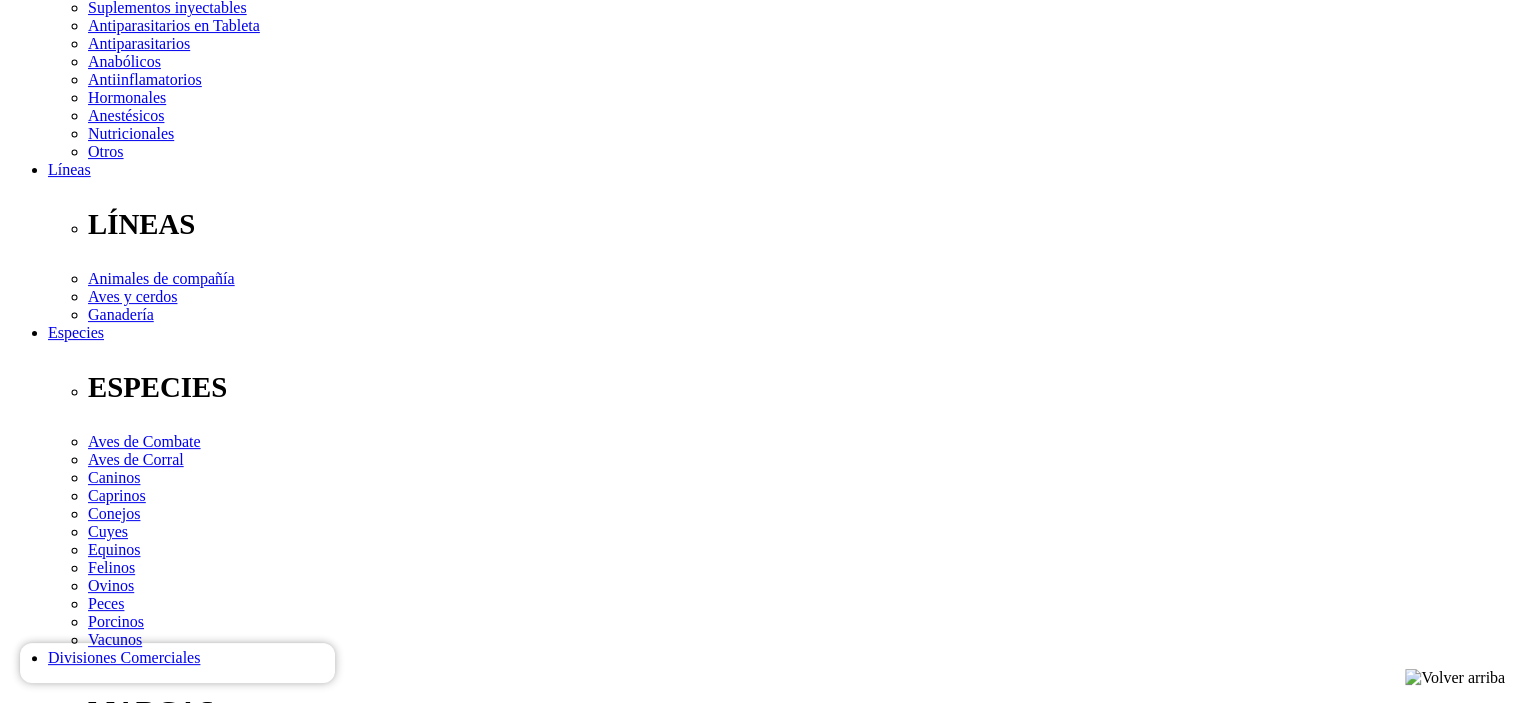 scroll, scrollTop: 300, scrollLeft: 0, axis: vertical 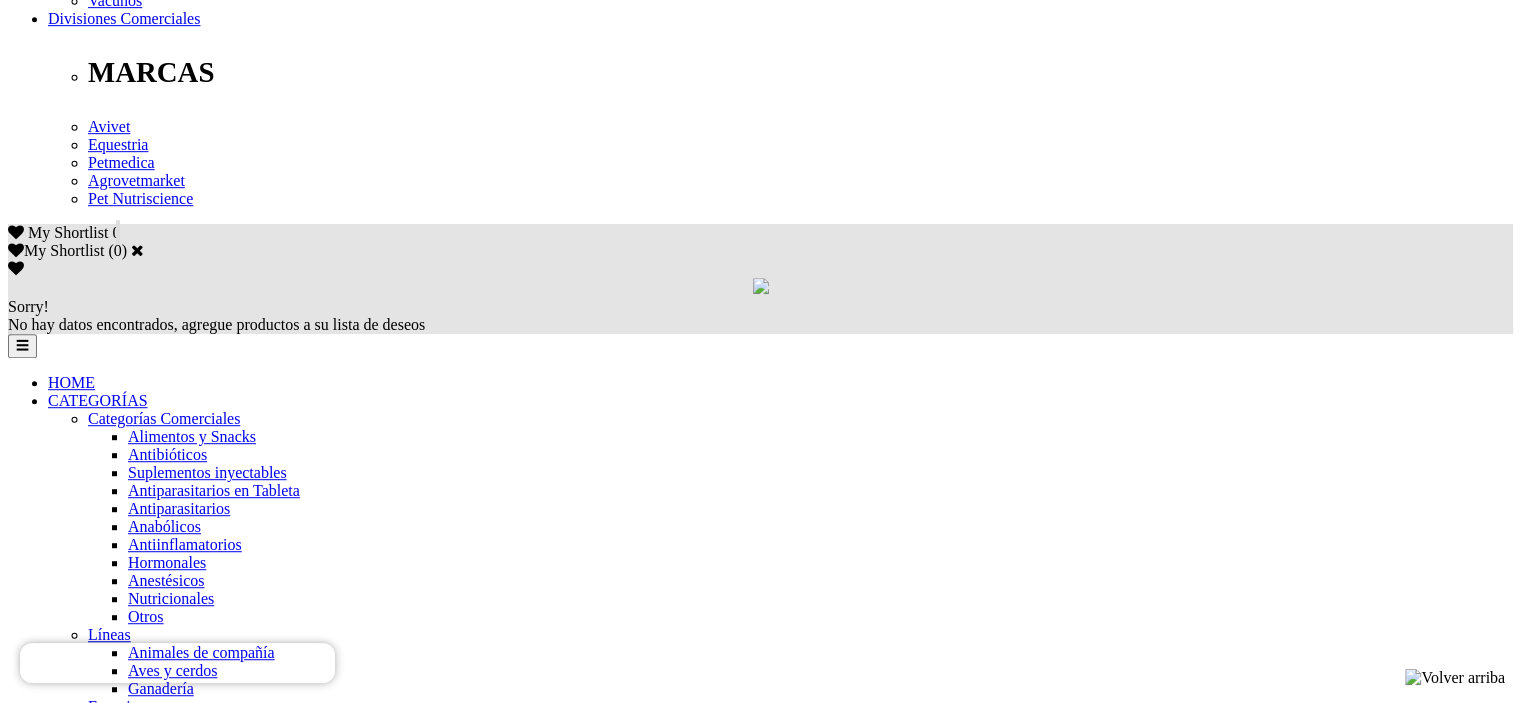 click on "9" at bounding box center (52, 5604) 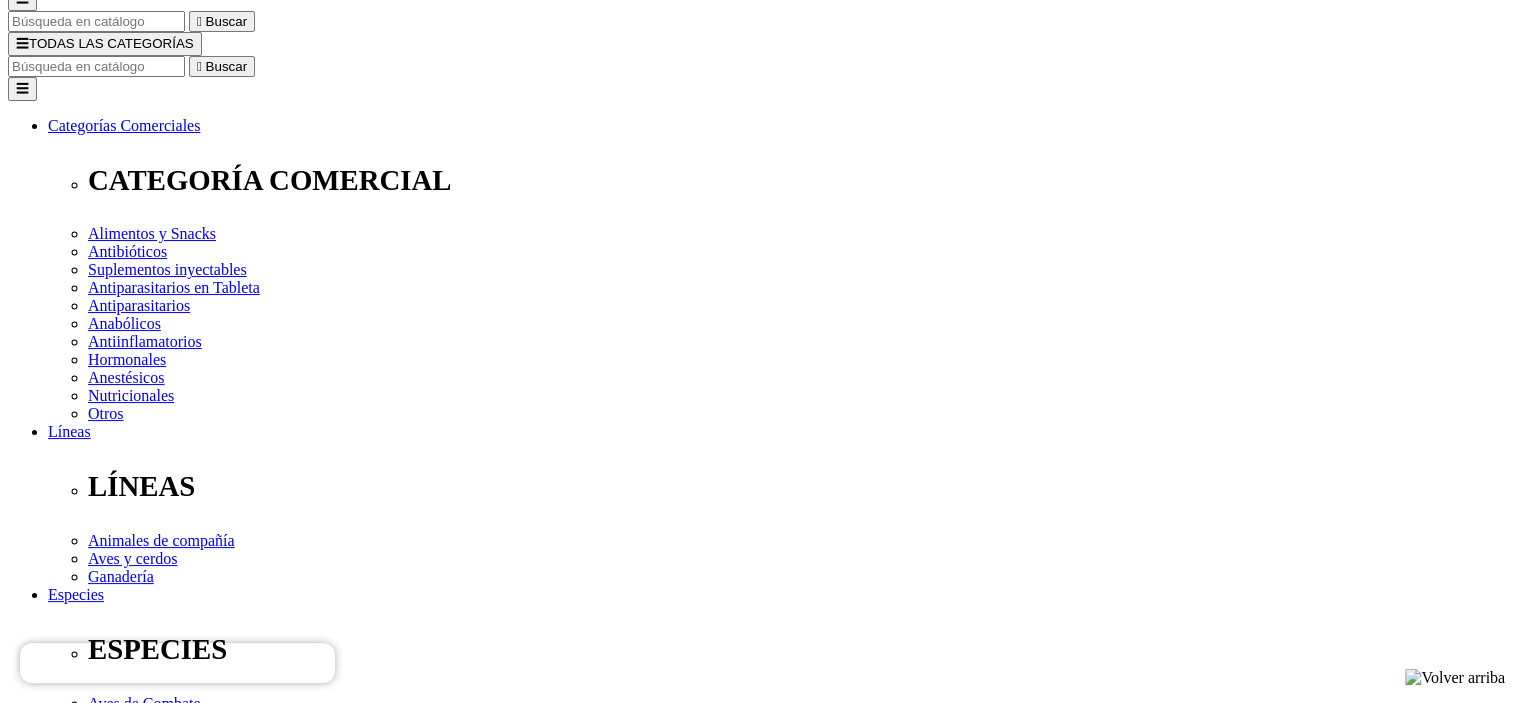 scroll, scrollTop: 200, scrollLeft: 0, axis: vertical 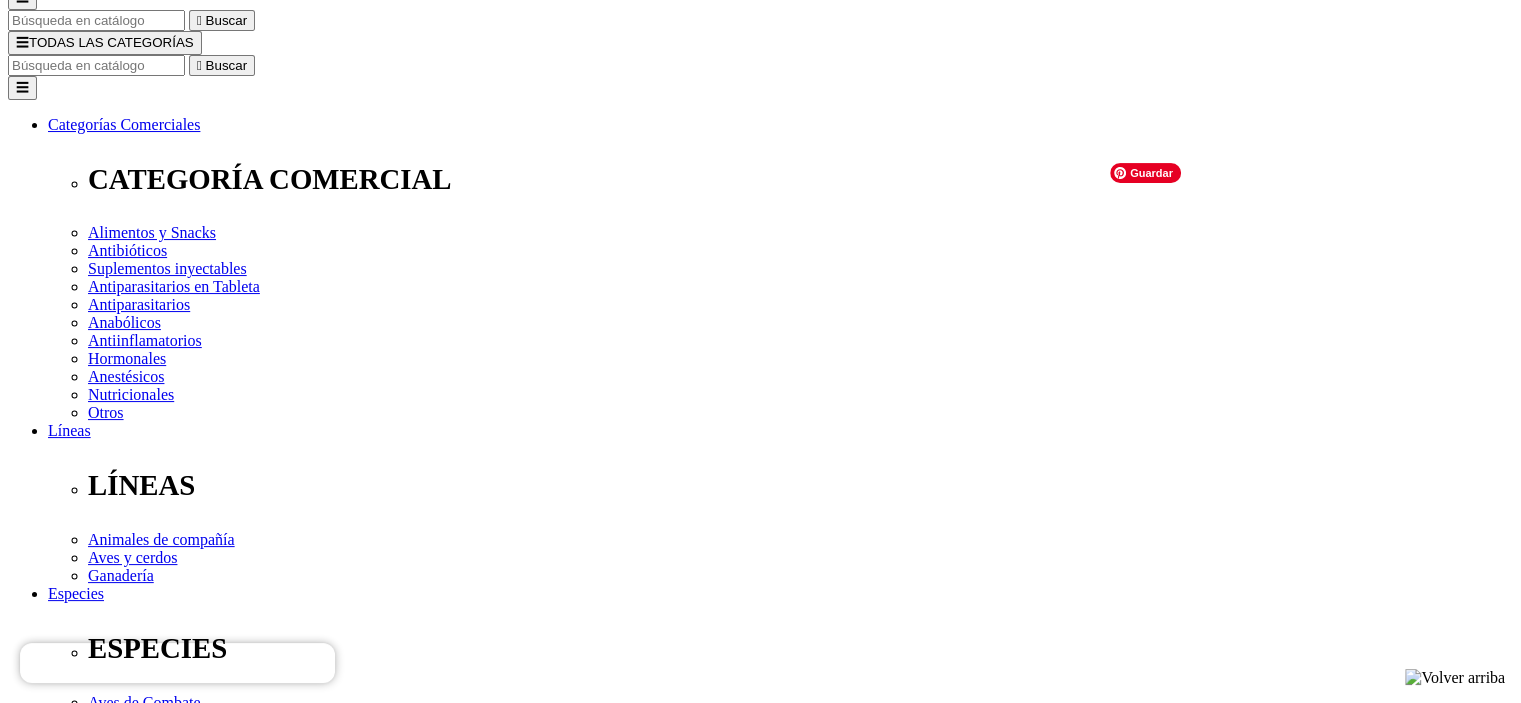 click at bounding box center [102, 4217] 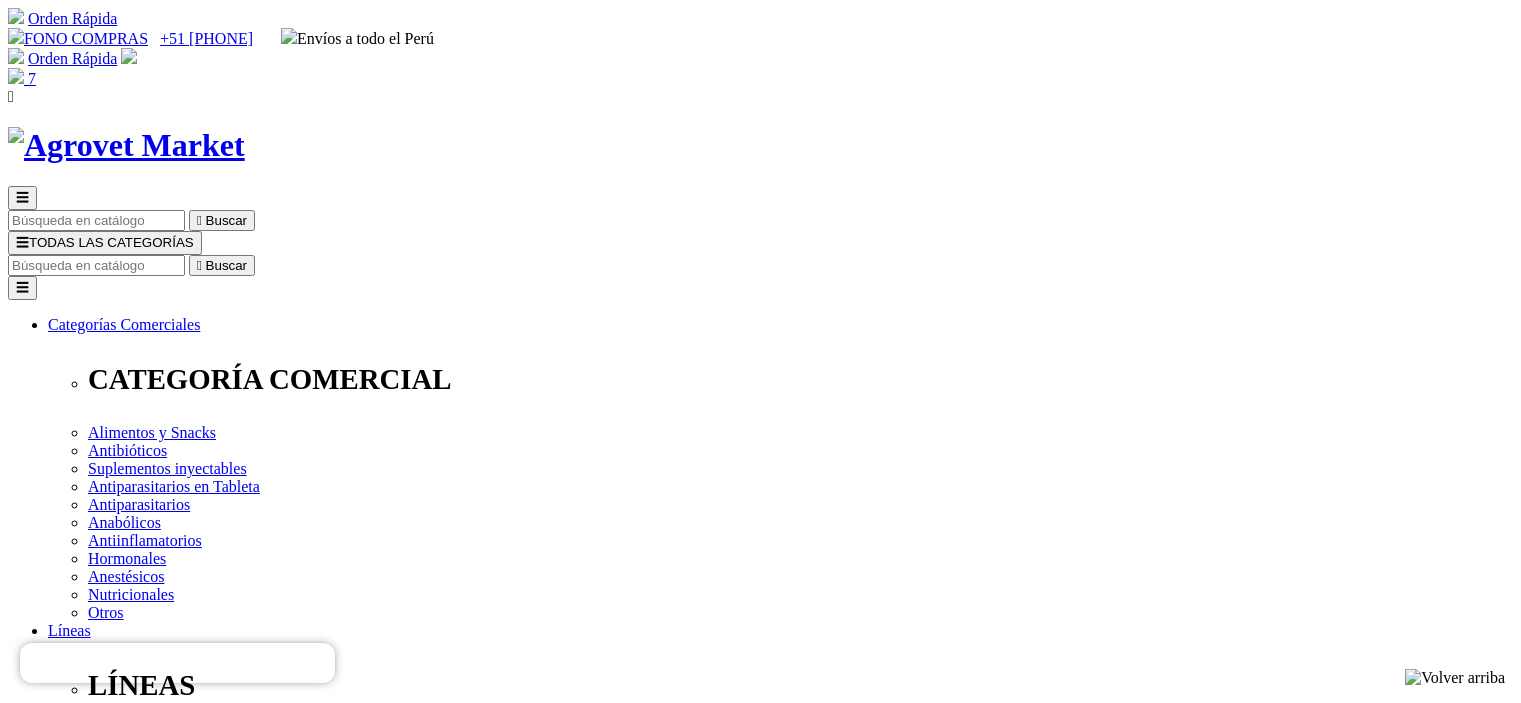 scroll, scrollTop: 0, scrollLeft: 0, axis: both 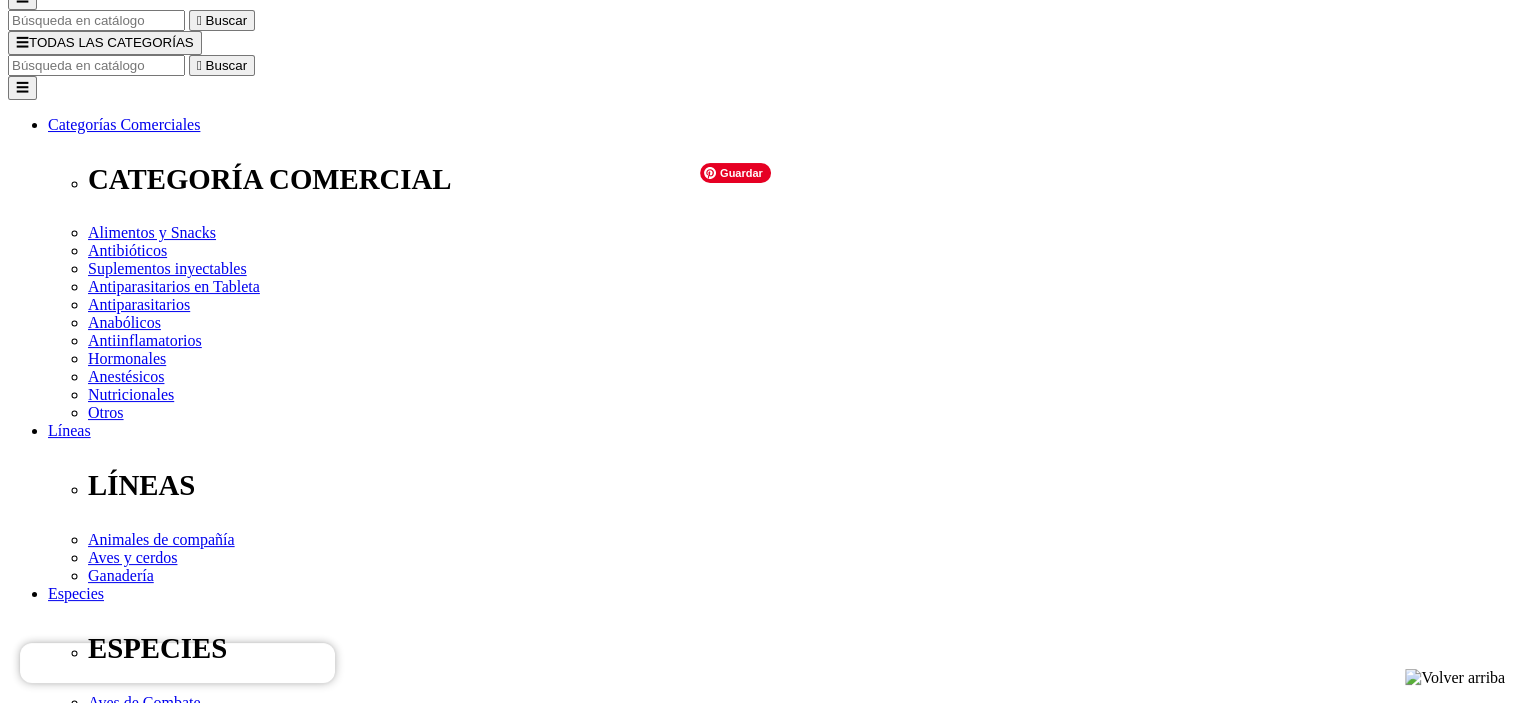 click at bounding box center (98, 3716) 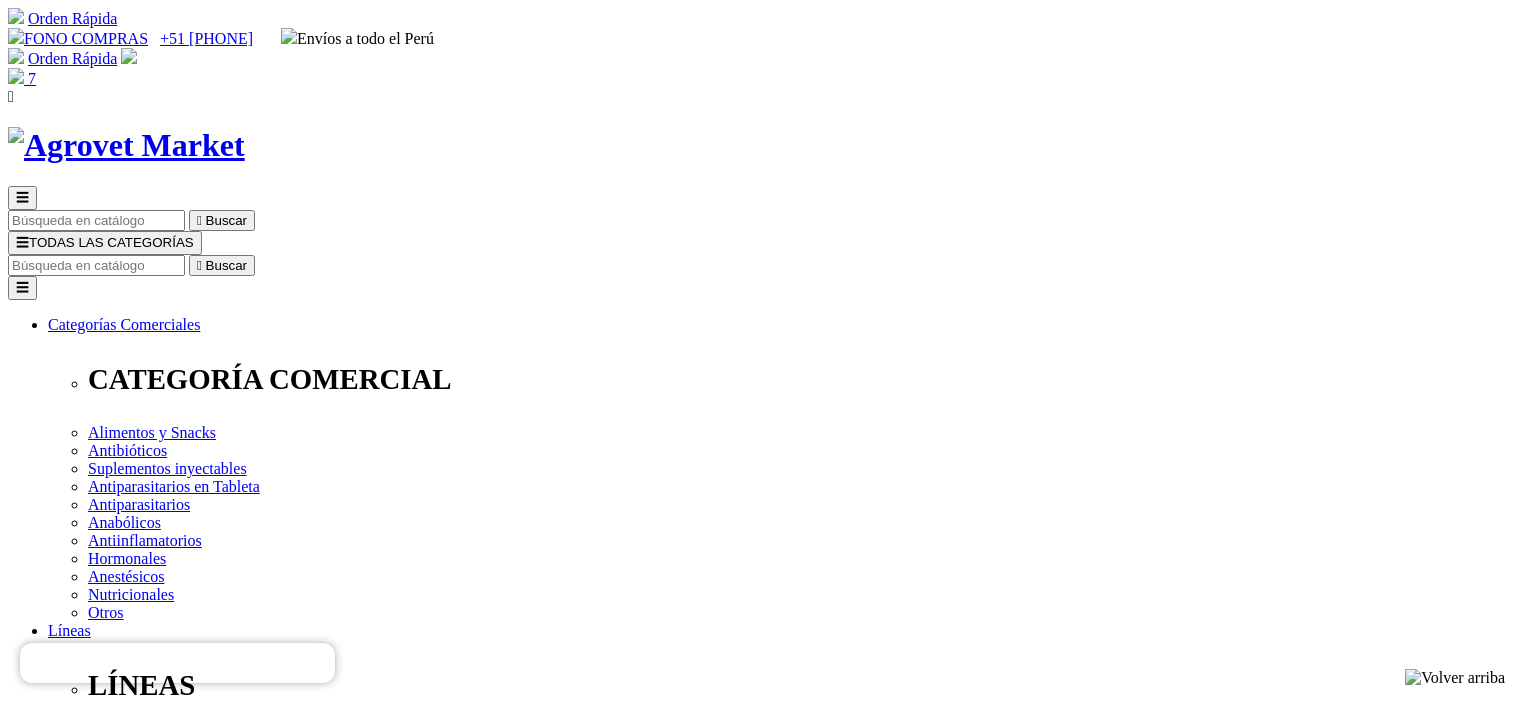 scroll, scrollTop: 0, scrollLeft: 0, axis: both 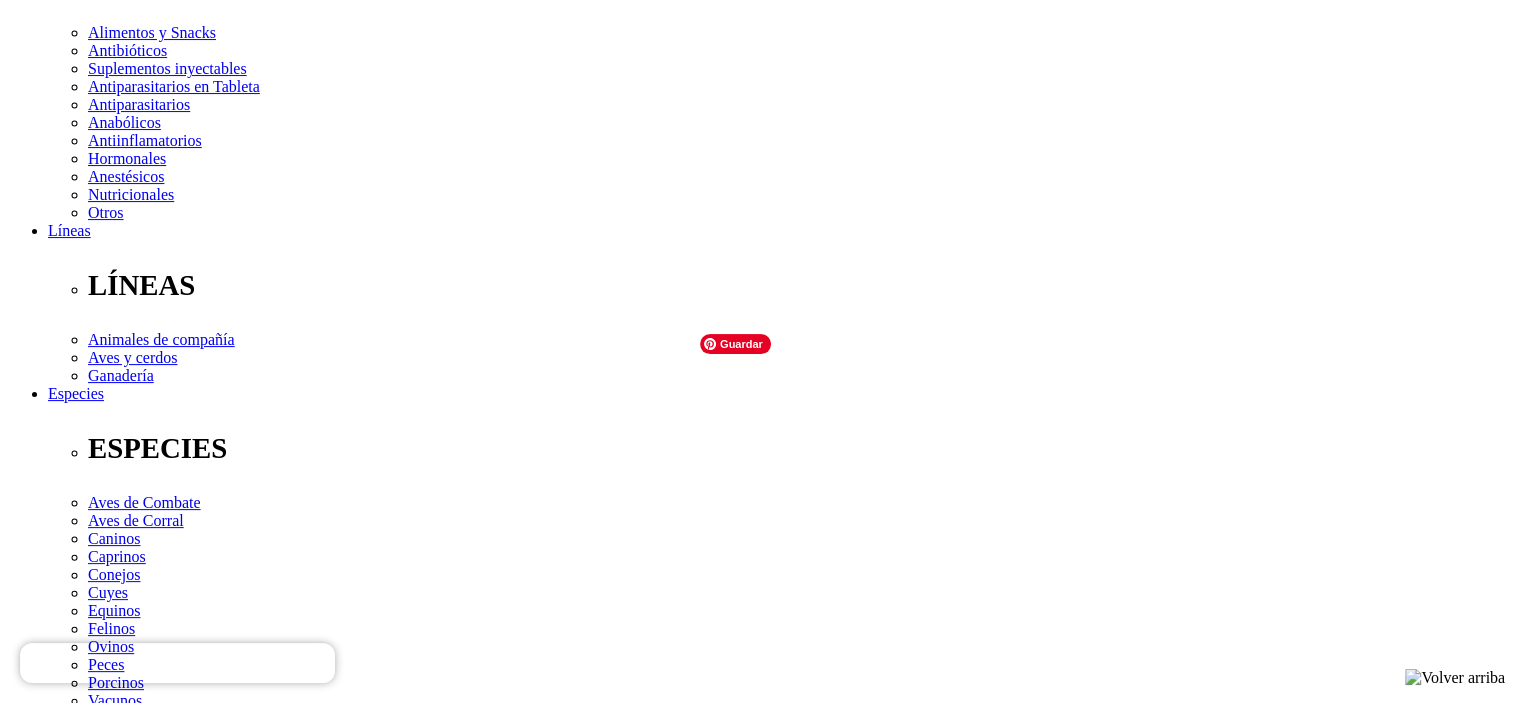 click at bounding box center [102, 4518] 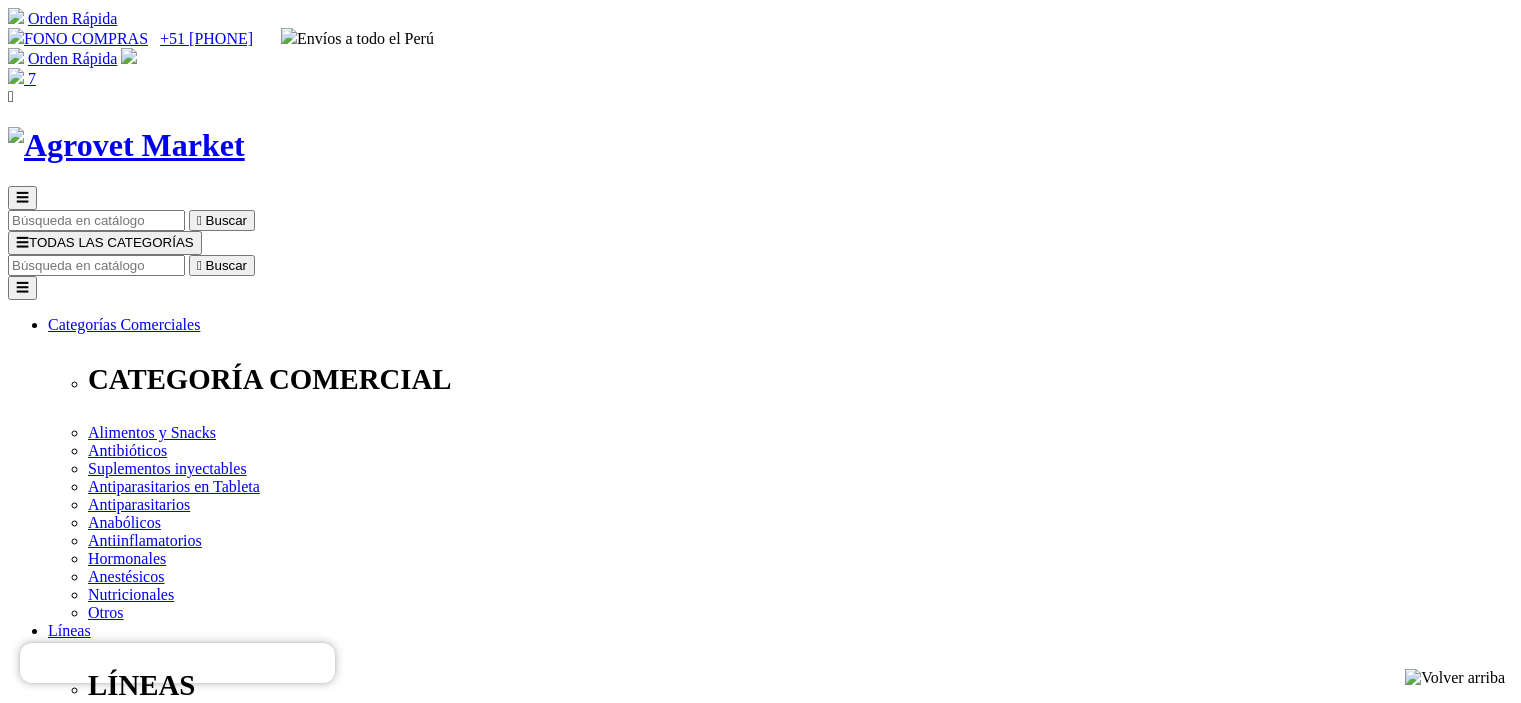 scroll, scrollTop: 0, scrollLeft: 0, axis: both 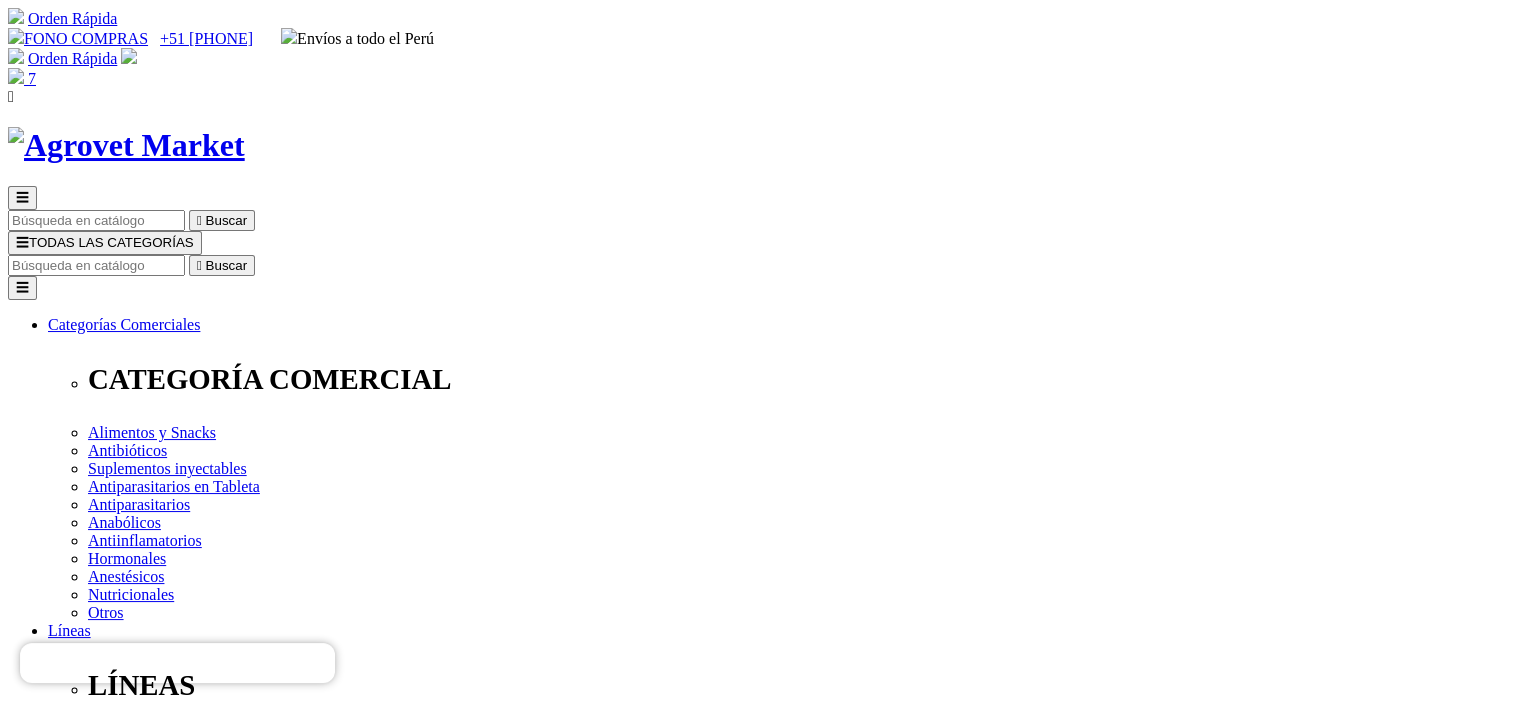 click at bounding box center (16, 76) 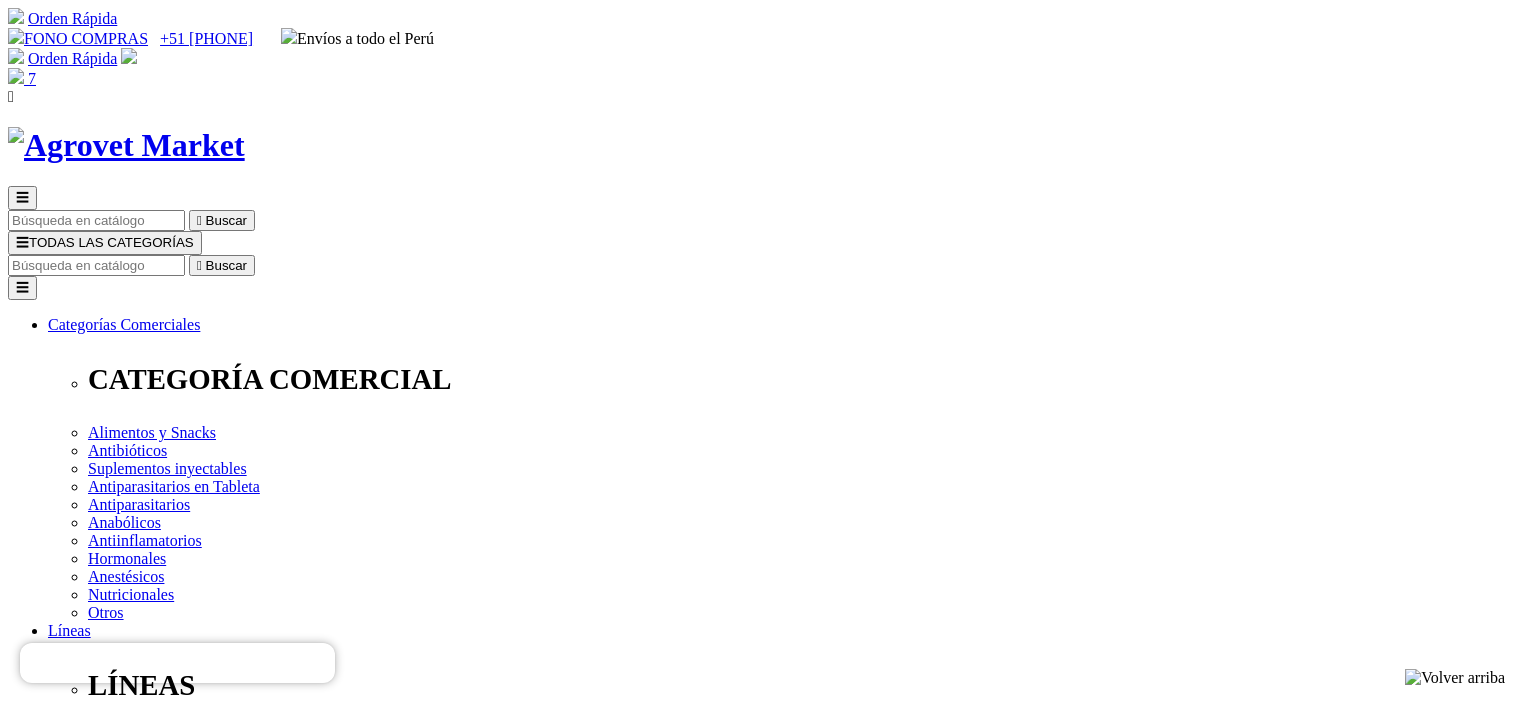 scroll, scrollTop: 0, scrollLeft: 0, axis: both 